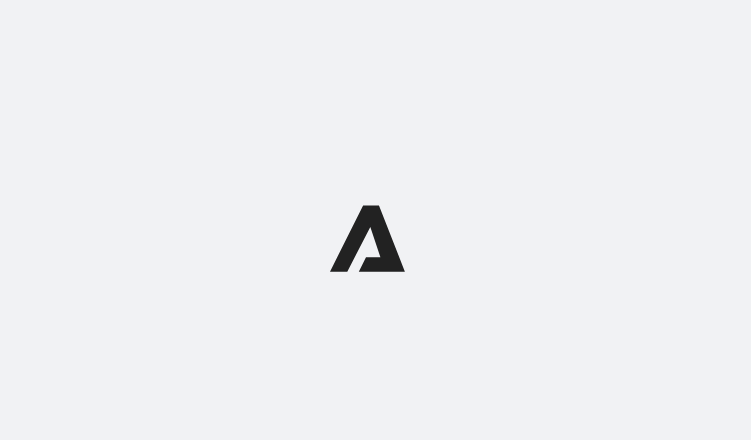 scroll, scrollTop: 0, scrollLeft: 0, axis: both 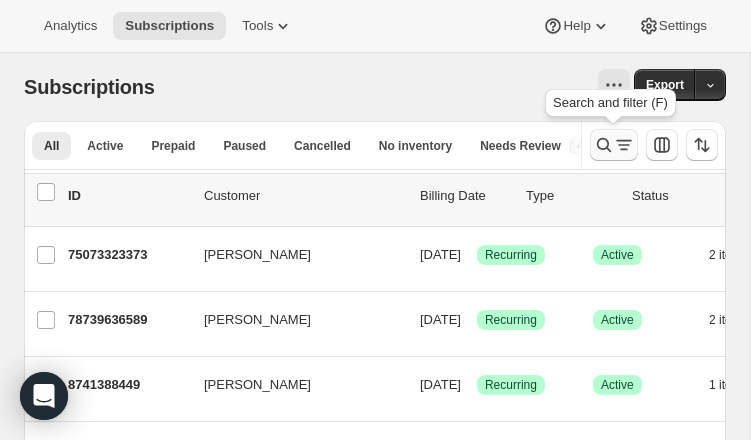 click 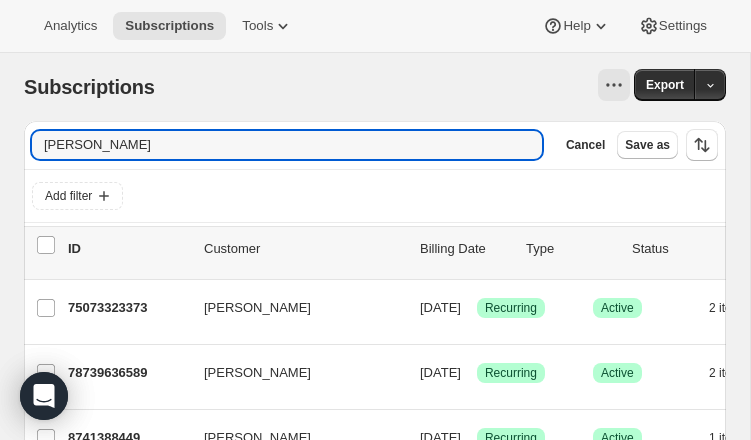 drag, startPoint x: 76, startPoint y: 145, endPoint x: 30, endPoint y: 142, distance: 46.09772 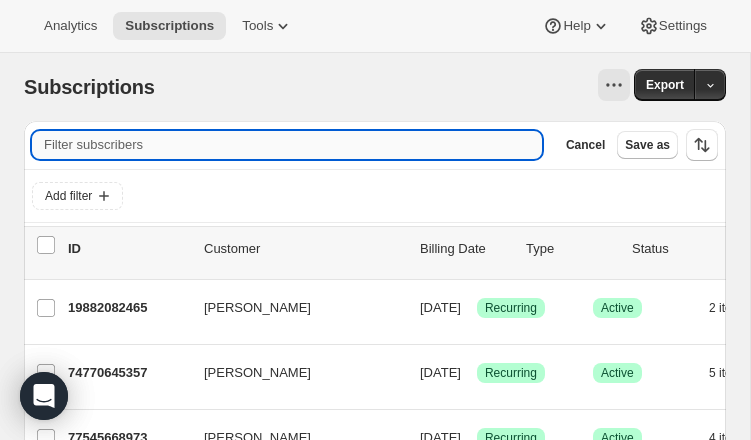 click on "Filter subscribers" at bounding box center (287, 145) 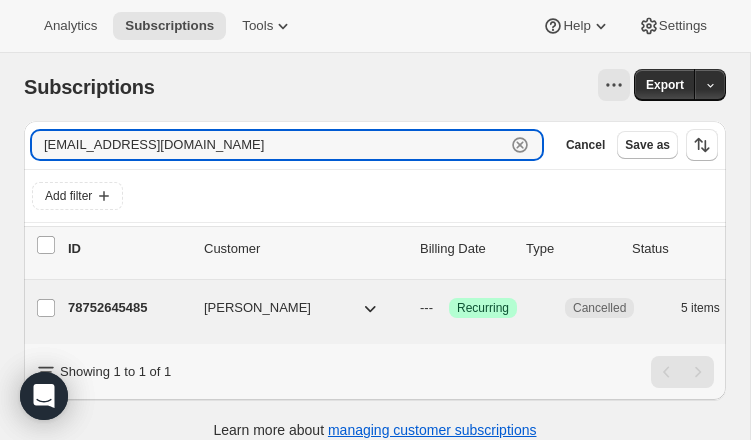 type on "[EMAIL_ADDRESS][DOMAIN_NAME]" 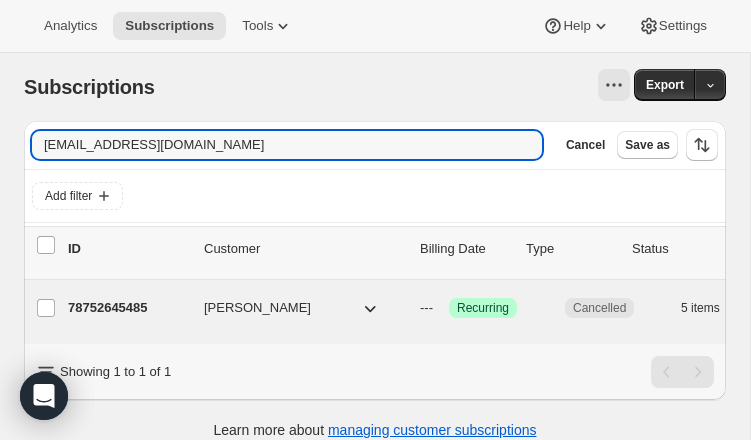 click on "78752645485" at bounding box center (128, 308) 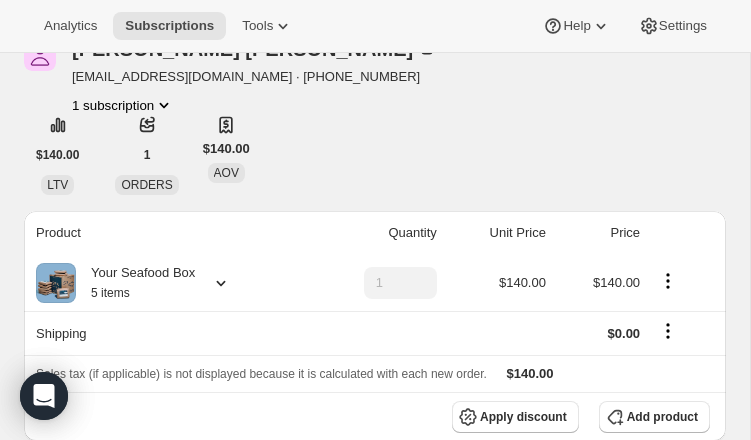 scroll, scrollTop: 0, scrollLeft: 0, axis: both 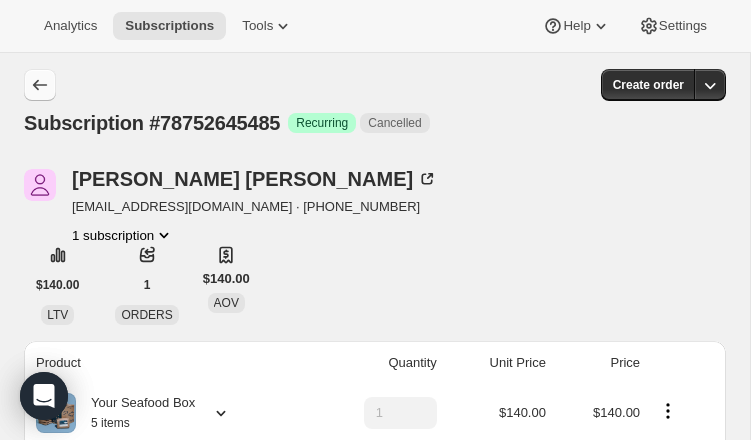 click at bounding box center (40, 85) 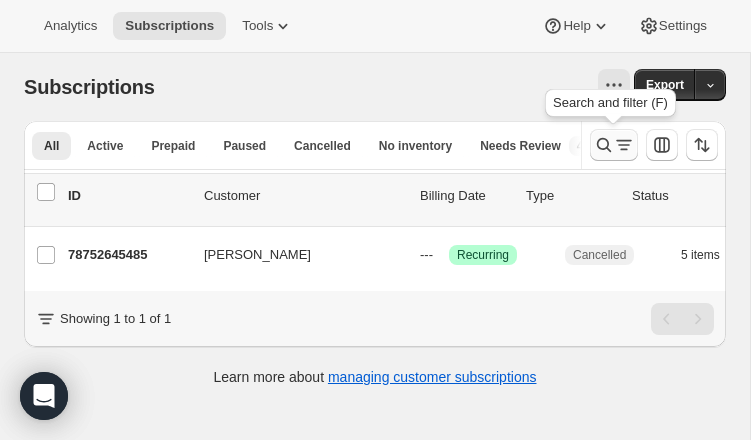 click 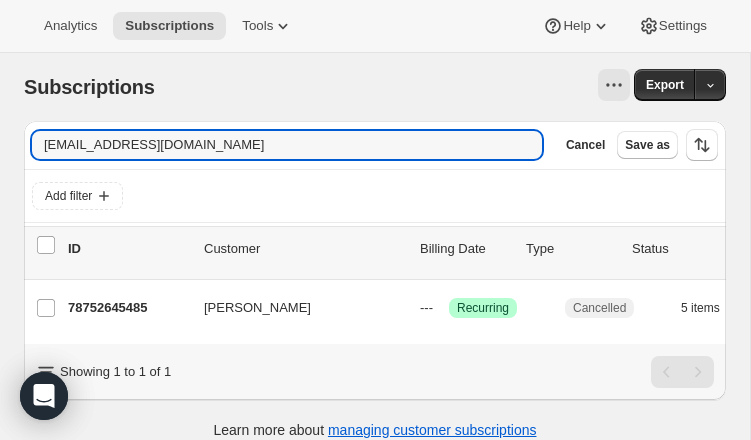 drag, startPoint x: 246, startPoint y: 154, endPoint x: -16, endPoint y: 127, distance: 263.38754 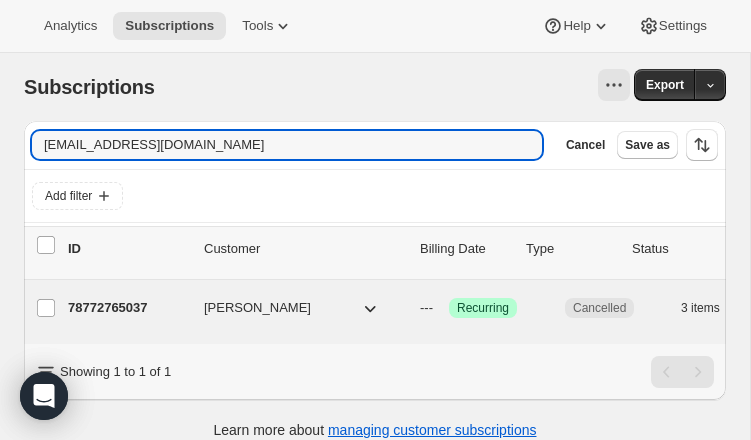 type on "[EMAIL_ADDRESS][DOMAIN_NAME]" 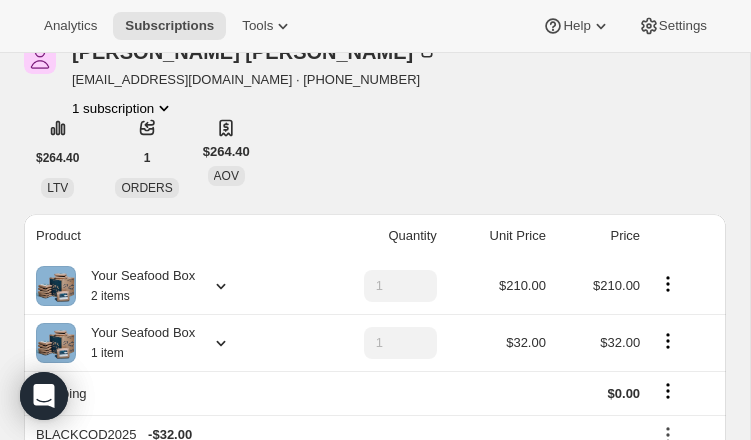 scroll, scrollTop: 0, scrollLeft: 0, axis: both 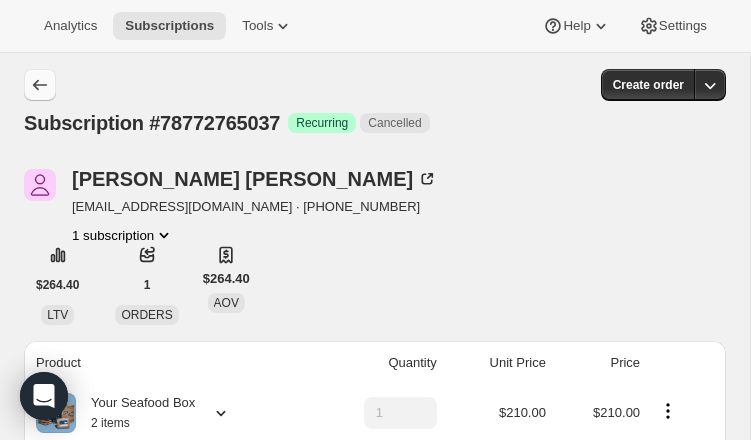 click 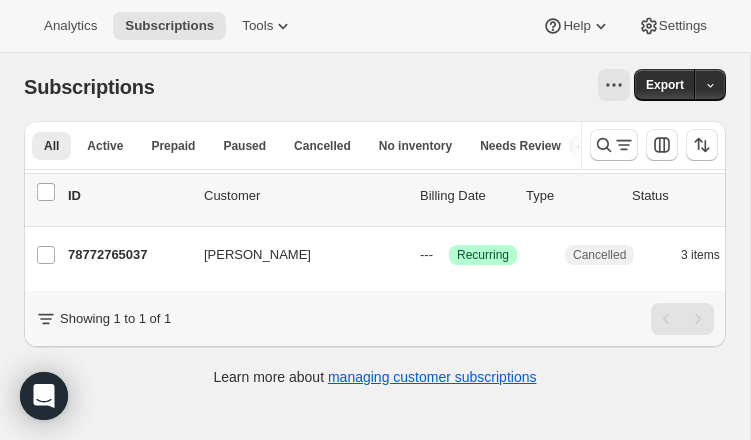 scroll, scrollTop: 0, scrollLeft: 0, axis: both 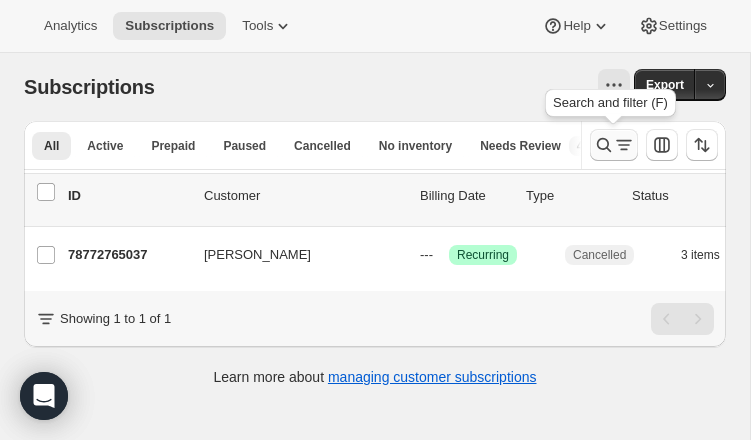 click 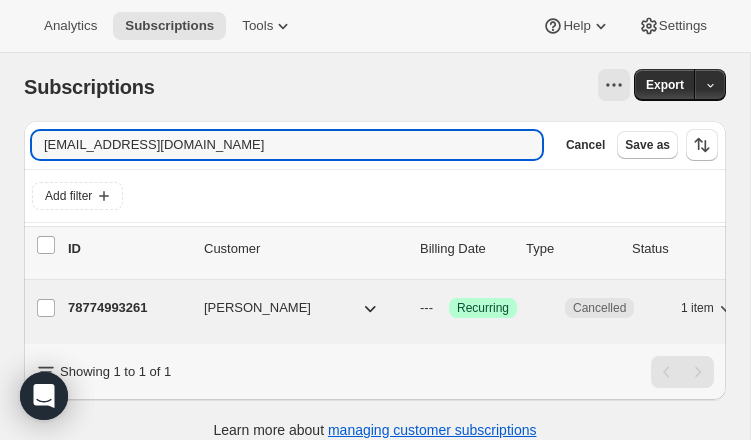 type on "[EMAIL_ADDRESS][DOMAIN_NAME]" 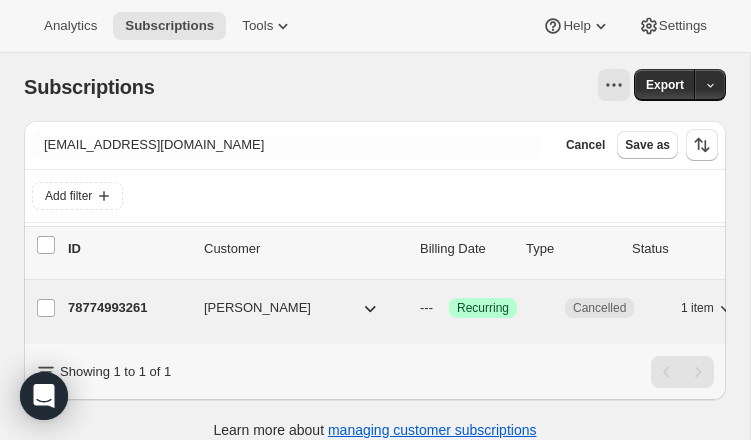 click on "78774993261 [PERSON_NAME] --- Success Recurring Cancelled 1   item $138.00" at bounding box center (482, 308) 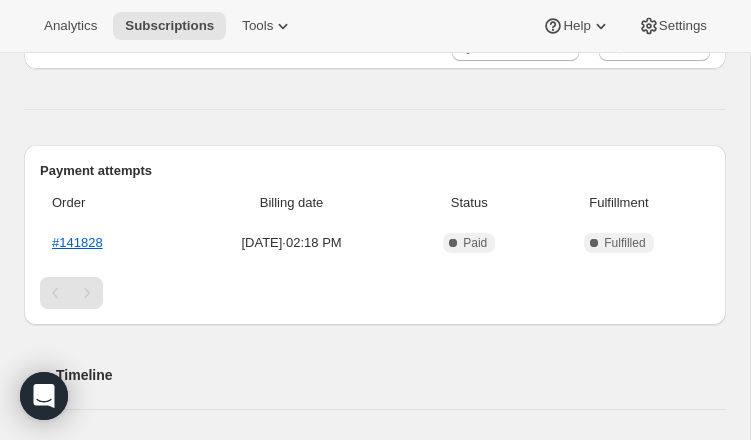 scroll, scrollTop: 511, scrollLeft: 0, axis: vertical 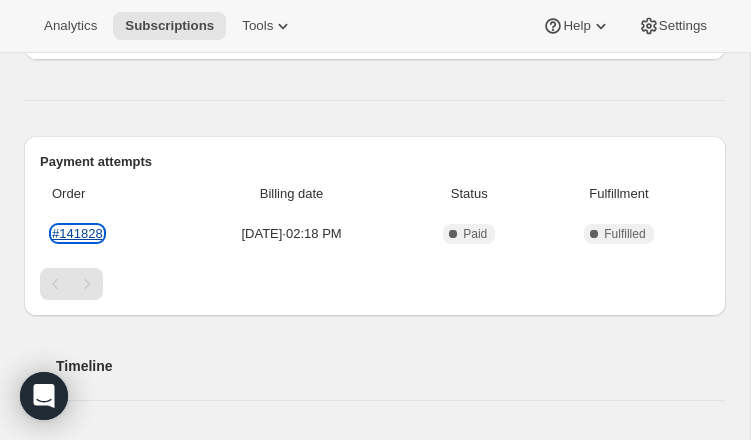 click on "#141828" at bounding box center [77, 233] 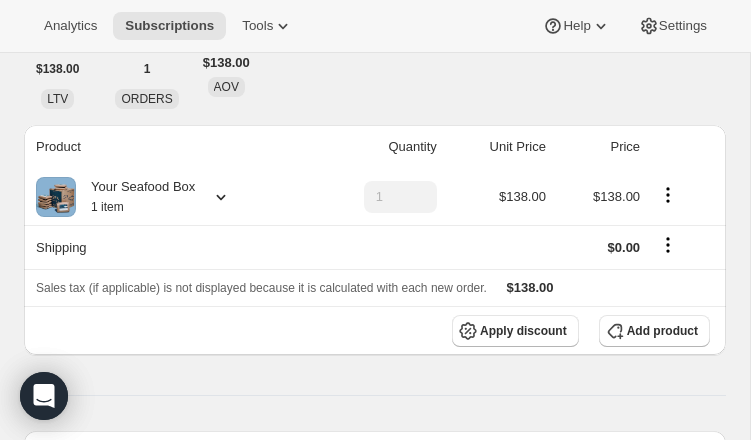scroll, scrollTop: 0, scrollLeft: 0, axis: both 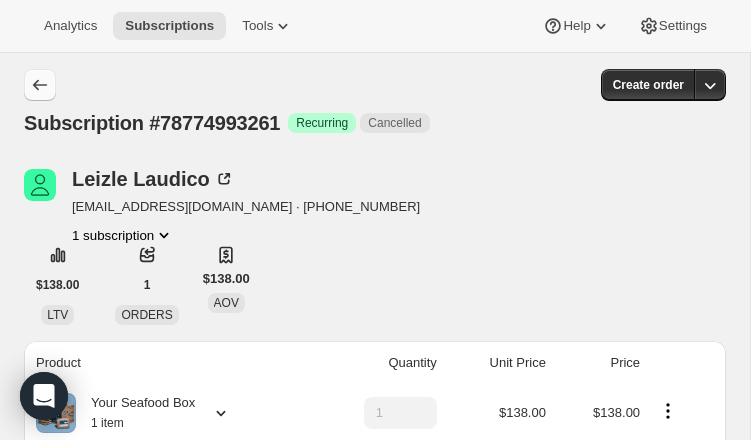 click 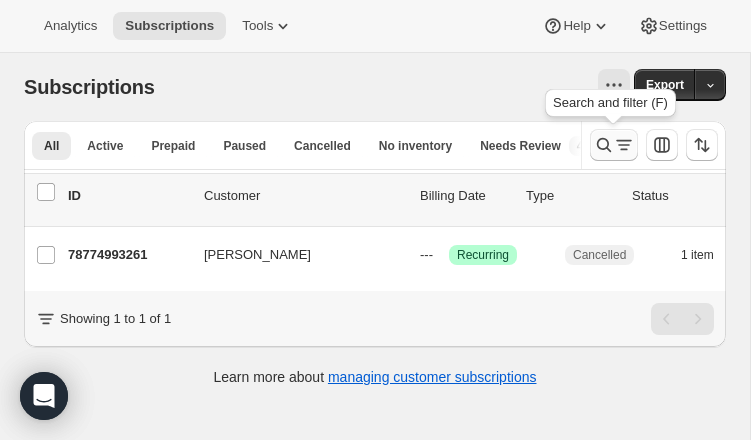 click 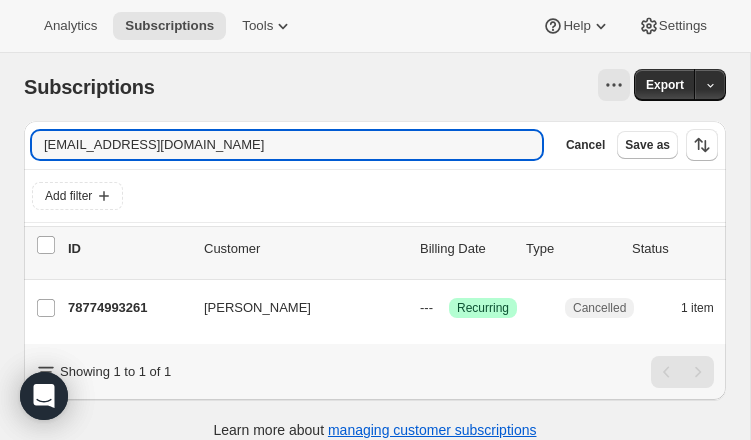 drag, startPoint x: 186, startPoint y: 146, endPoint x: 9, endPoint y: 136, distance: 177.28226 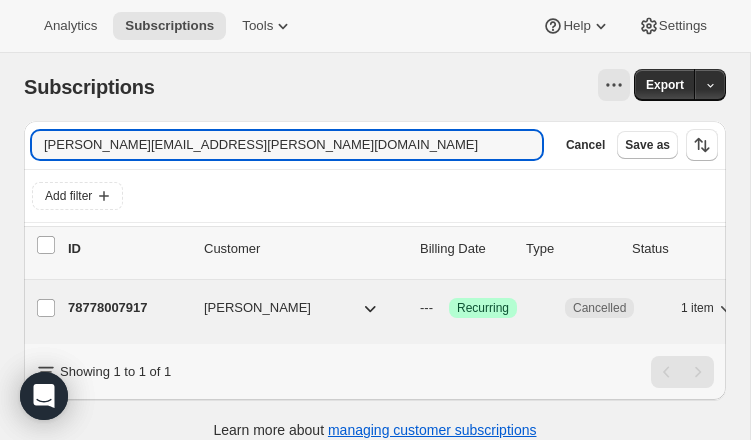 type on "[PERSON_NAME][EMAIL_ADDRESS][PERSON_NAME][DOMAIN_NAME]" 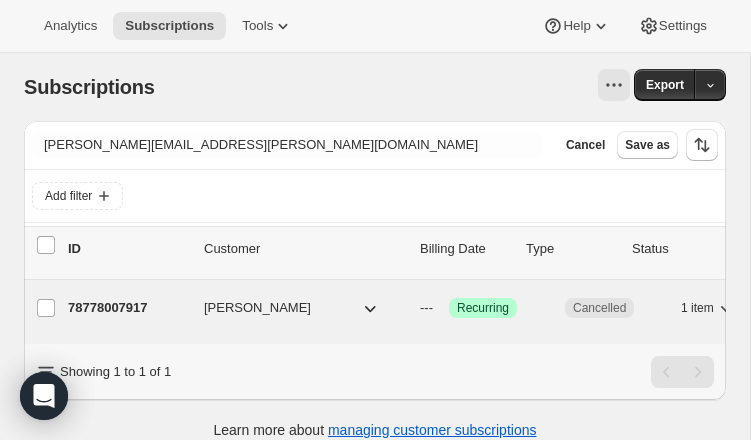 click on "78778007917 [PERSON_NAME] --- Success Recurring Cancelled 1   item $148.00" at bounding box center [482, 308] 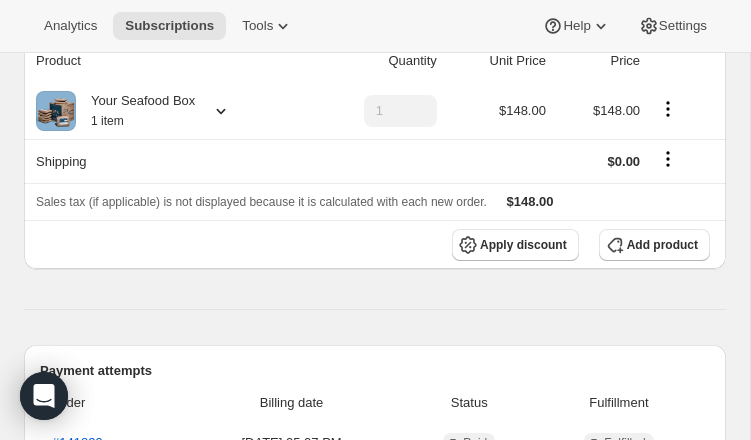 scroll, scrollTop: 0, scrollLeft: 0, axis: both 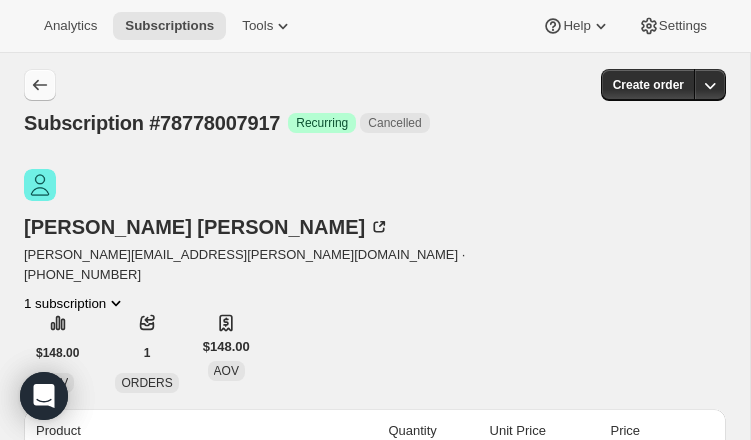 click at bounding box center [40, 85] 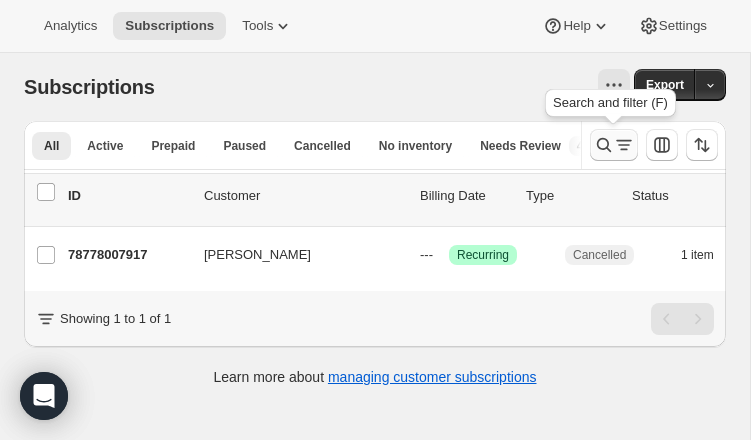 click 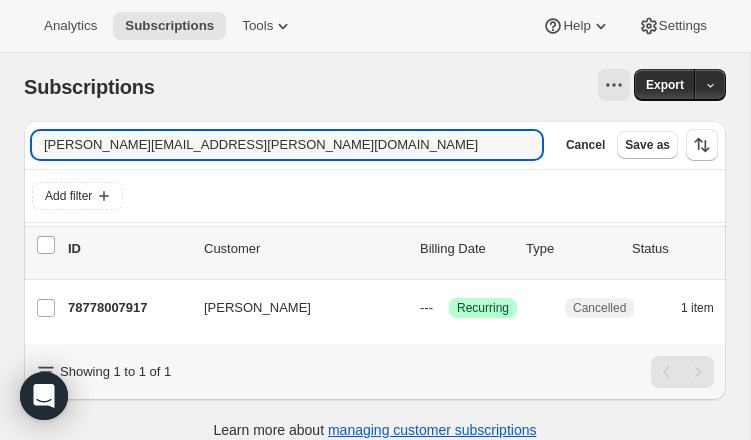 drag, startPoint x: 148, startPoint y: 144, endPoint x: -47, endPoint y: 135, distance: 195.20758 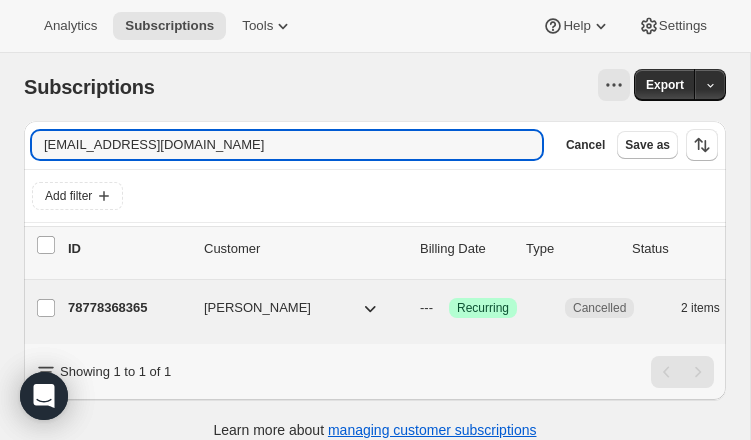 type on "[EMAIL_ADDRESS][DOMAIN_NAME]" 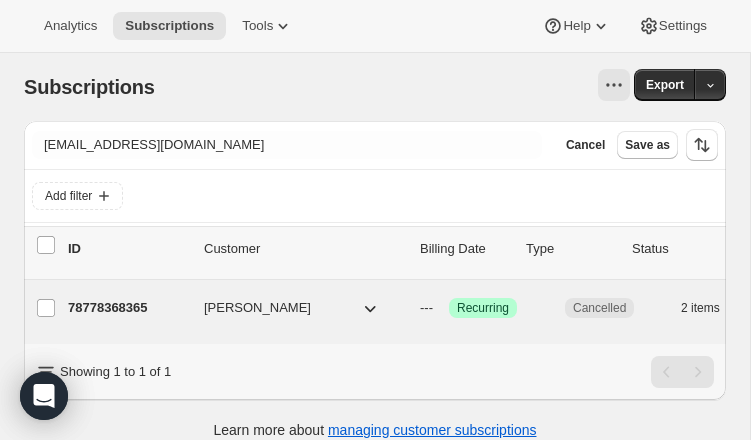 click on "78778368365" at bounding box center (128, 308) 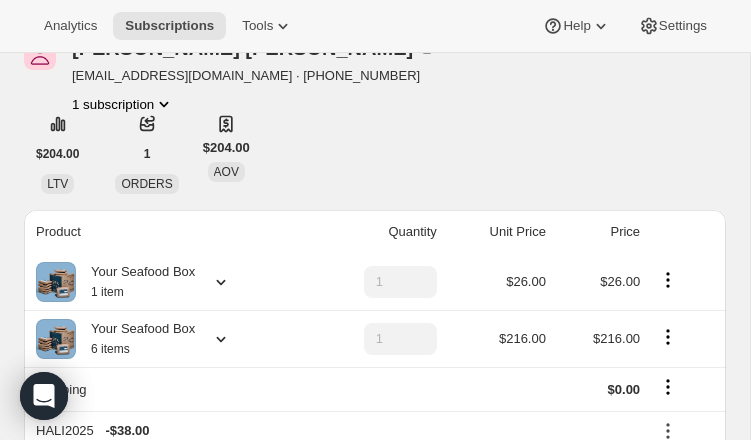 scroll, scrollTop: 0, scrollLeft: 0, axis: both 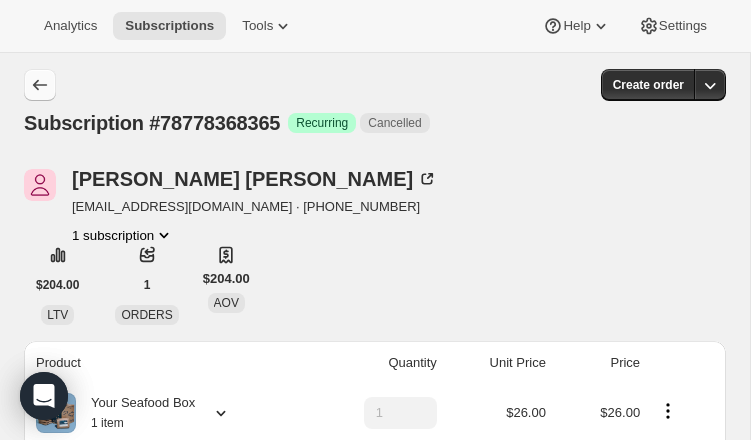 click 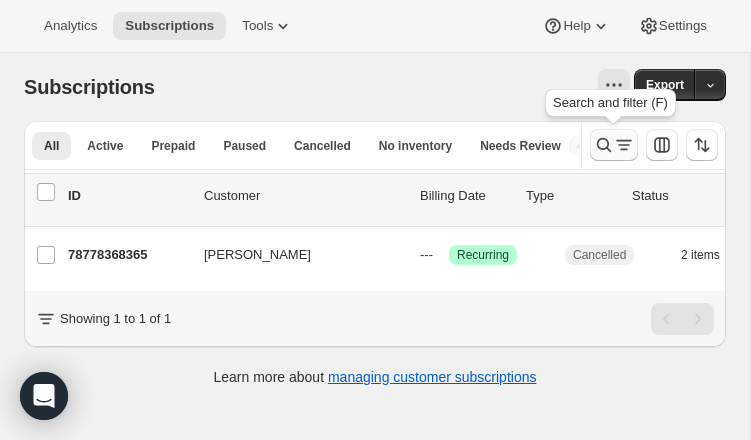 click 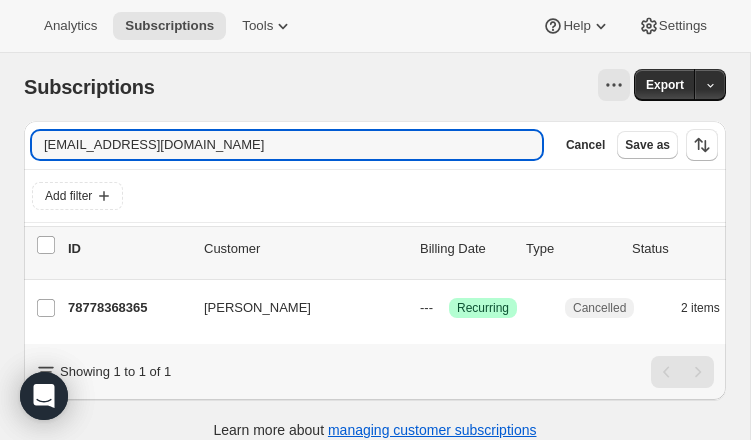drag, startPoint x: 214, startPoint y: 149, endPoint x: -60, endPoint y: 142, distance: 274.08942 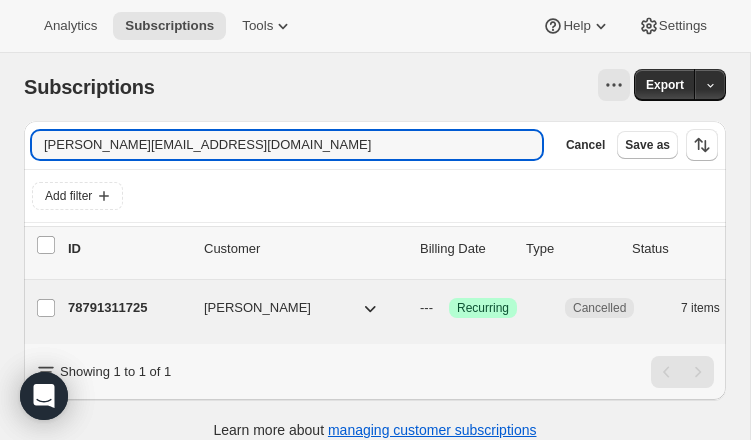 type on "[PERSON_NAME][EMAIL_ADDRESS][DOMAIN_NAME]" 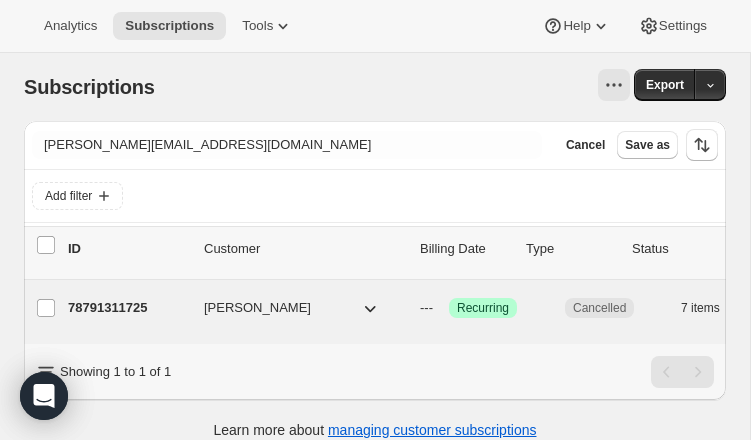 click on "78791311725" at bounding box center (128, 308) 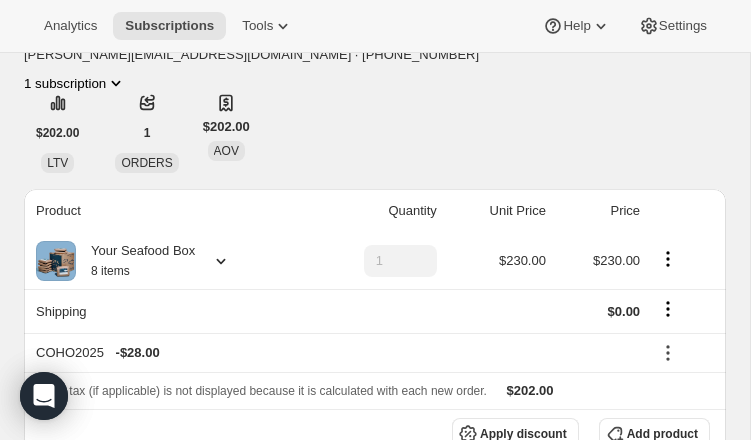 scroll, scrollTop: 0, scrollLeft: 0, axis: both 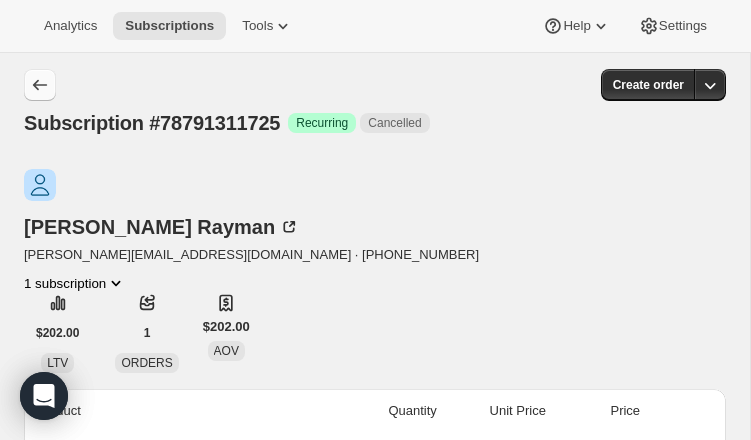 click 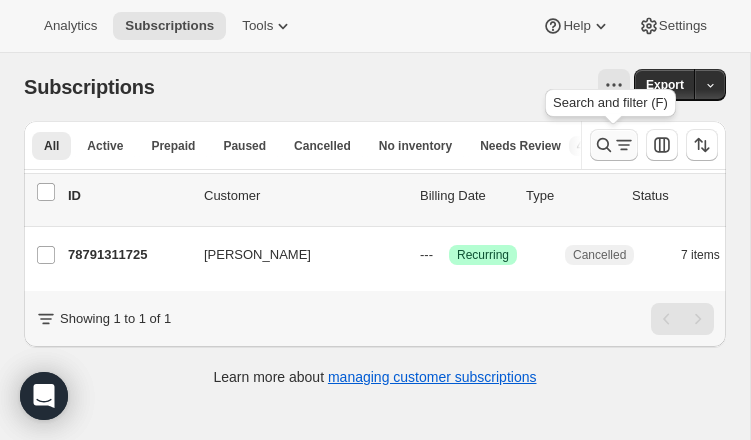 click 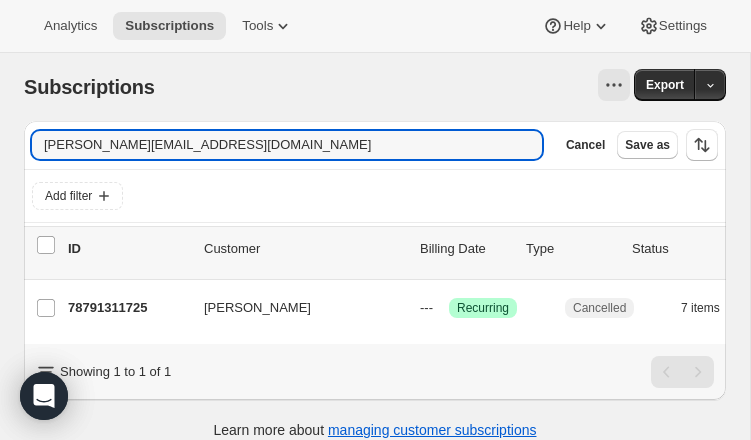 drag, startPoint x: 211, startPoint y: 150, endPoint x: -19, endPoint y: 130, distance: 230.86794 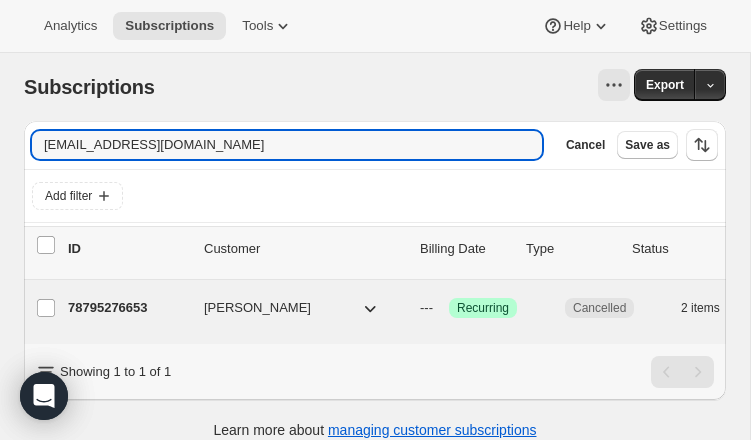 type on "[EMAIL_ADDRESS][DOMAIN_NAME]" 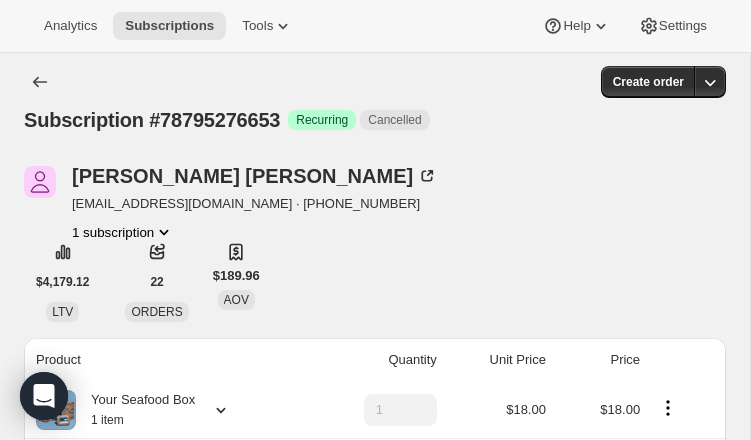 scroll, scrollTop: 0, scrollLeft: 0, axis: both 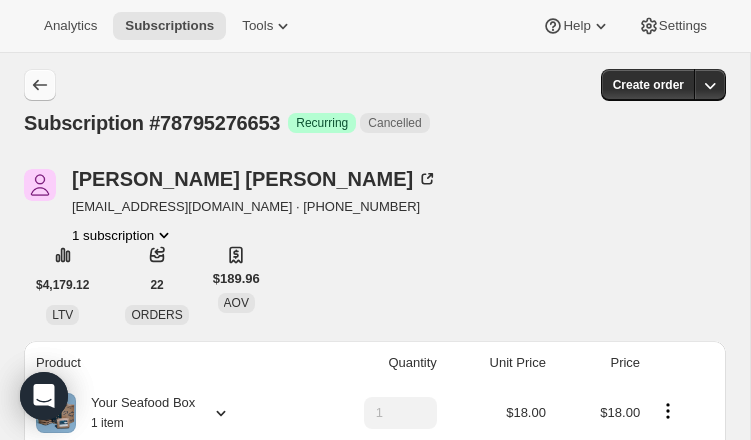 click 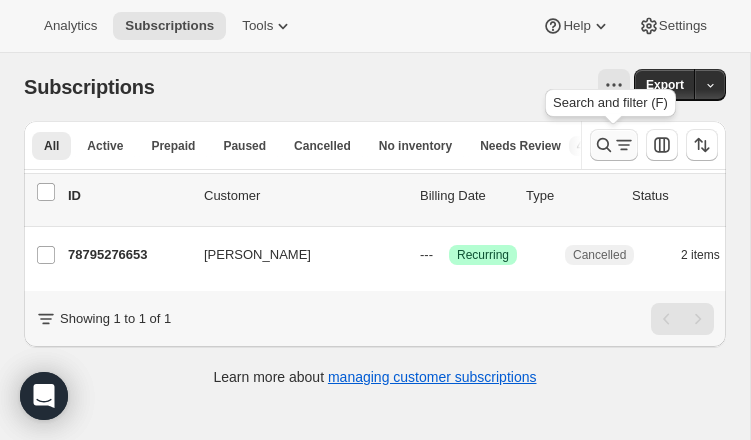 click 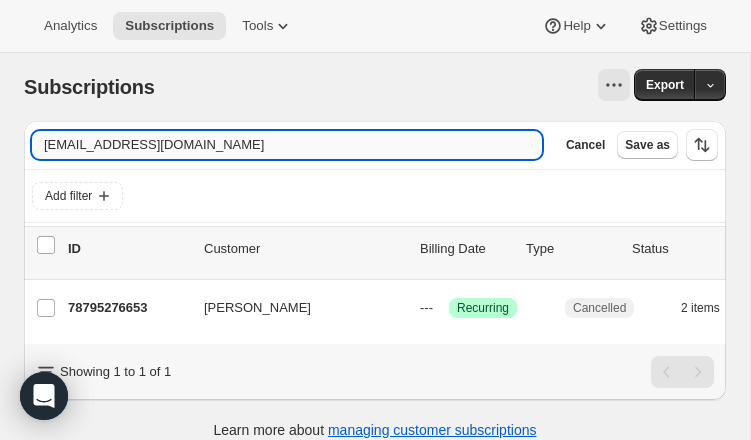 click on "[EMAIL_ADDRESS][DOMAIN_NAME]" at bounding box center [287, 145] 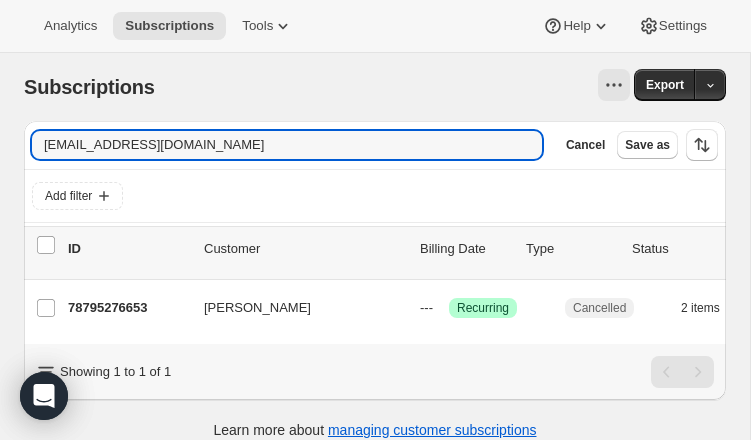 drag, startPoint x: 238, startPoint y: 150, endPoint x: -52, endPoint y: 122, distance: 291.3486 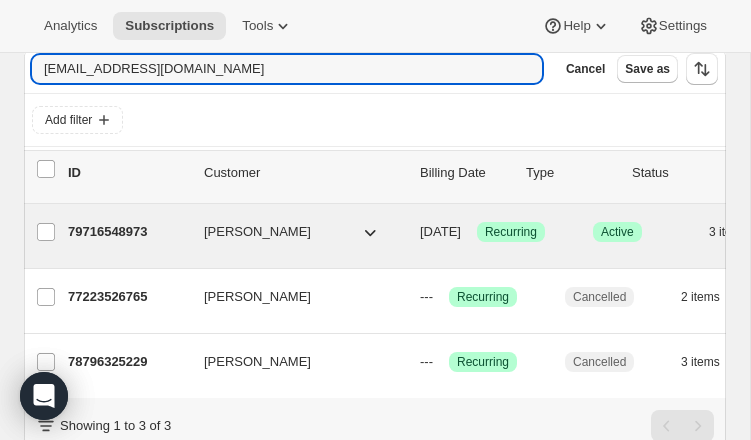 scroll, scrollTop: 66, scrollLeft: 0, axis: vertical 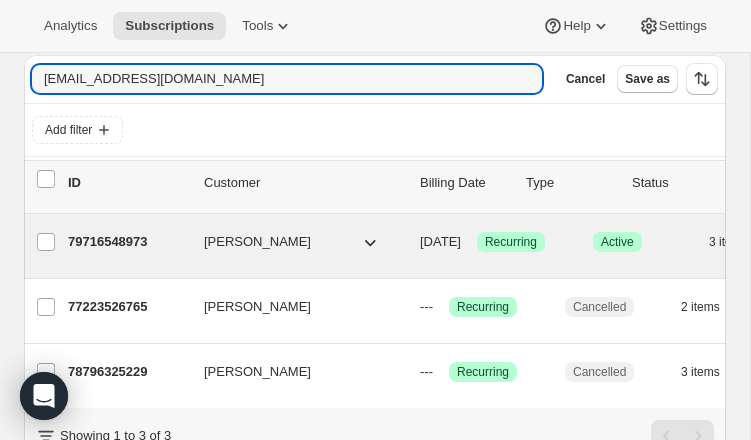 type on "[EMAIL_ADDRESS][DOMAIN_NAME]" 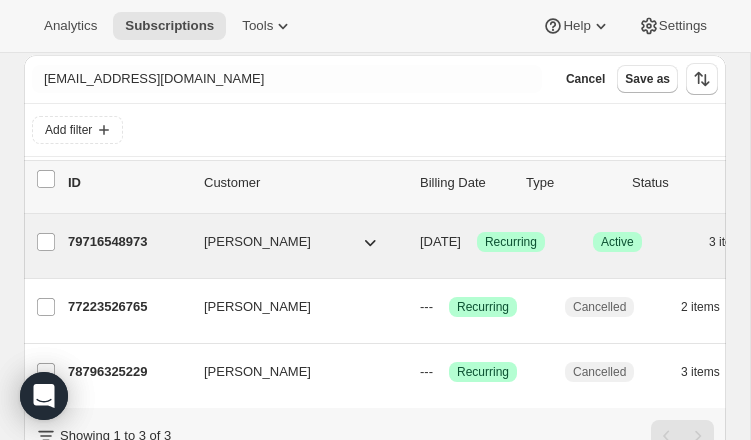 click on "79716548973" at bounding box center (128, 242) 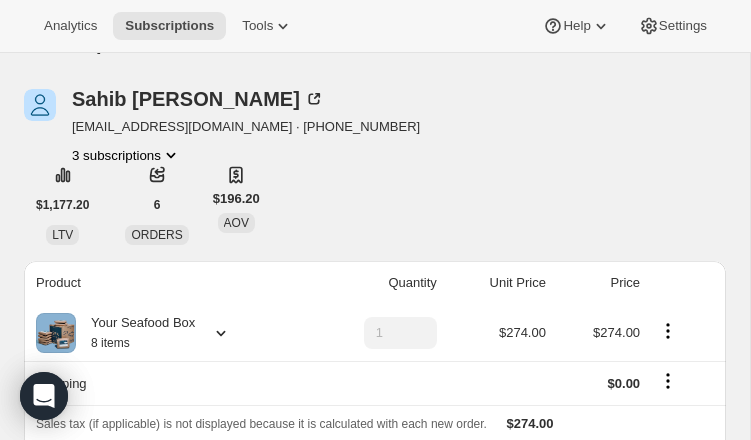 scroll, scrollTop: 0, scrollLeft: 0, axis: both 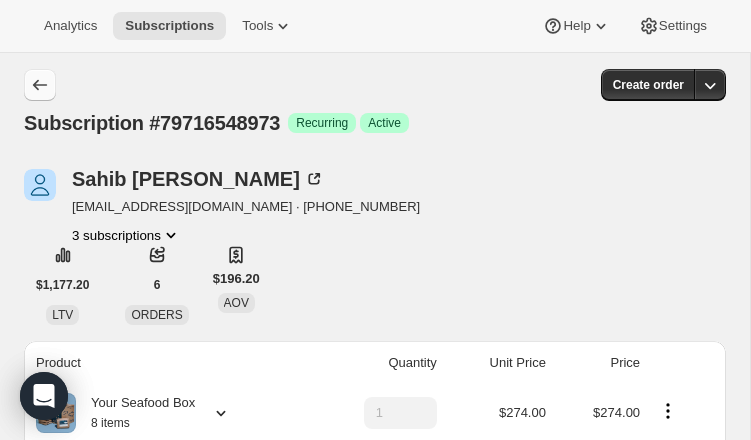 click at bounding box center (40, 85) 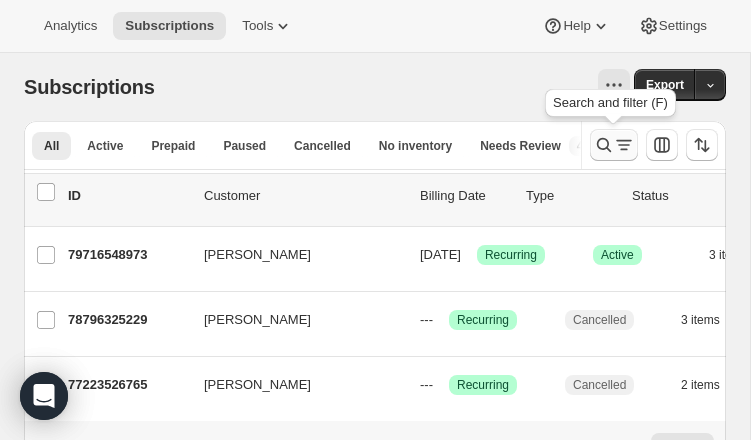 click 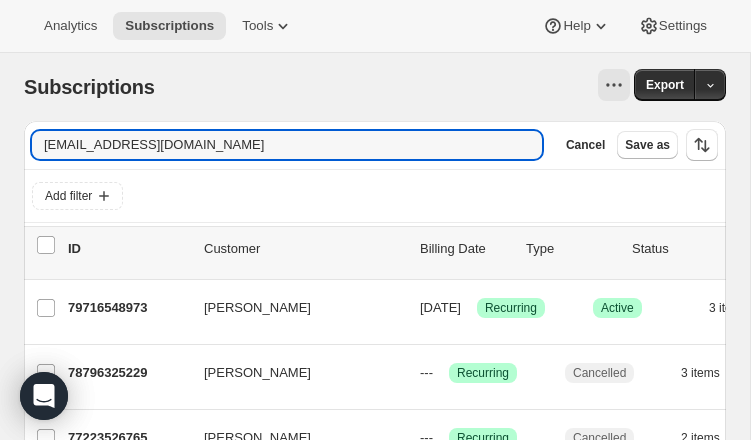 drag, startPoint x: 195, startPoint y: 144, endPoint x: 9, endPoint y: 135, distance: 186.21762 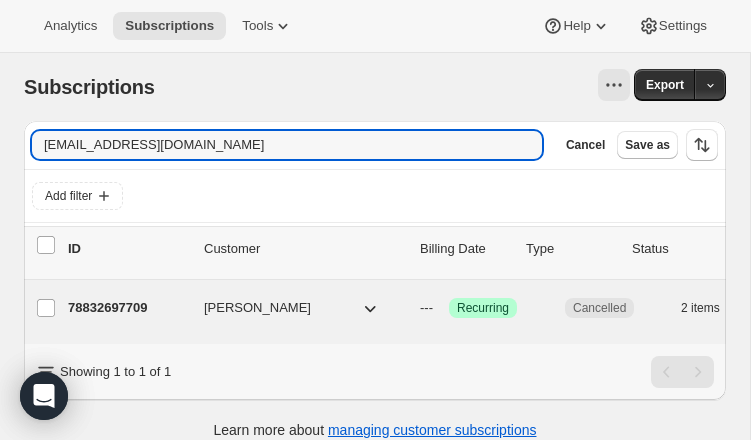 type on "[EMAIL_ADDRESS][DOMAIN_NAME]" 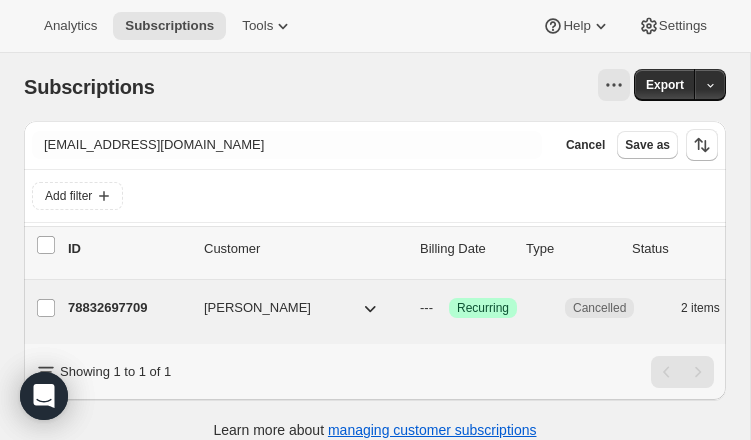 click on "78832697709" at bounding box center (128, 308) 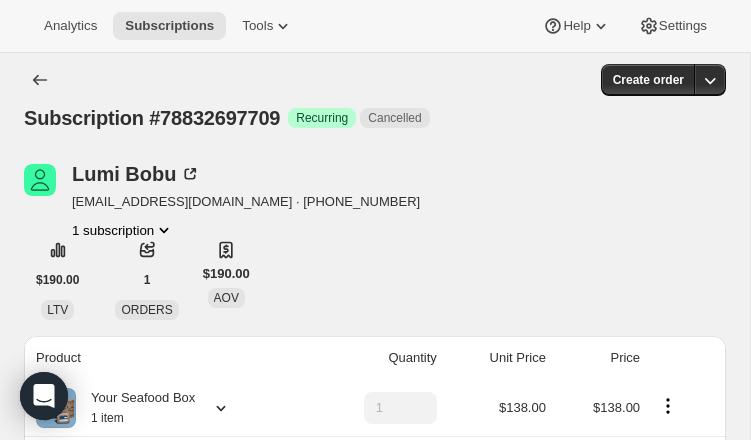 scroll, scrollTop: 0, scrollLeft: 0, axis: both 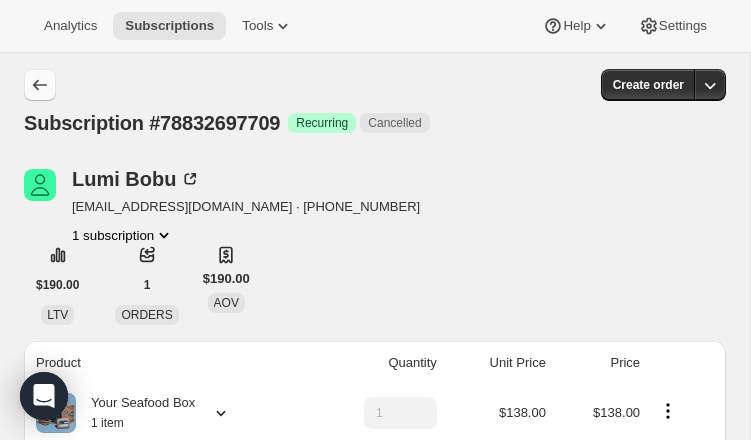 click 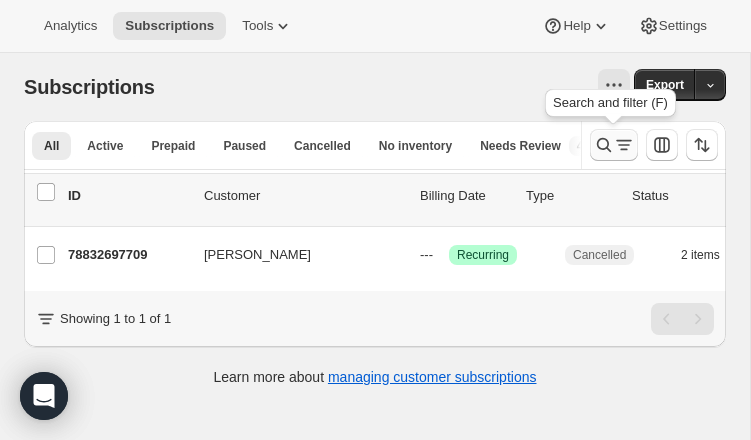 click 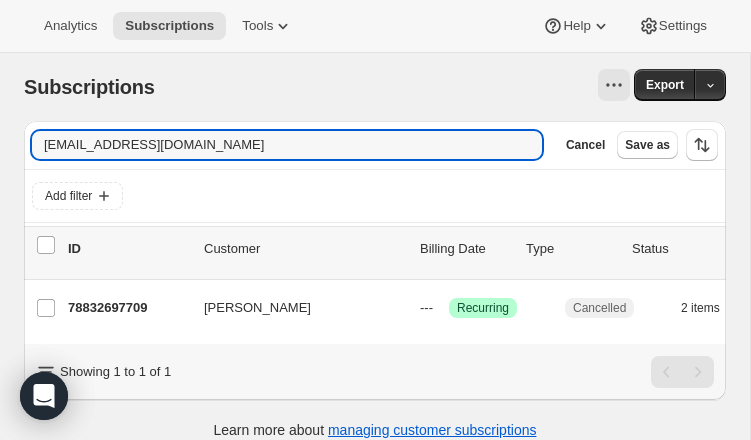 drag, startPoint x: 146, startPoint y: 140, endPoint x: 21, endPoint y: 126, distance: 125.781555 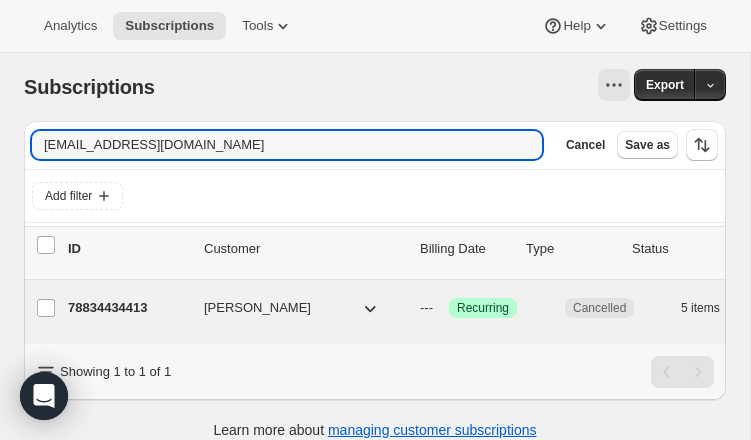 type on "[EMAIL_ADDRESS][DOMAIN_NAME]" 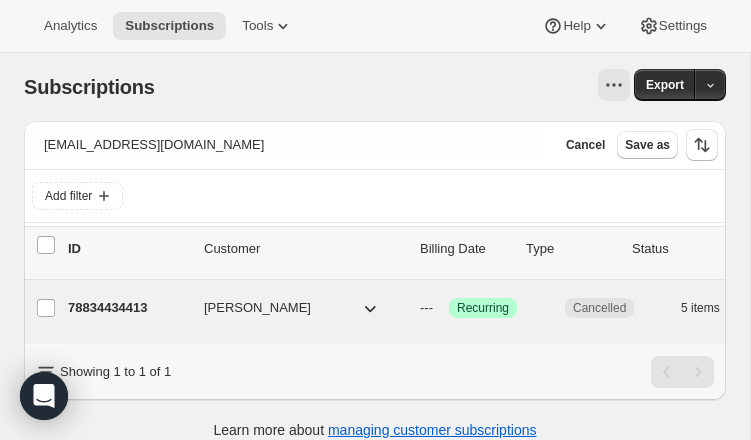 click on "78834434413" at bounding box center (128, 308) 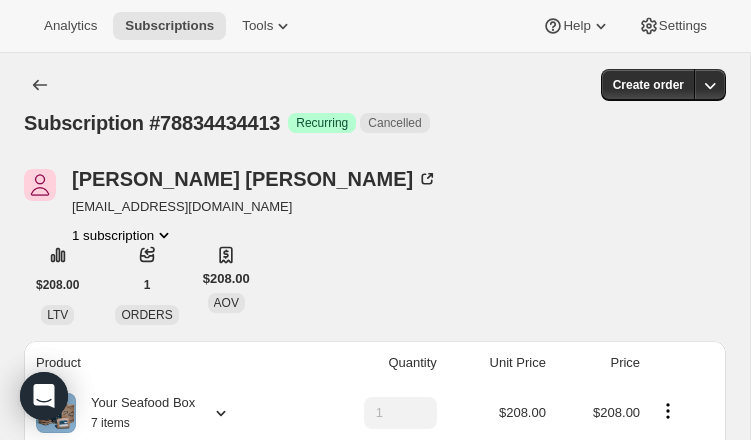 scroll, scrollTop: 0, scrollLeft: 0, axis: both 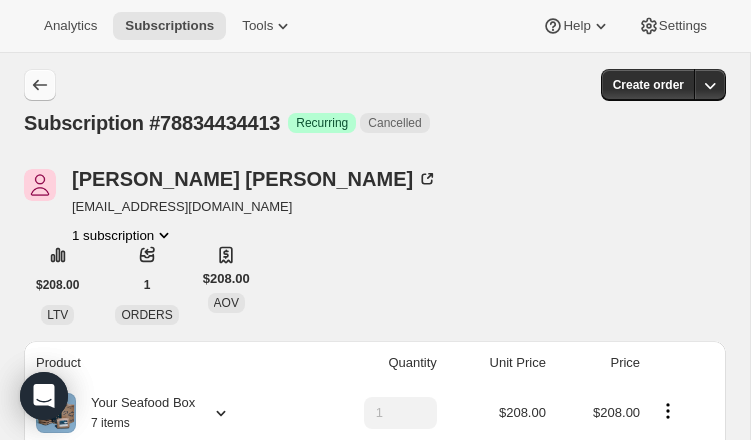 click 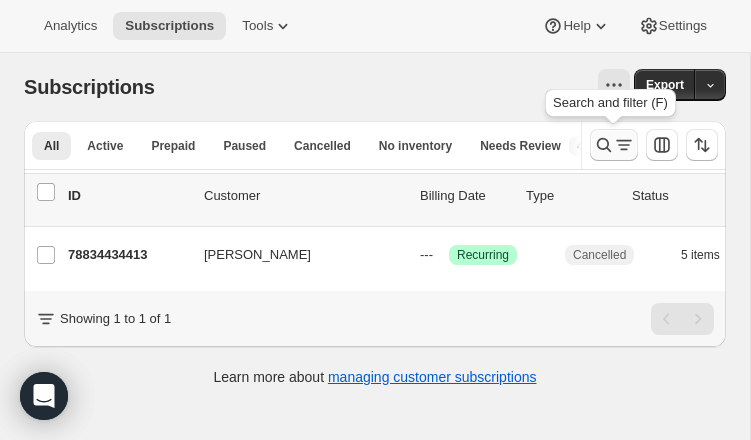 click at bounding box center [614, 145] 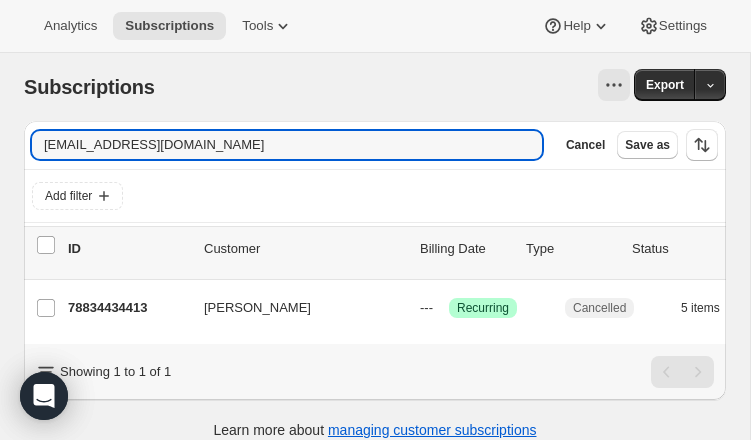 drag, startPoint x: 18, startPoint y: 137, endPoint x: -72, endPoint y: 128, distance: 90.44888 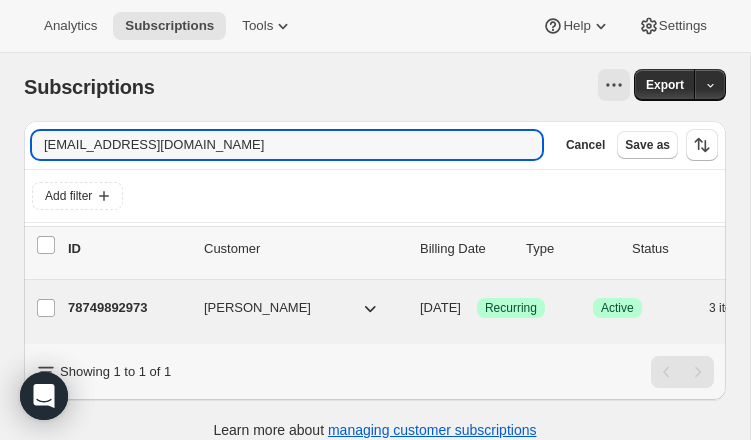type on "[EMAIL_ADDRESS][DOMAIN_NAME]" 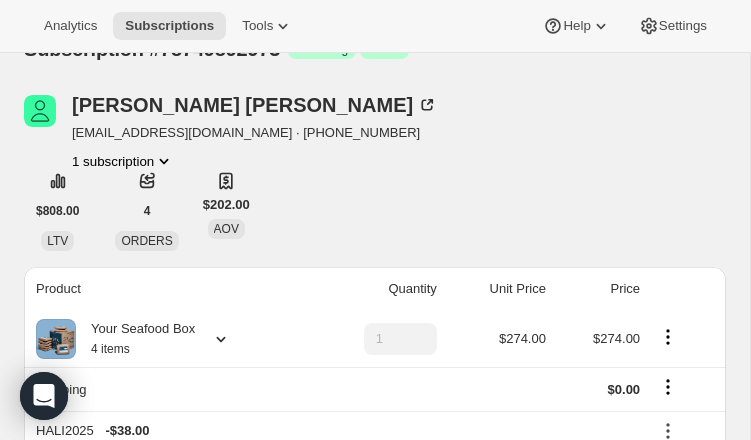 scroll, scrollTop: 0, scrollLeft: 0, axis: both 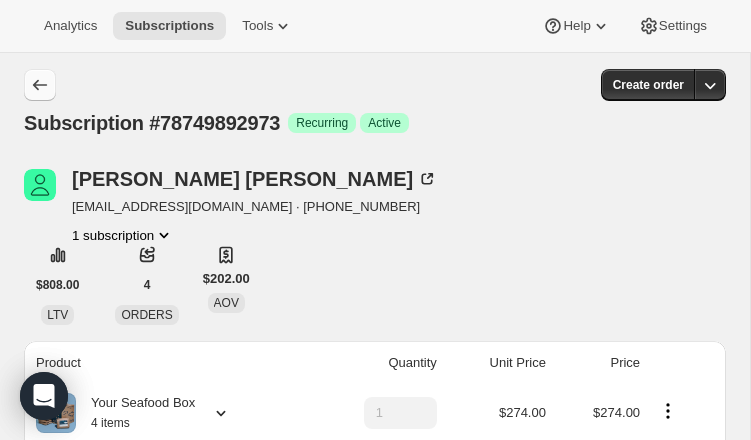 click 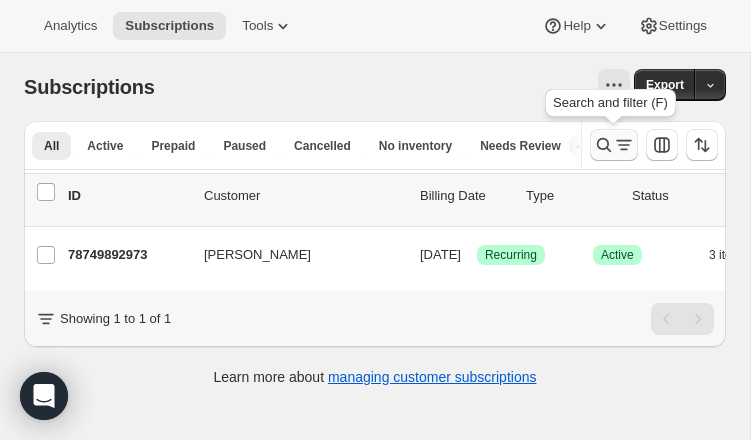 click 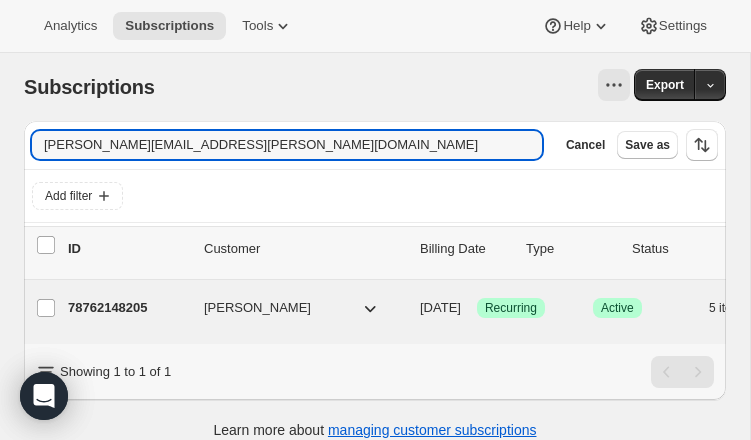 type on "[PERSON_NAME][EMAIL_ADDRESS][PERSON_NAME][DOMAIN_NAME]" 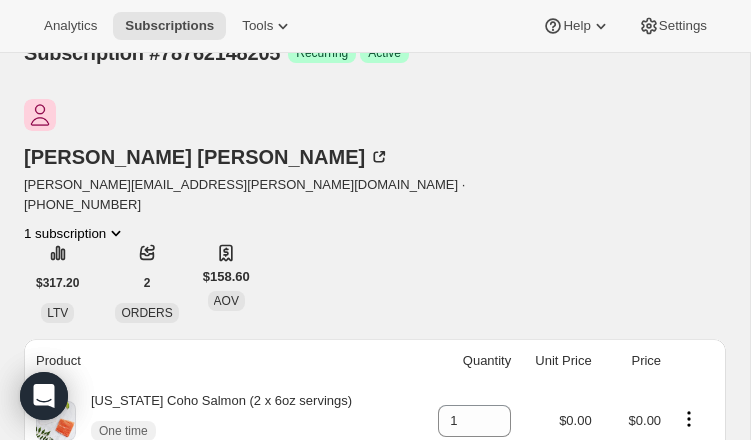 scroll, scrollTop: 0, scrollLeft: 0, axis: both 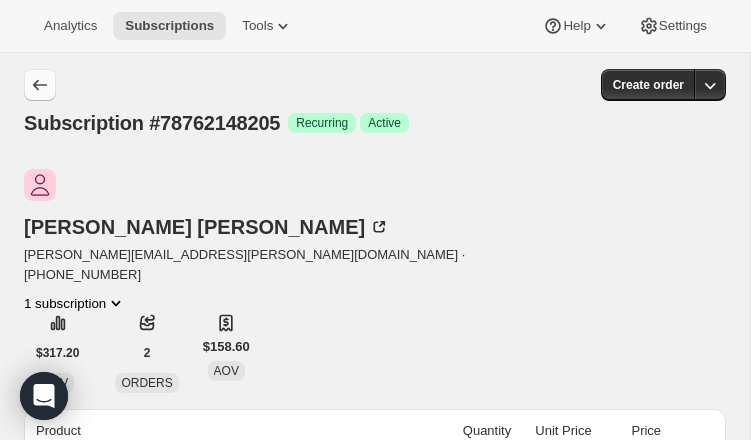 click 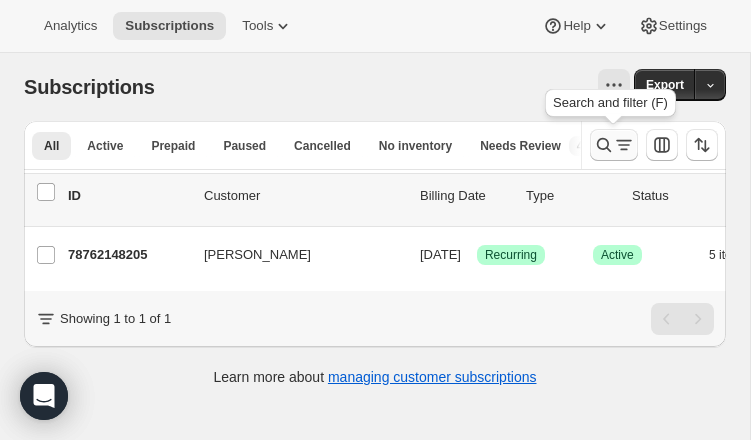 click 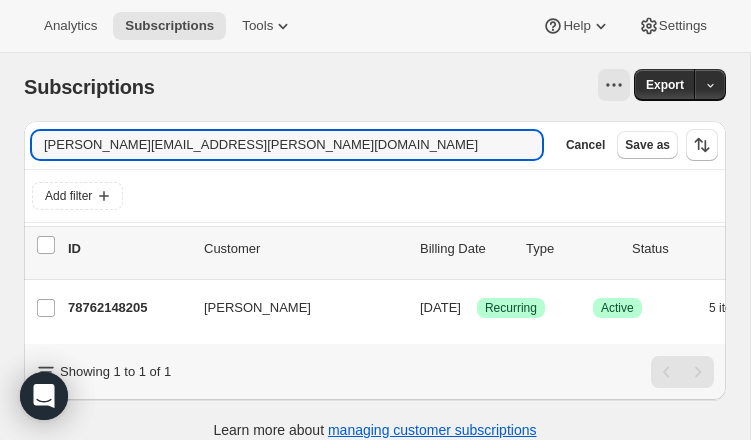 drag, startPoint x: 155, startPoint y: 143, endPoint x: -35, endPoint y: 137, distance: 190.09471 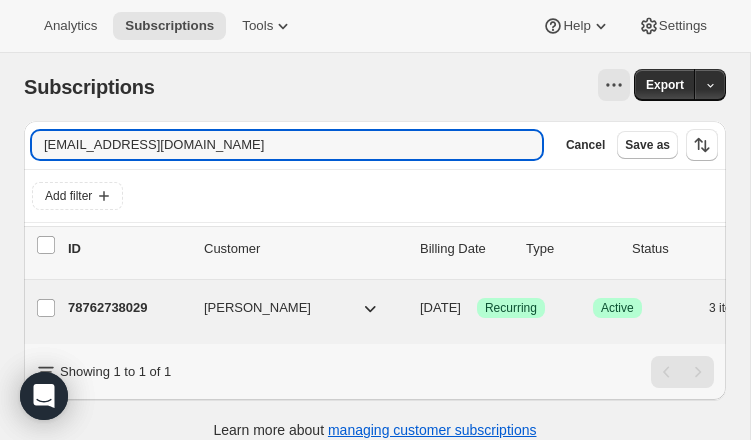 type on "[EMAIL_ADDRESS][DOMAIN_NAME]" 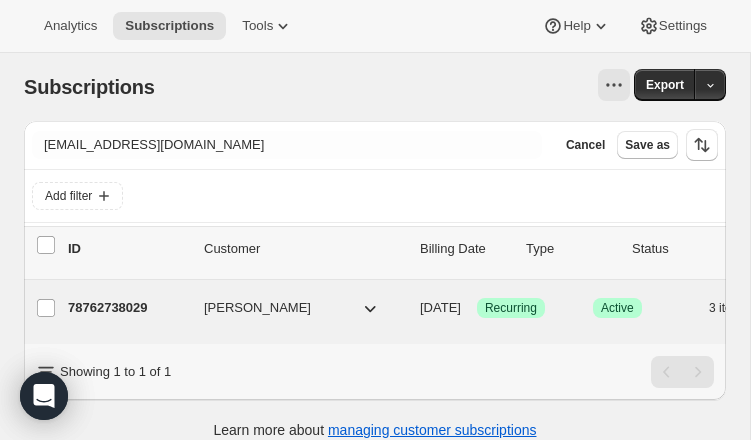 click on "78762738029" at bounding box center [128, 308] 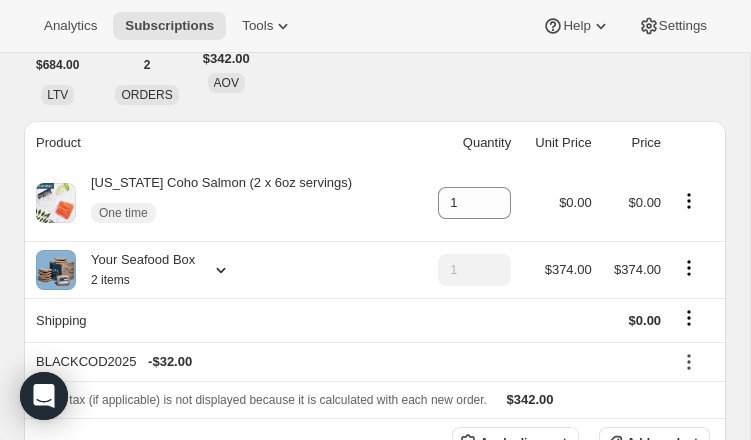 scroll, scrollTop: 0, scrollLeft: 0, axis: both 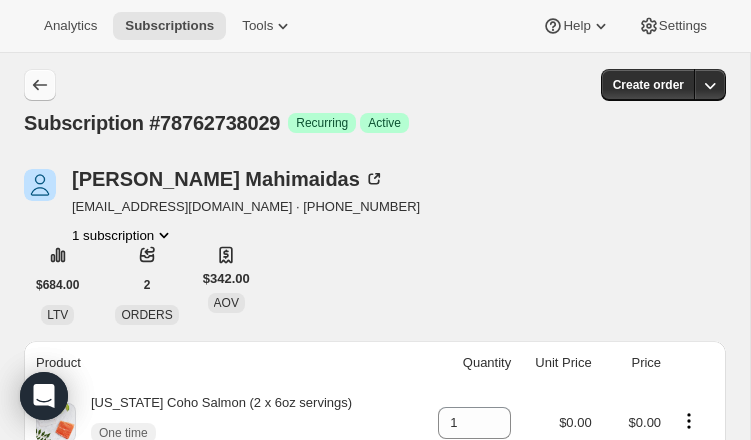 click 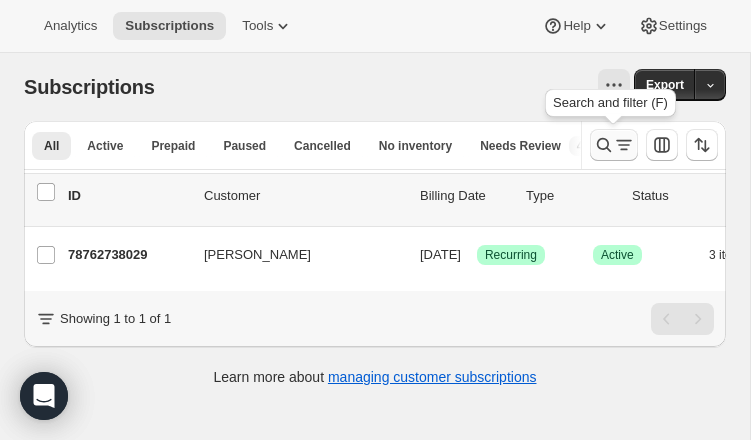 click 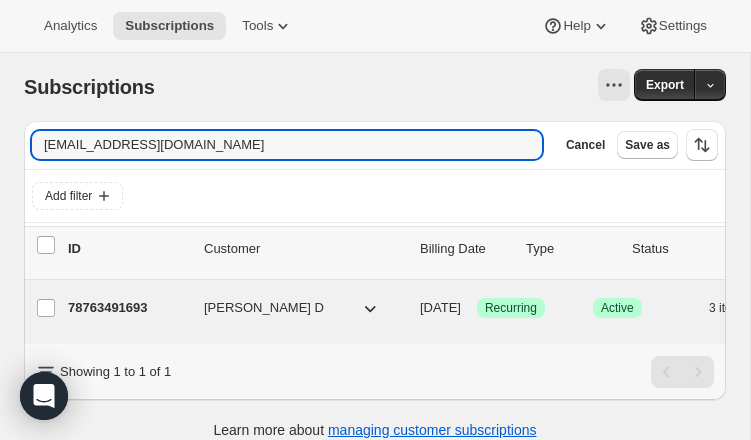 type on "[EMAIL_ADDRESS][DOMAIN_NAME]" 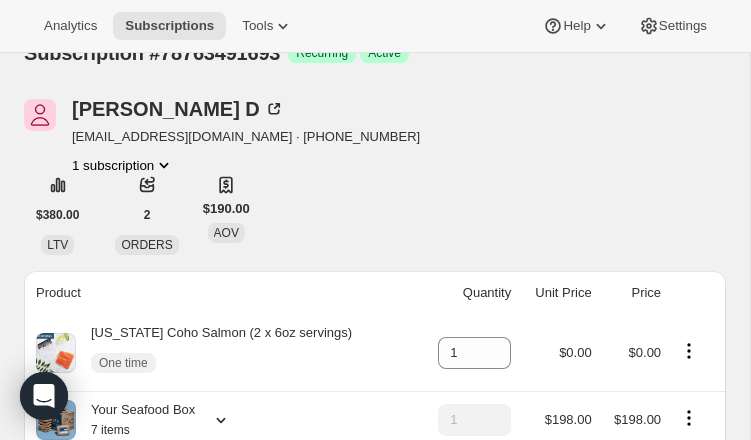 scroll, scrollTop: 0, scrollLeft: 0, axis: both 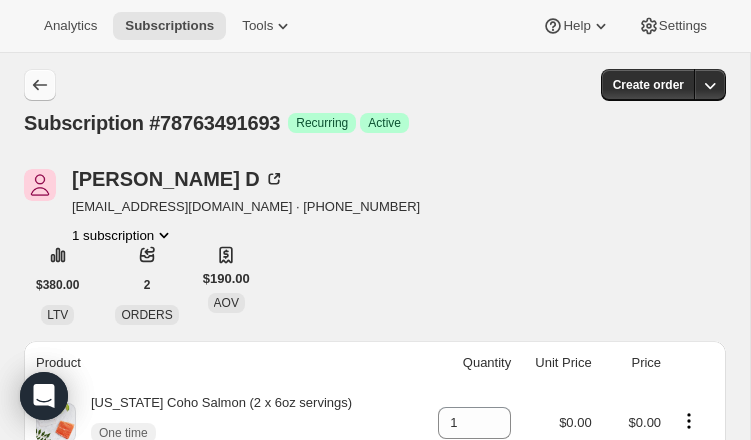 click at bounding box center (40, 85) 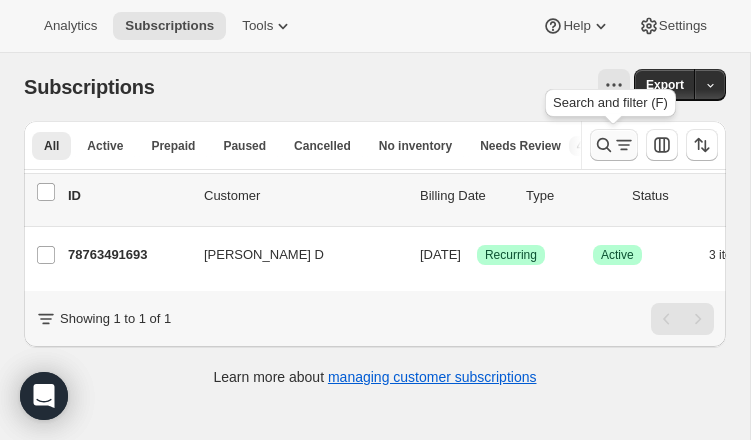 click 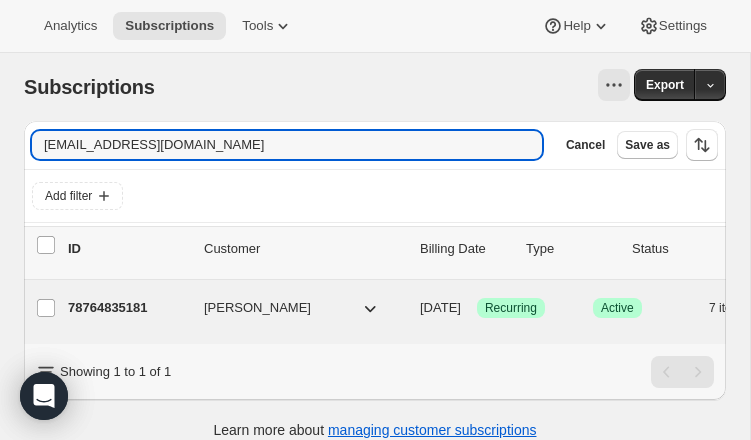 type on "[EMAIL_ADDRESS][DOMAIN_NAME]" 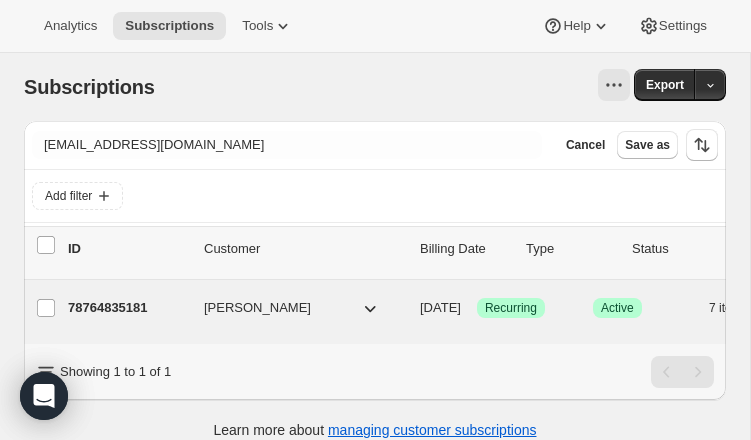 click on "78764835181" at bounding box center [128, 308] 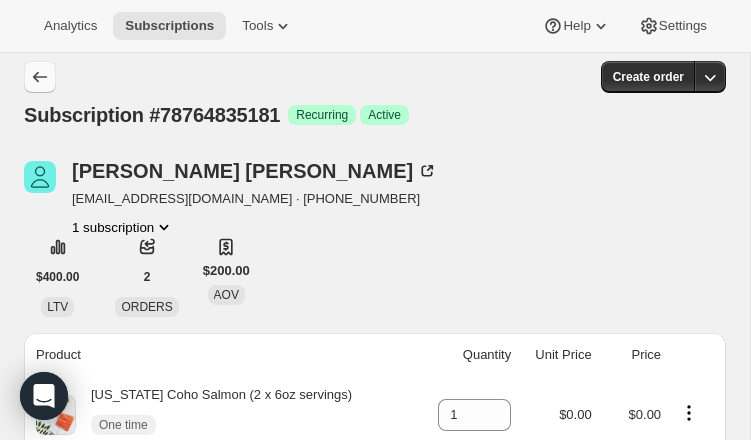 scroll, scrollTop: 0, scrollLeft: 0, axis: both 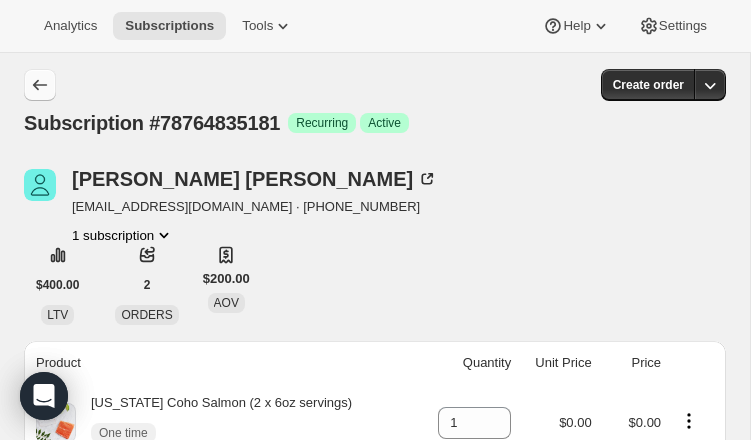 click 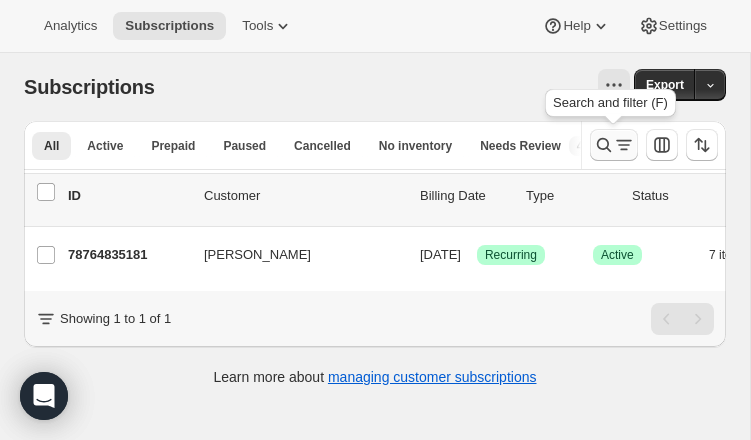 click 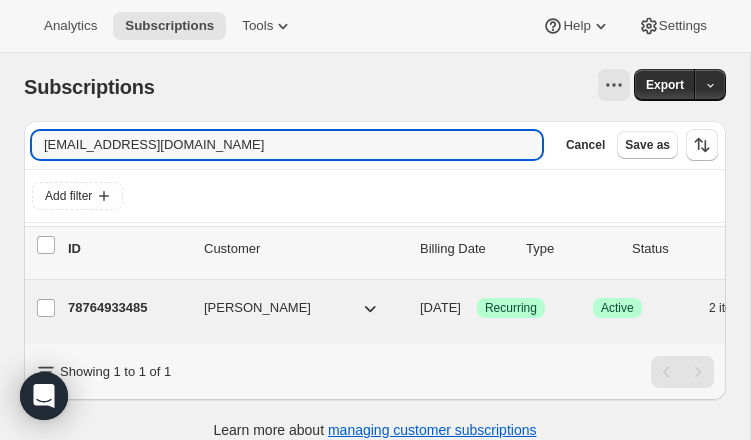 type on "[EMAIL_ADDRESS][DOMAIN_NAME]" 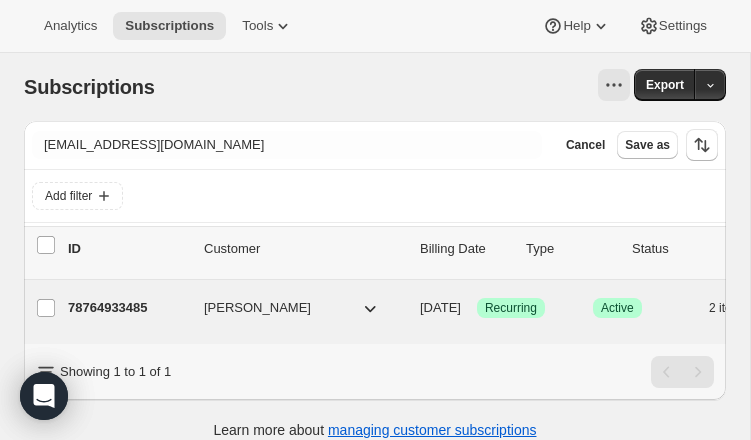 click on "78764933485" at bounding box center [128, 308] 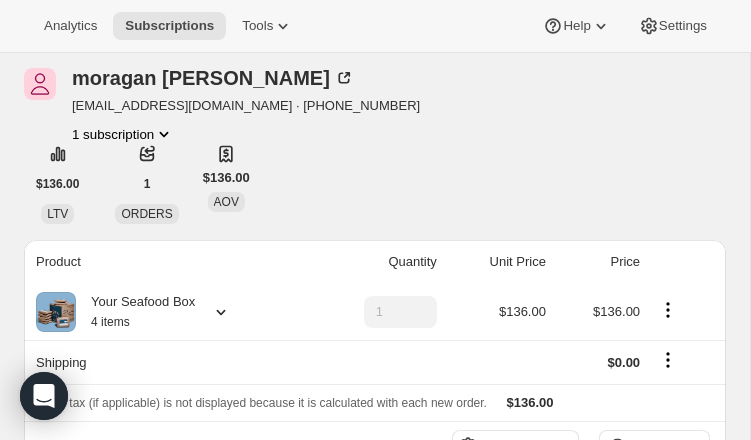 scroll, scrollTop: 0, scrollLeft: 0, axis: both 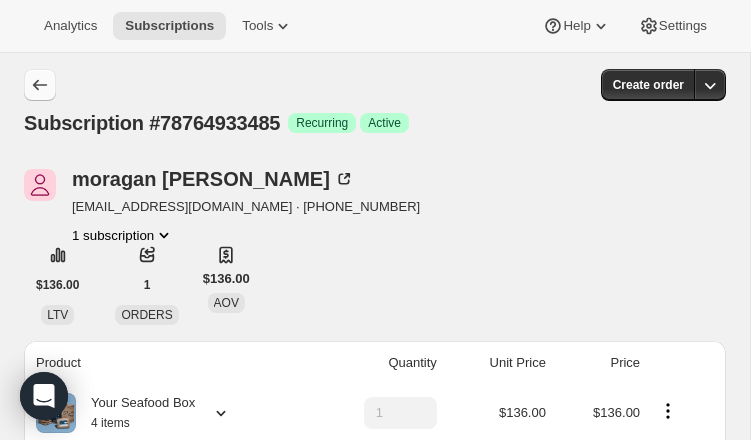drag, startPoint x: 21, startPoint y: 61, endPoint x: 28, endPoint y: 72, distance: 13.038404 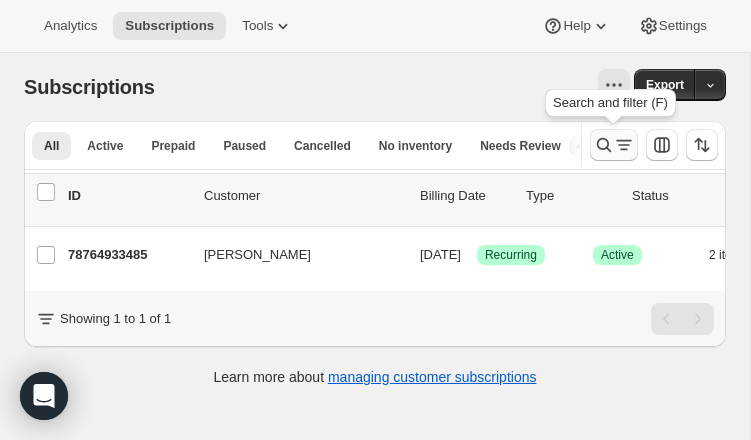 click 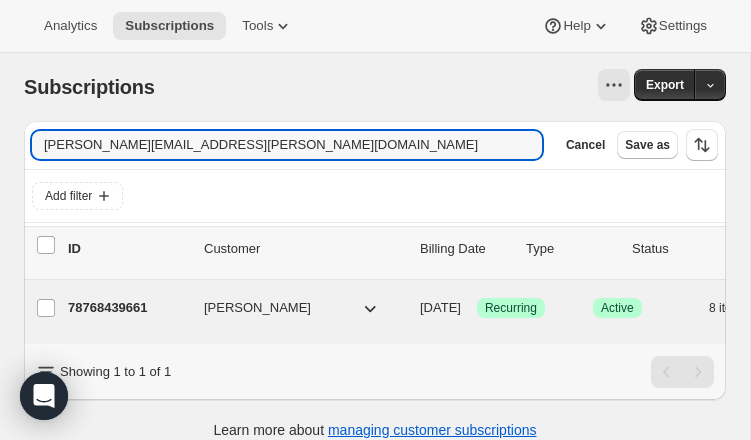 type on "[PERSON_NAME][EMAIL_ADDRESS][PERSON_NAME][DOMAIN_NAME]" 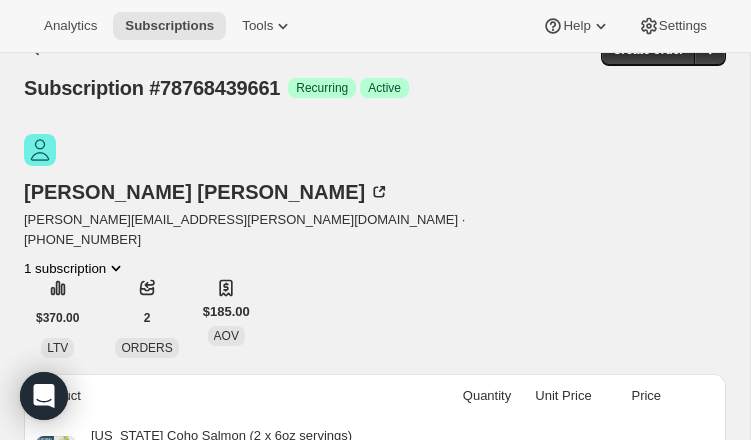 scroll, scrollTop: 0, scrollLeft: 0, axis: both 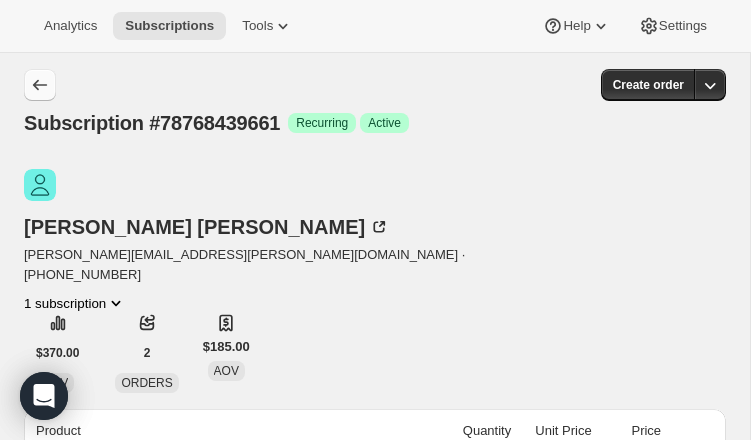 click at bounding box center (40, 85) 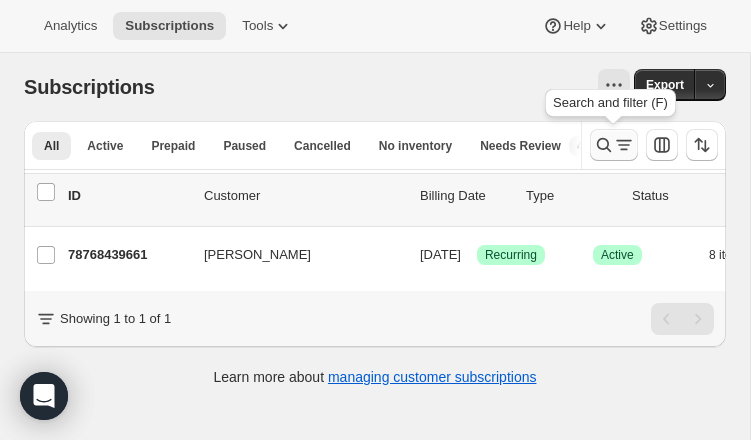click 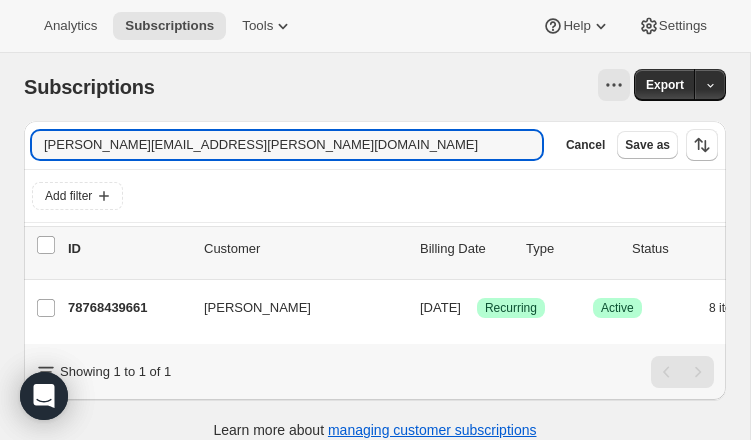 drag, startPoint x: 89, startPoint y: 140, endPoint x: -60, endPoint y: 126, distance: 149.65627 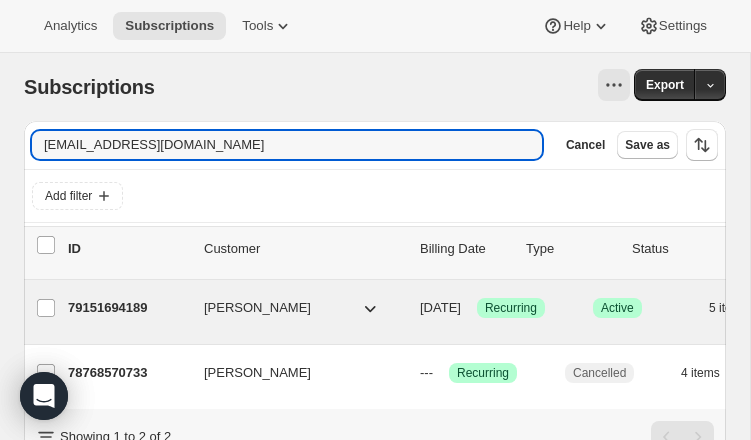 type on "[EMAIL_ADDRESS][DOMAIN_NAME]" 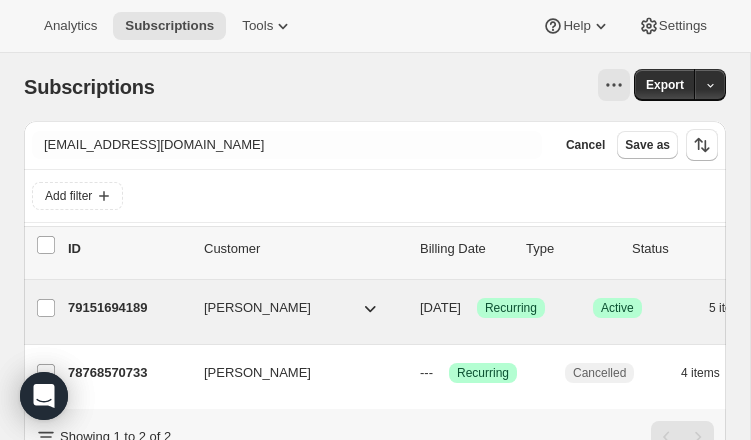 click on "79151694189 [PERSON_NAME] [DATE] Success Recurring Success Active 5   items $132.00" at bounding box center (496, 308) 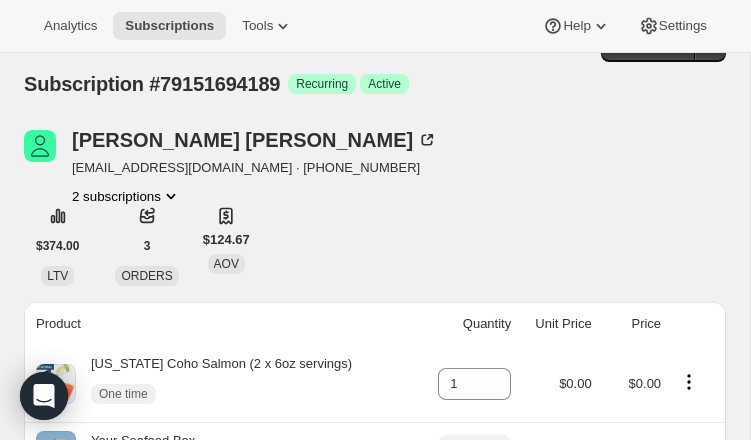 scroll, scrollTop: 0, scrollLeft: 0, axis: both 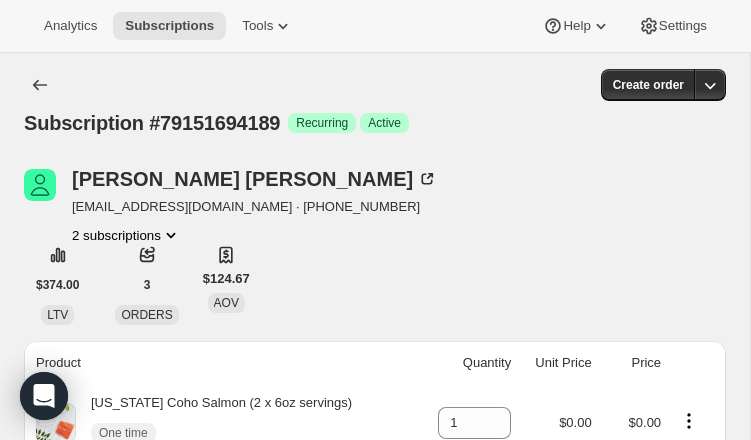 click 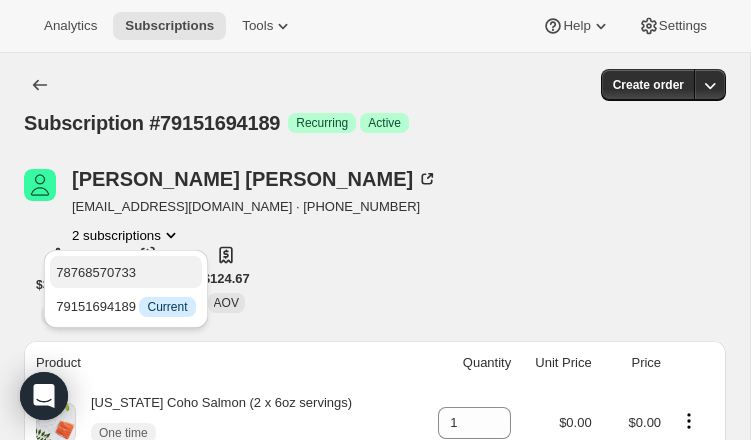 click on "78768570733" at bounding box center [96, 272] 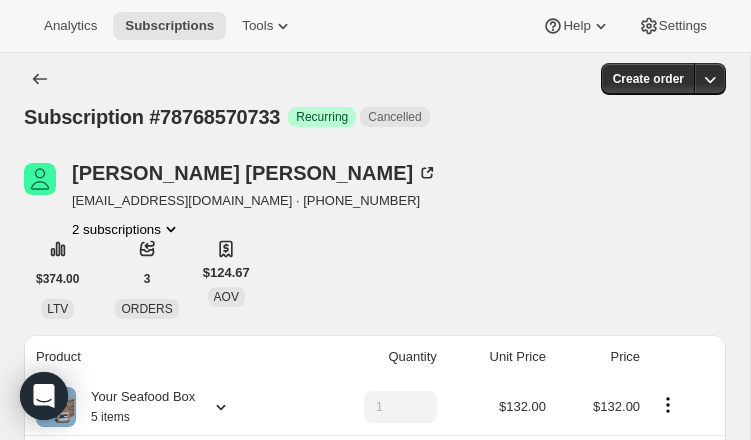 scroll, scrollTop: 0, scrollLeft: 0, axis: both 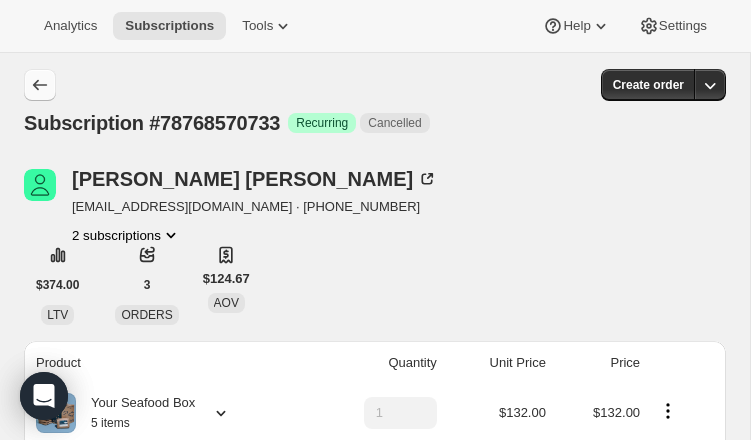 click 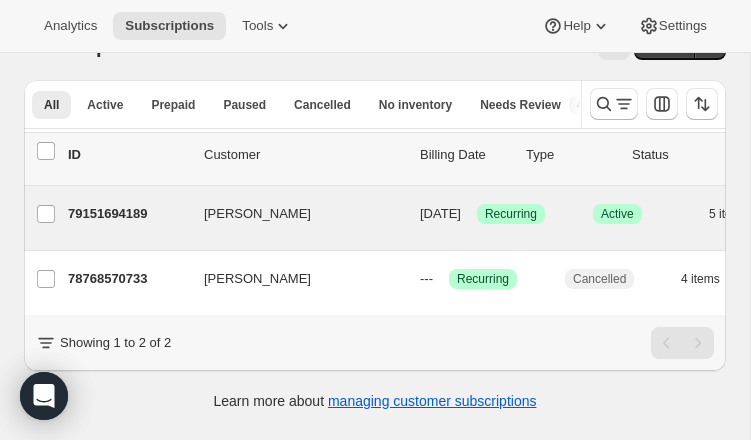 scroll, scrollTop: 44, scrollLeft: 0, axis: vertical 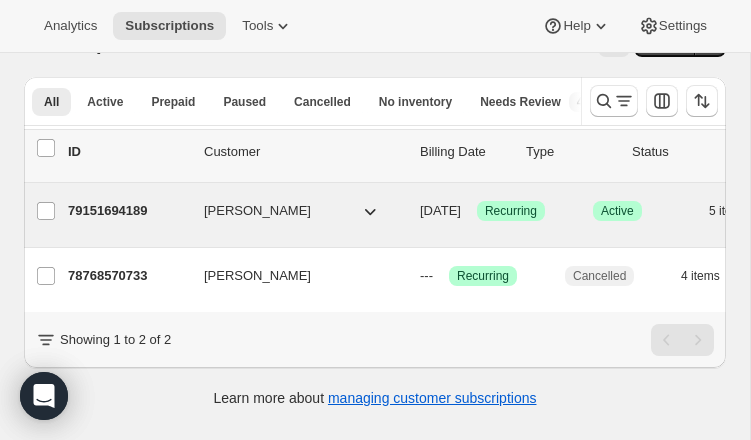 click on "79151694189" at bounding box center (128, 211) 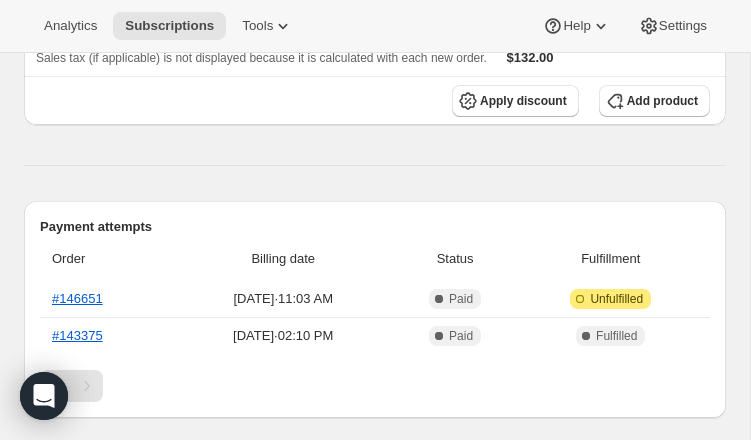 scroll, scrollTop: 561, scrollLeft: 0, axis: vertical 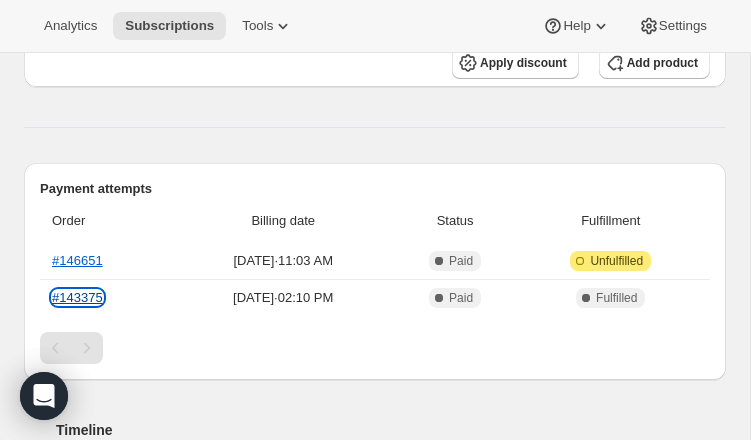 click on "#143375" at bounding box center [77, 297] 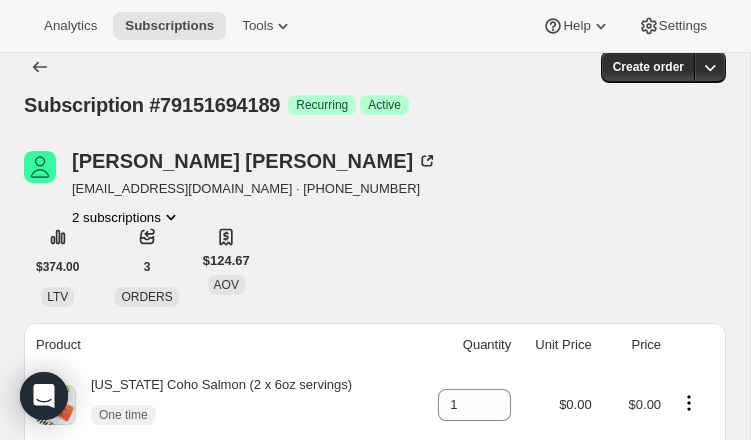 scroll, scrollTop: 0, scrollLeft: 0, axis: both 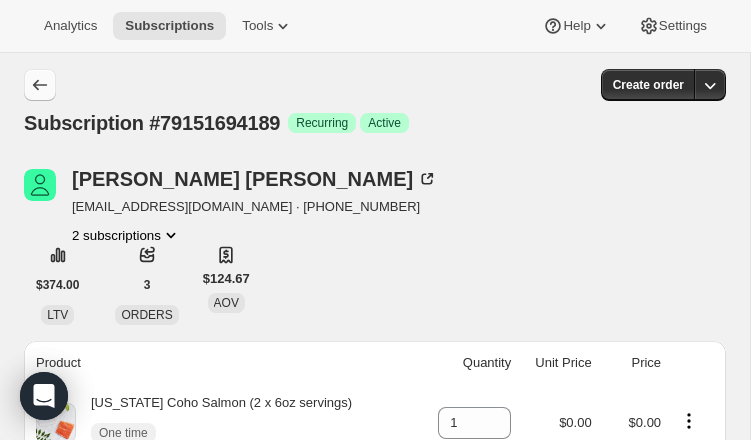 click at bounding box center [40, 85] 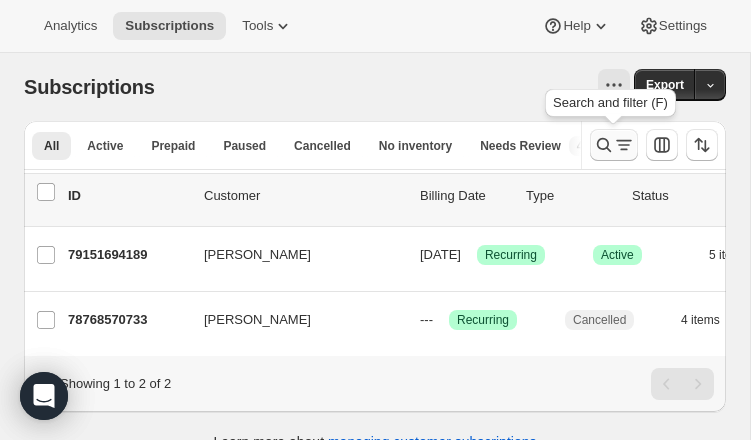 click 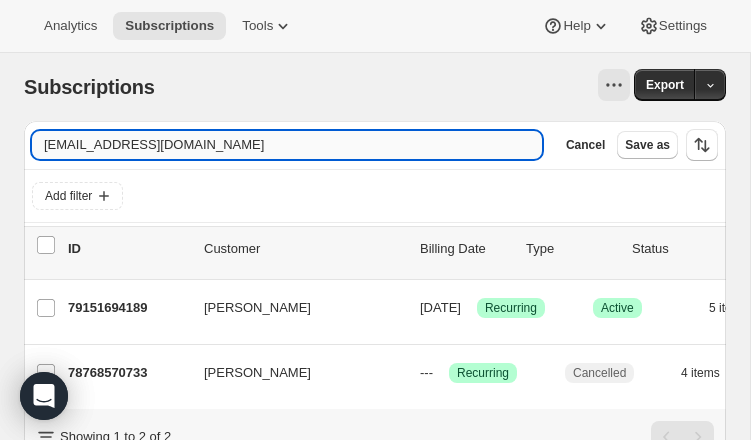 drag, startPoint x: 223, startPoint y: 134, endPoint x: 39, endPoint y: 133, distance: 184.00272 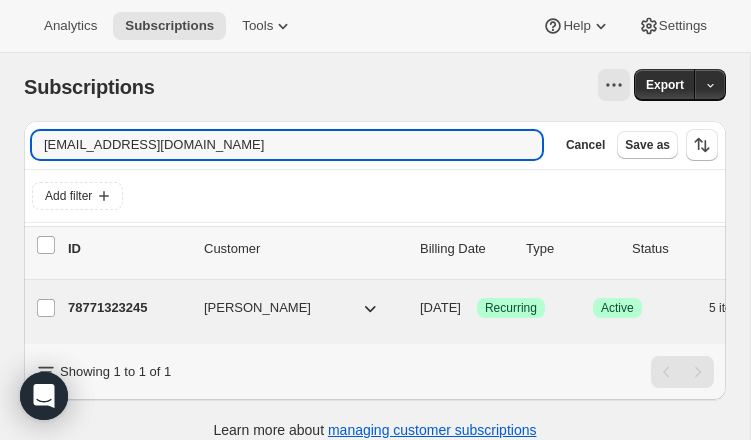type on "[EMAIL_ADDRESS][DOMAIN_NAME]" 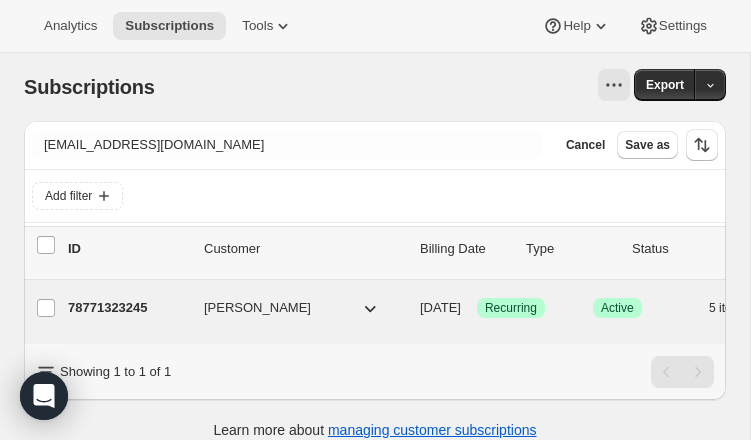 click on "78771323245" at bounding box center (128, 308) 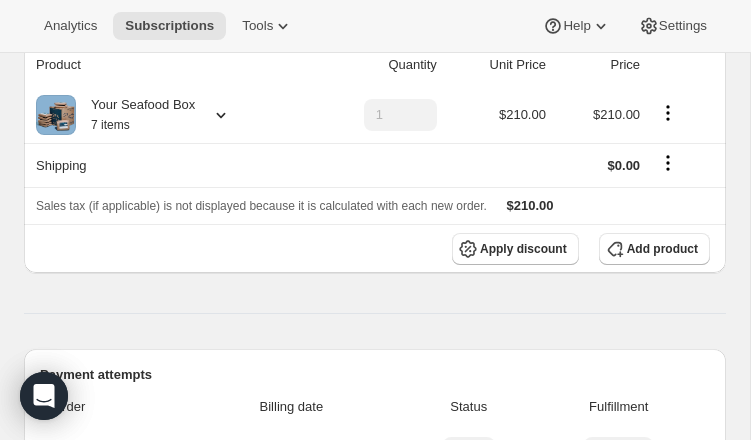 scroll, scrollTop: 0, scrollLeft: 0, axis: both 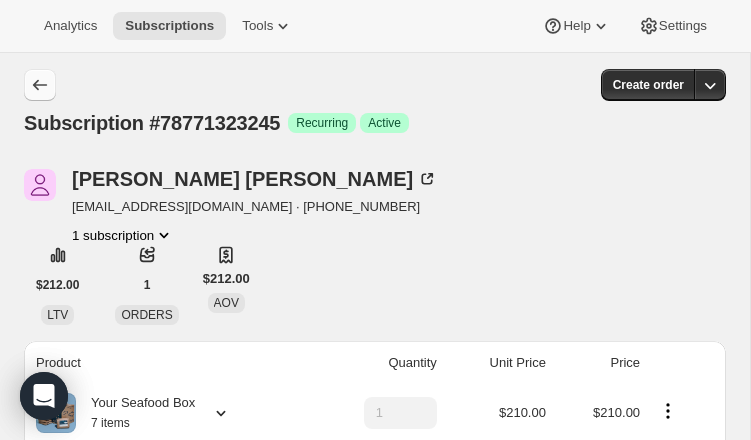 click 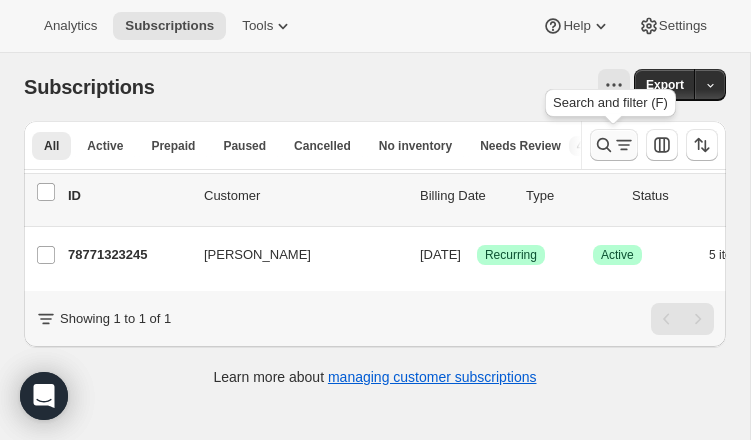 click 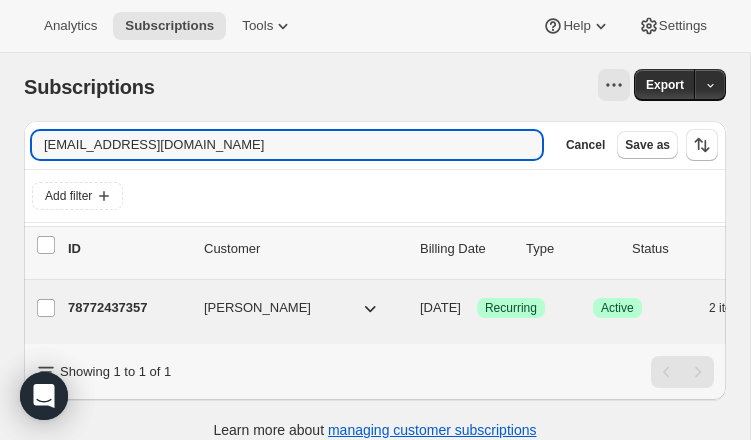 type on "[EMAIL_ADDRESS][DOMAIN_NAME]" 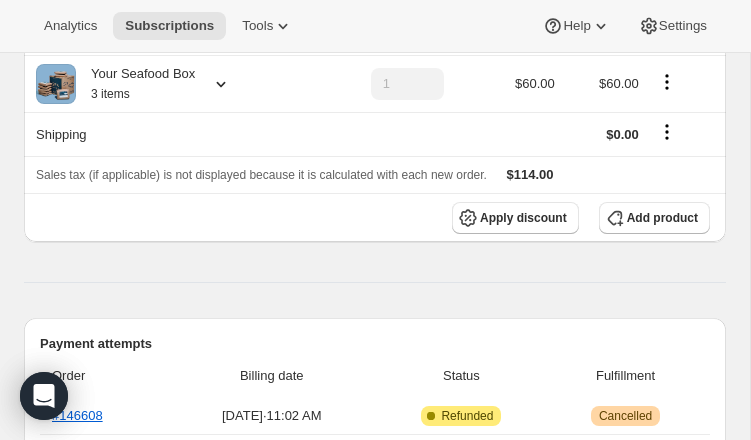 scroll, scrollTop: 584, scrollLeft: 0, axis: vertical 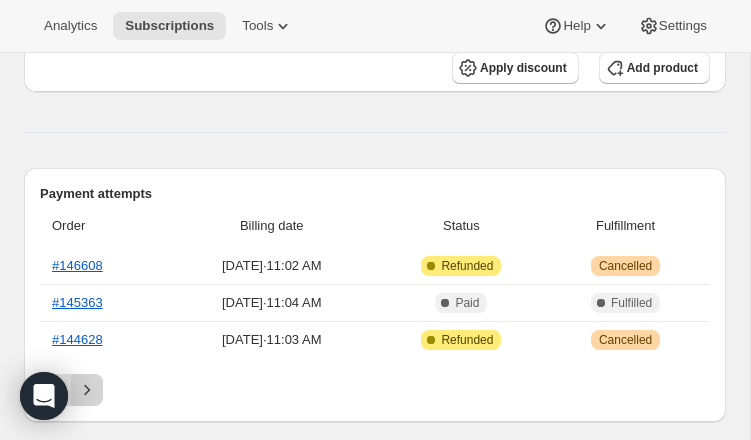 click 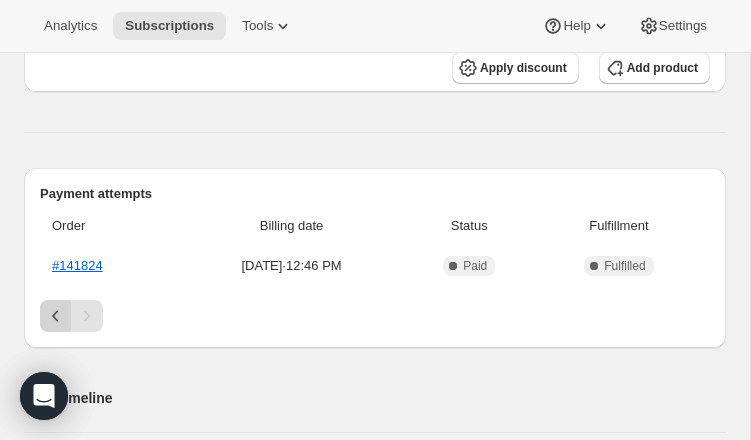 click 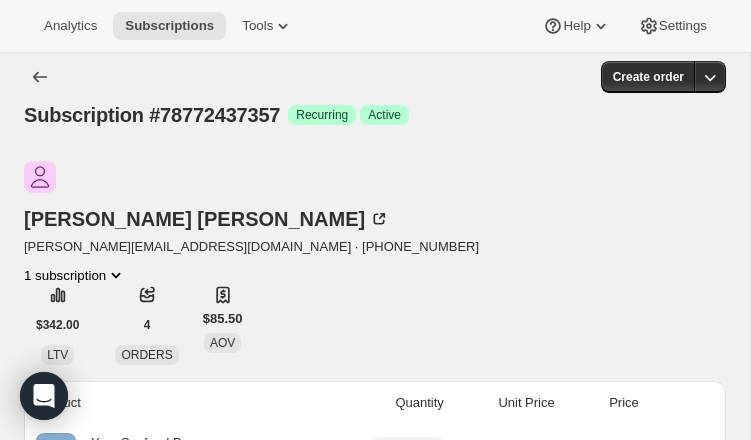 scroll, scrollTop: 0, scrollLeft: 0, axis: both 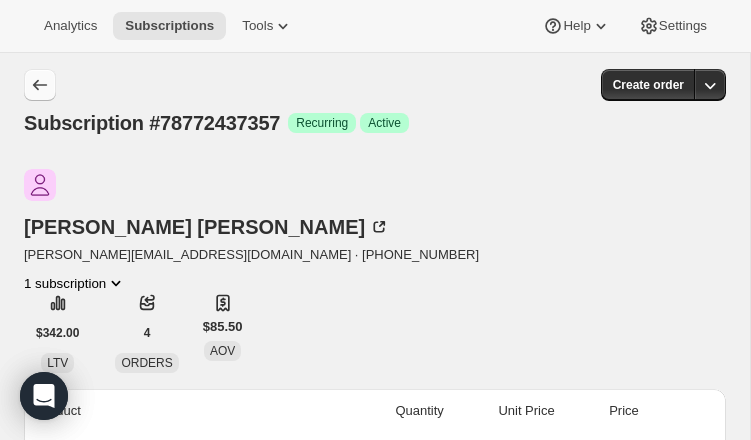 click 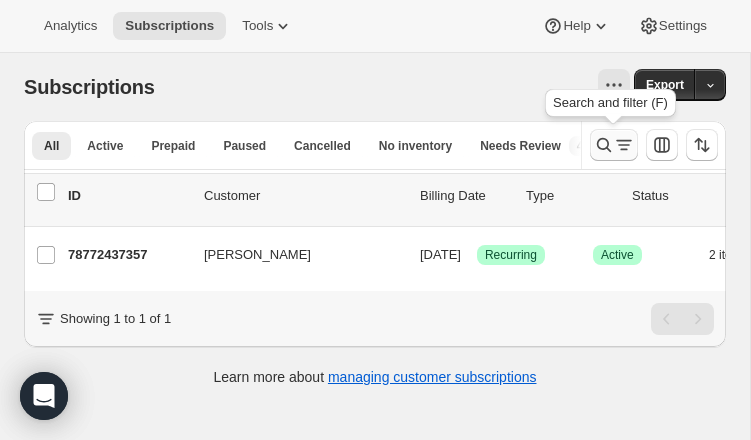 click 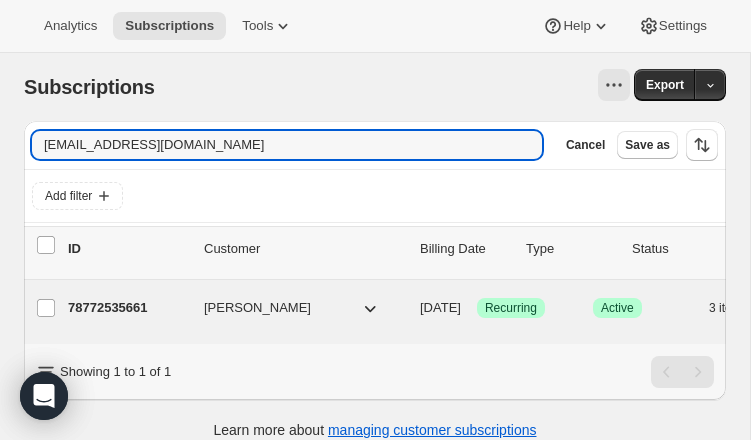 type on "[EMAIL_ADDRESS][DOMAIN_NAME]" 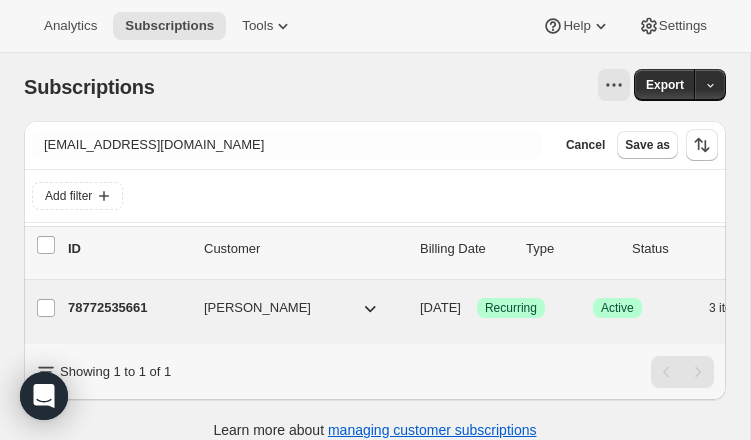 click on "78772535661" at bounding box center [128, 308] 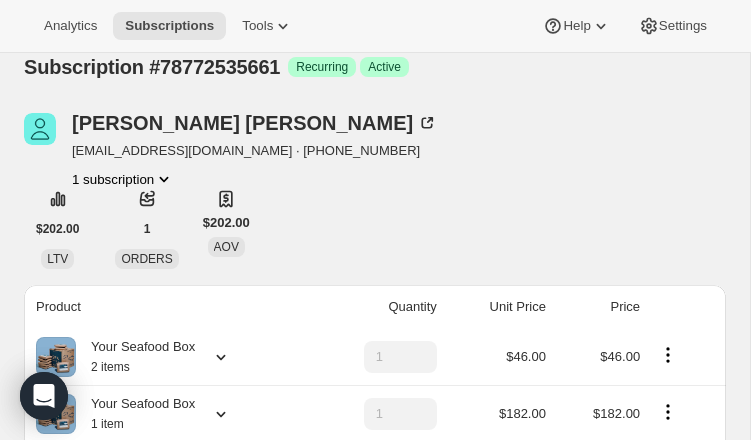 scroll, scrollTop: 0, scrollLeft: 0, axis: both 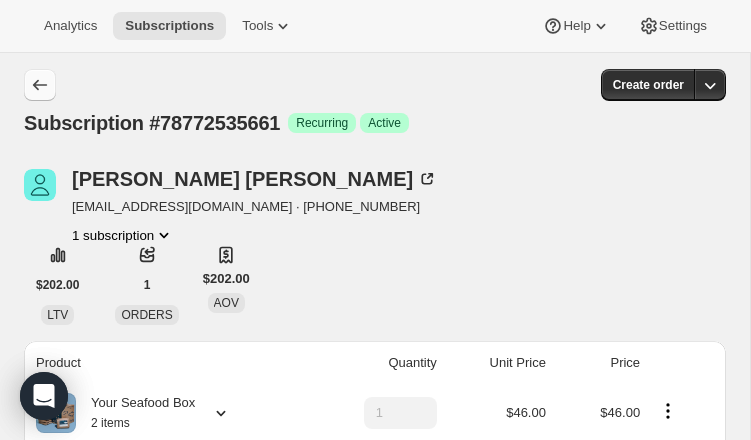 click 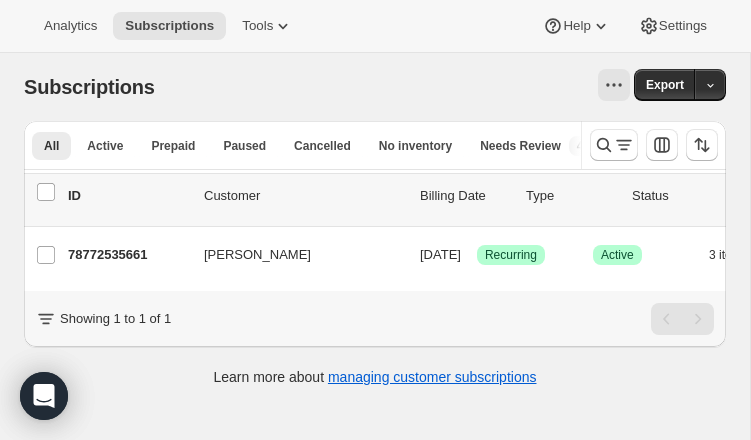 click at bounding box center (653, 145) 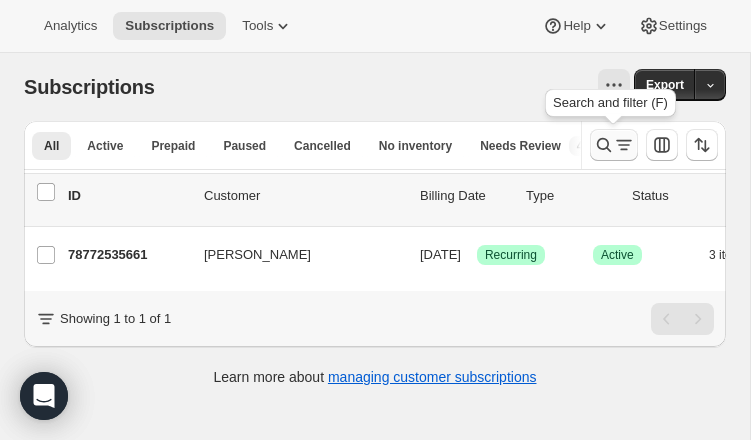 click 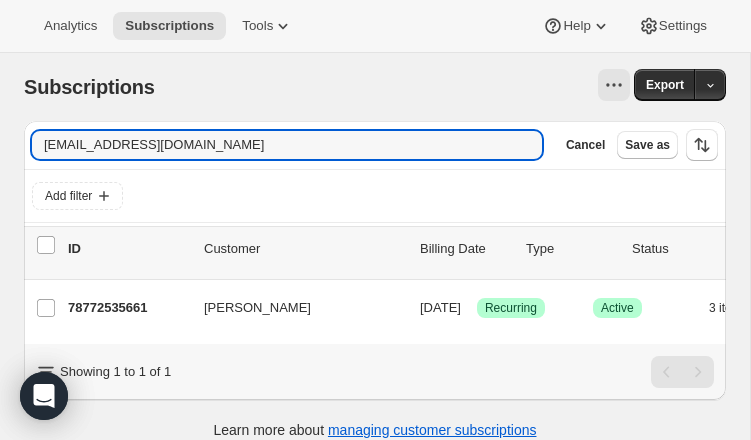 drag, startPoint x: 166, startPoint y: 147, endPoint x: -25, endPoint y: 146, distance: 191.00262 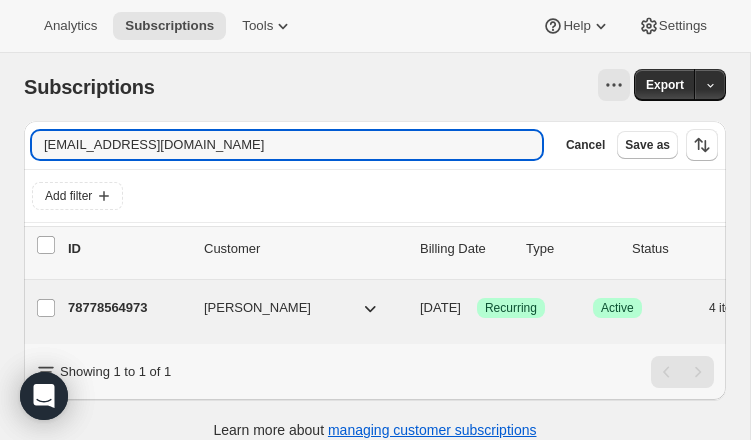 type on "[EMAIL_ADDRESS][DOMAIN_NAME]" 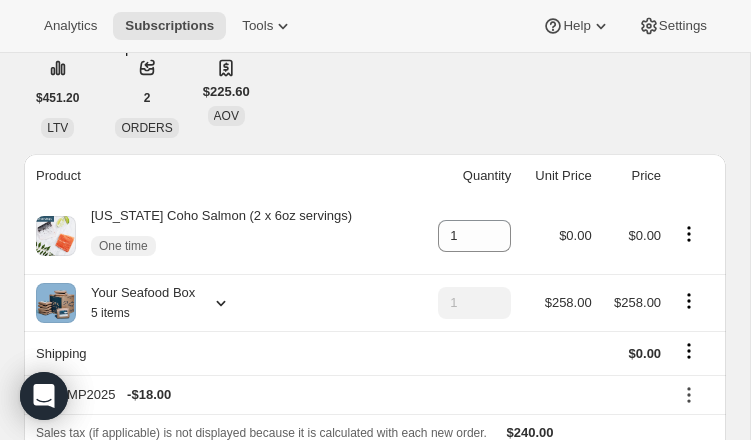 scroll, scrollTop: 0, scrollLeft: 0, axis: both 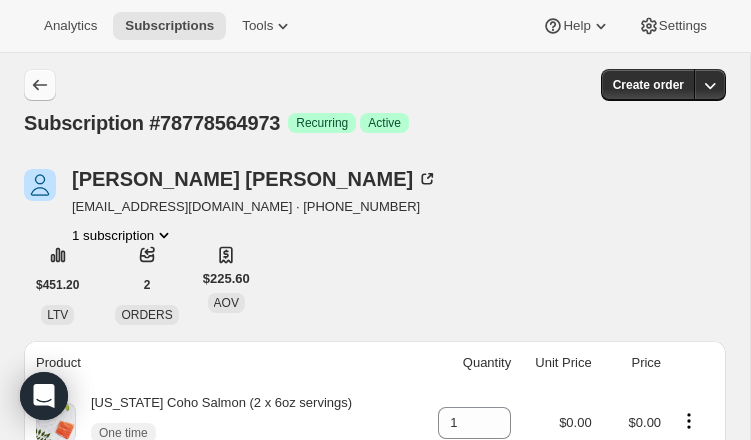 click 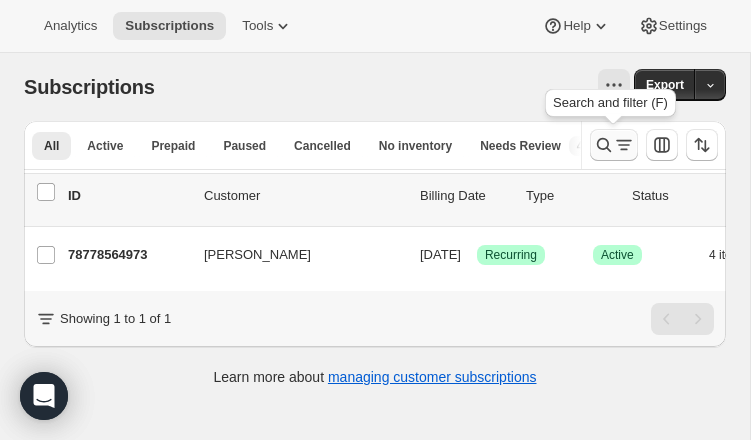 click 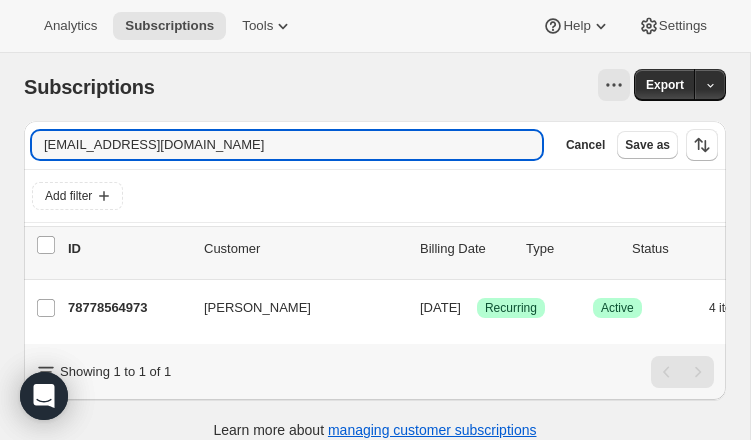 drag, startPoint x: 188, startPoint y: 147, endPoint x: 7, endPoint y: 146, distance: 181.00276 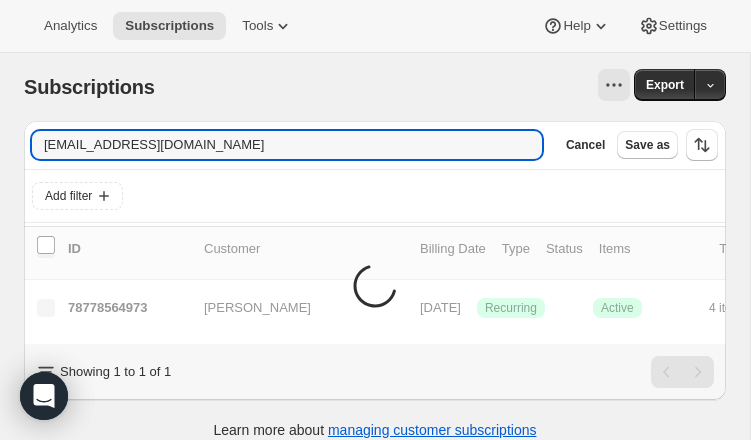 scroll, scrollTop: 53, scrollLeft: 0, axis: vertical 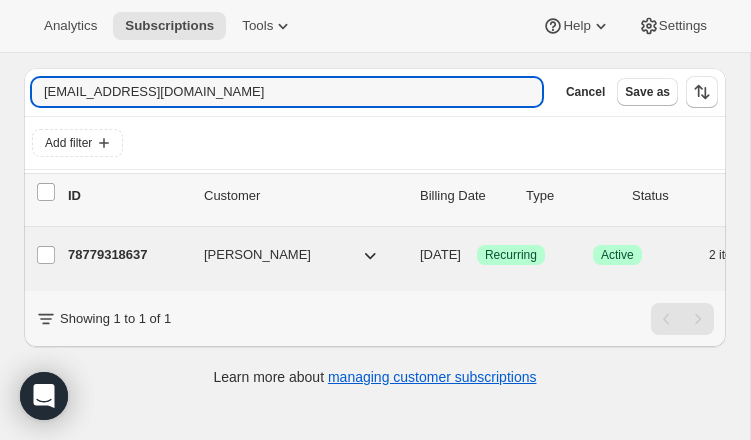 type on "[EMAIL_ADDRESS][DOMAIN_NAME]" 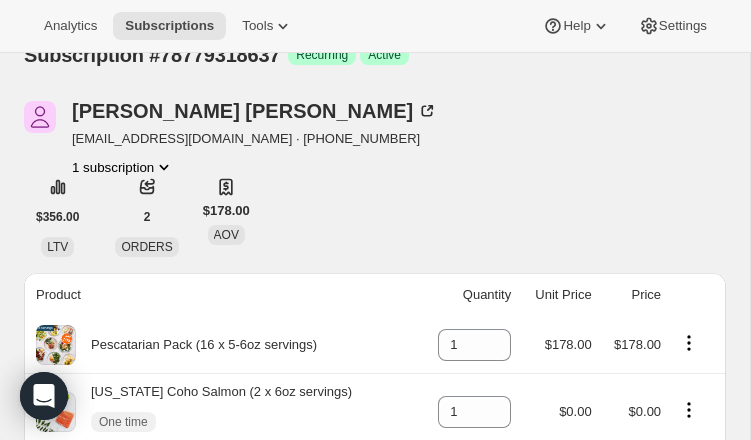 scroll, scrollTop: 0, scrollLeft: 0, axis: both 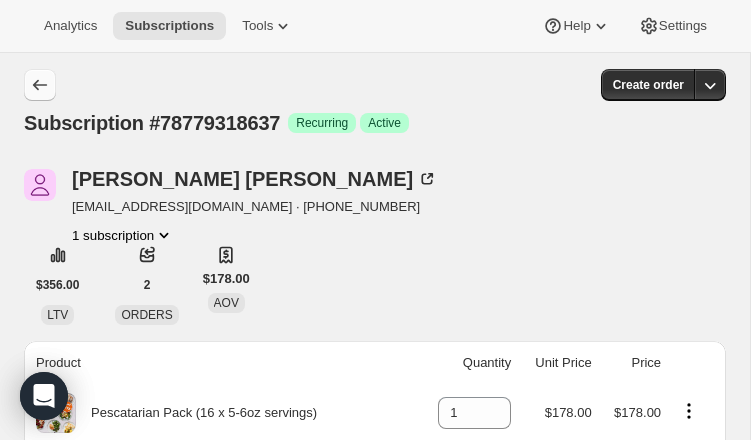 click 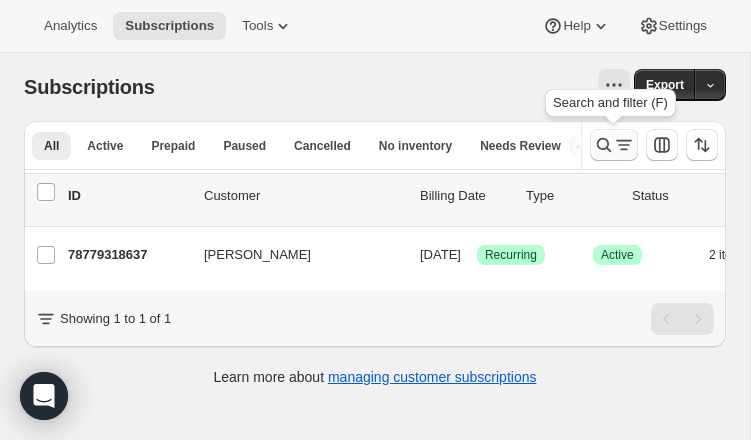 click 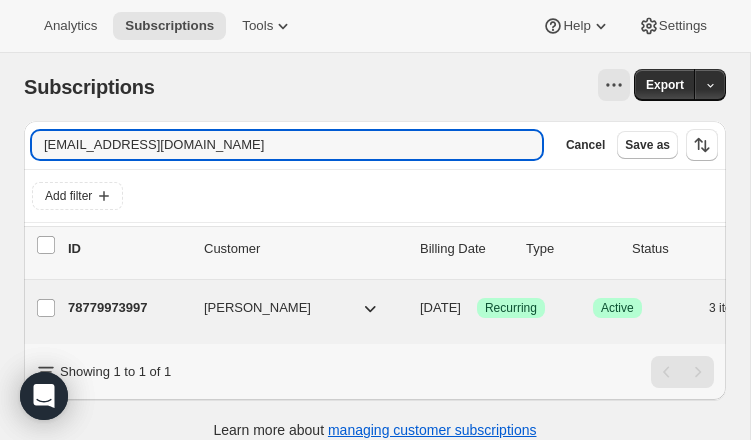 type on "[EMAIL_ADDRESS][DOMAIN_NAME]" 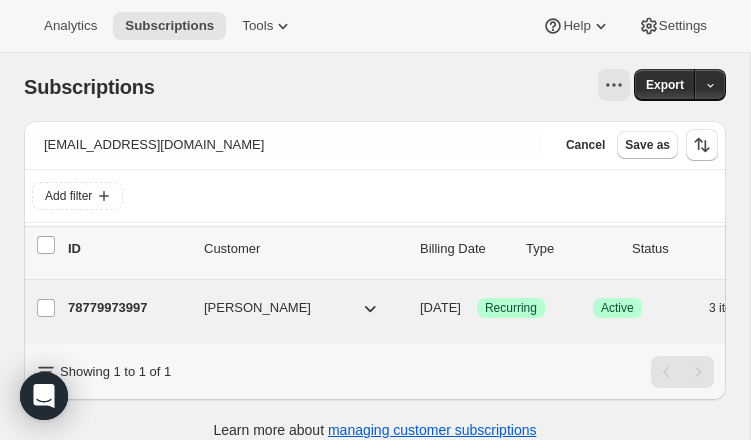 click on "78779973997" at bounding box center [128, 308] 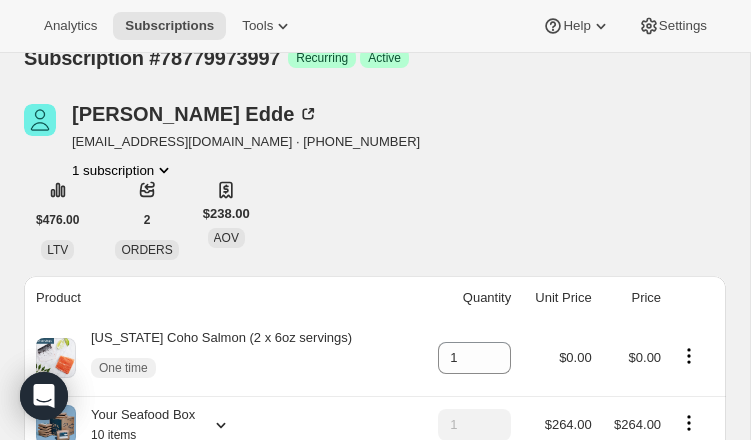 scroll, scrollTop: 0, scrollLeft: 0, axis: both 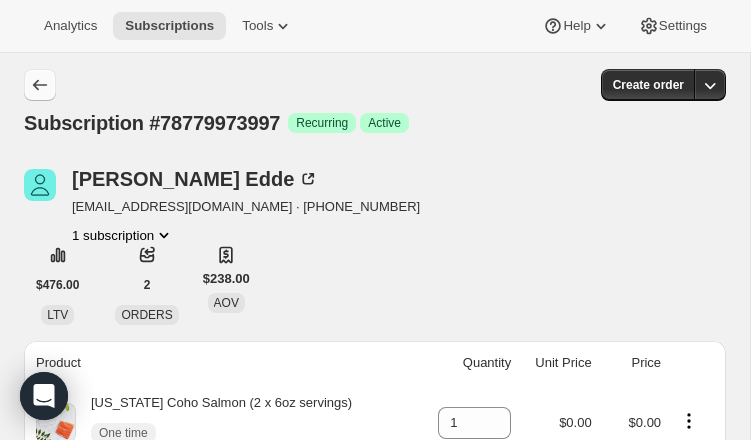 click 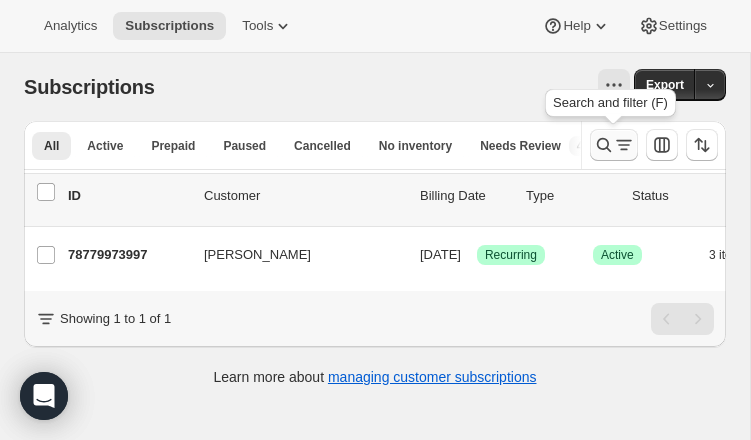 click 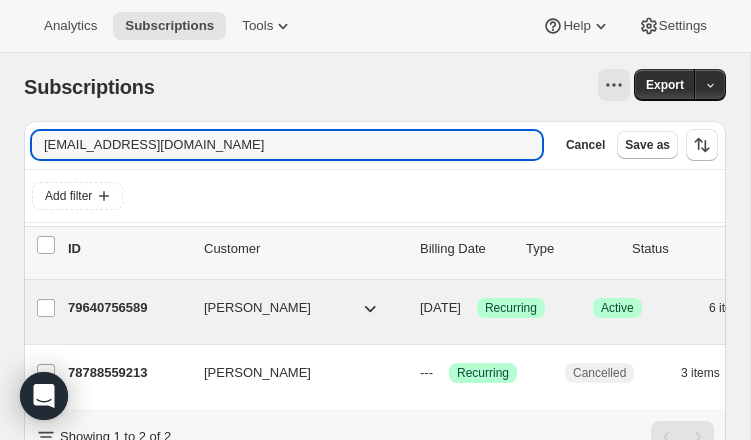 type on "[EMAIL_ADDRESS][DOMAIN_NAME]" 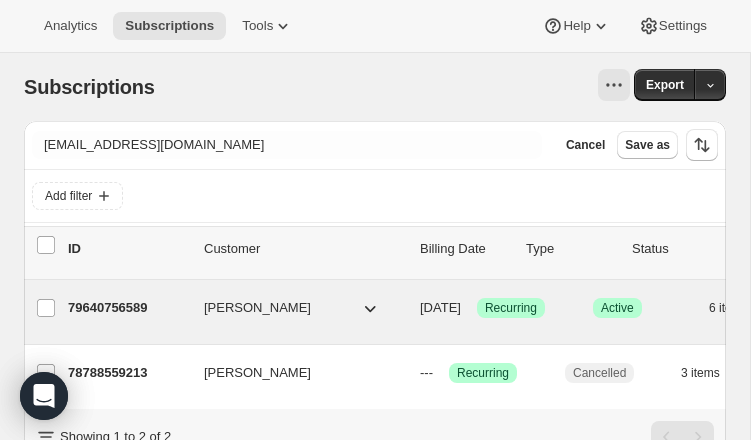 click on "79640756589" at bounding box center (128, 308) 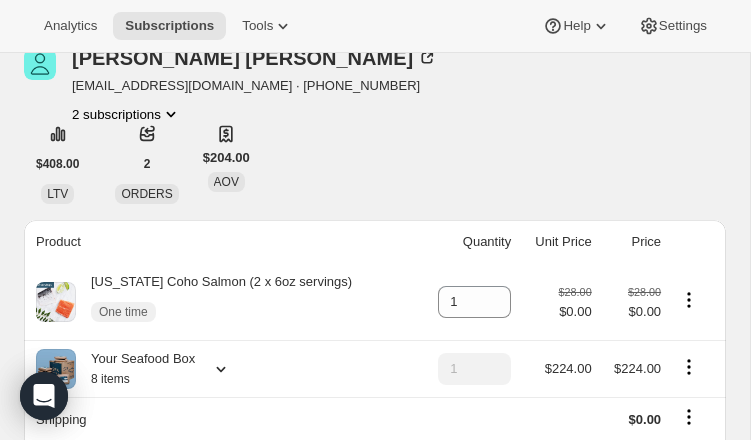 scroll, scrollTop: 0, scrollLeft: 0, axis: both 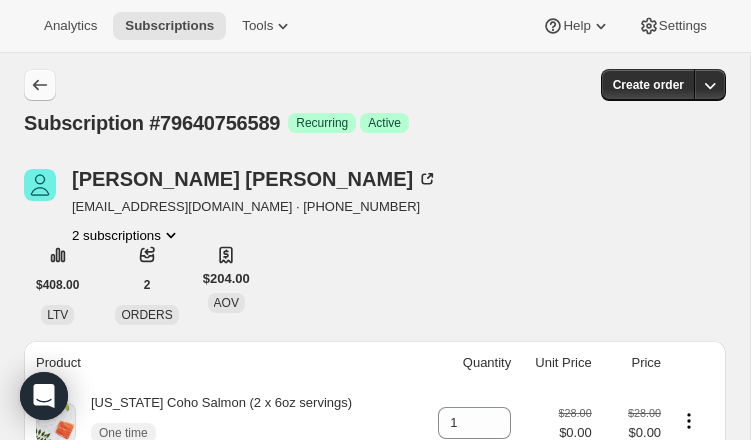 click 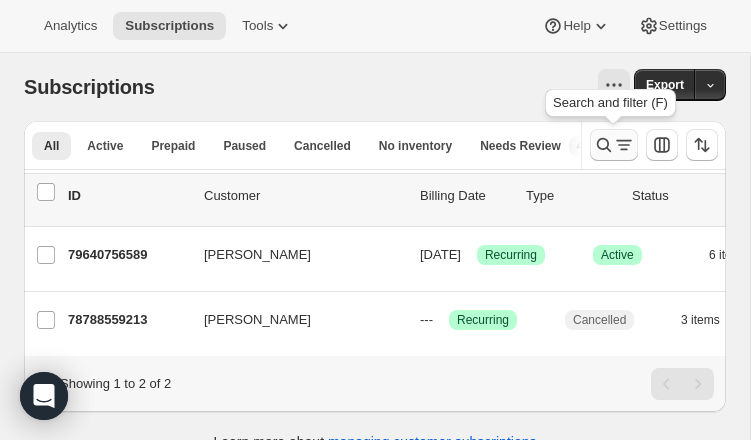 click 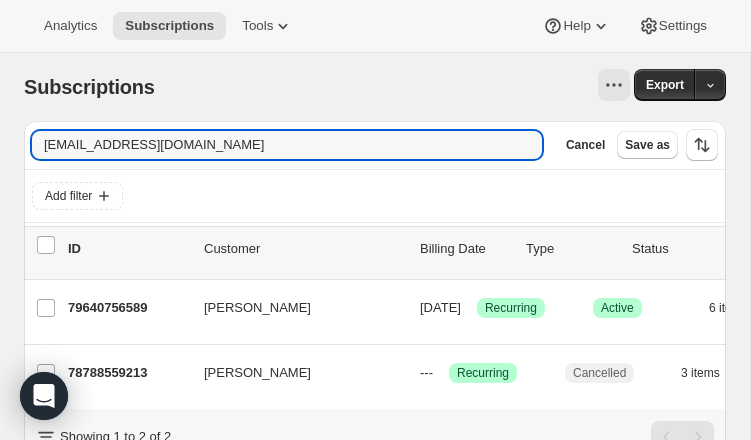drag, startPoint x: 218, startPoint y: 149, endPoint x: -37, endPoint y: 144, distance: 255.04901 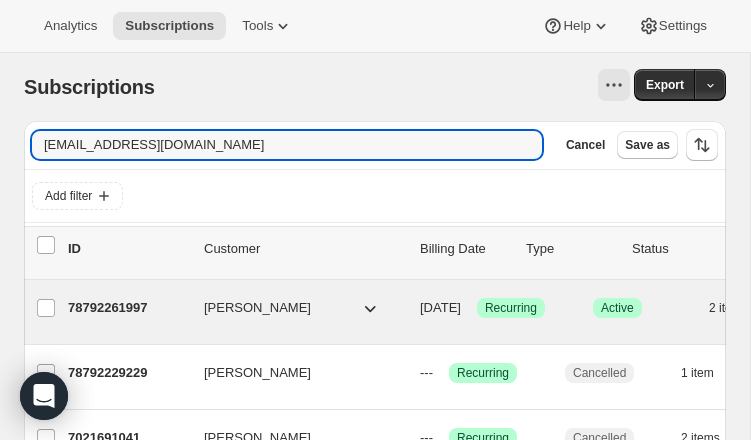 type on "[EMAIL_ADDRESS][DOMAIN_NAME]" 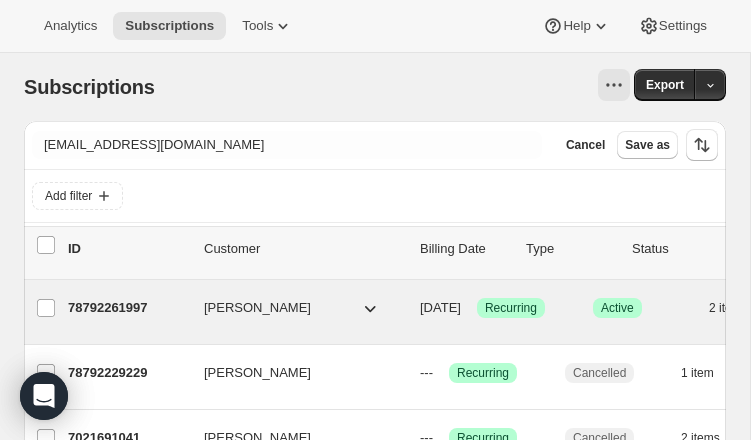 click on "78792261997" at bounding box center [128, 308] 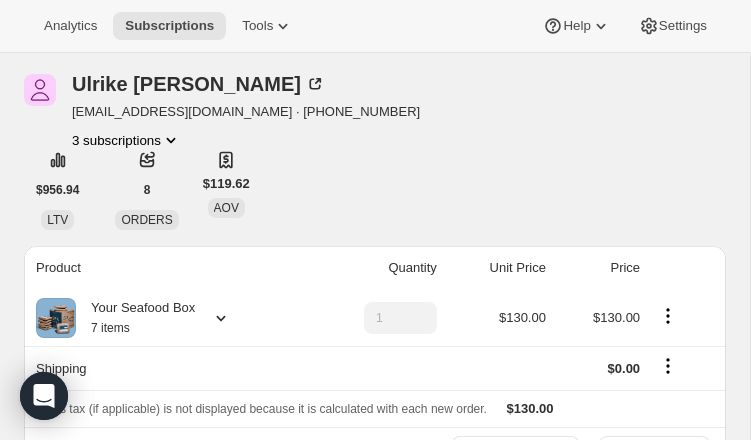 scroll, scrollTop: 0, scrollLeft: 0, axis: both 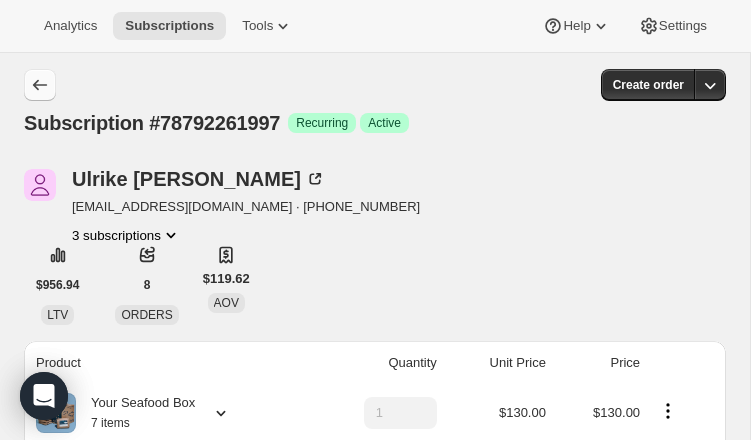 click 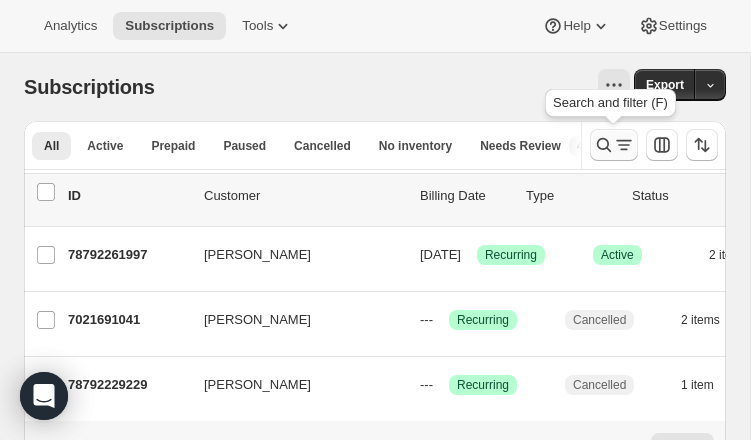 click 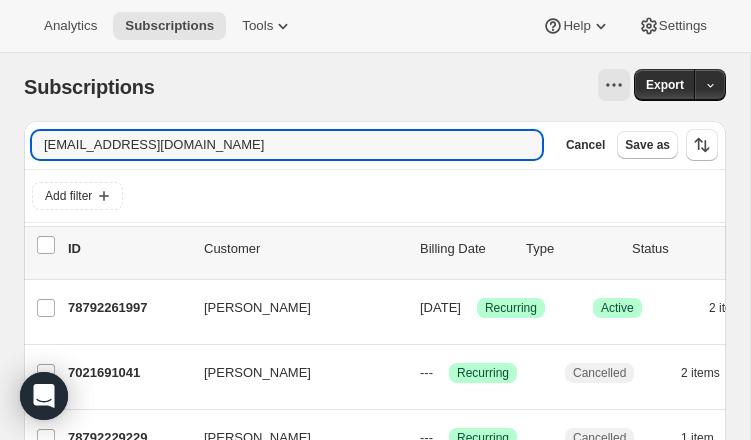 drag, startPoint x: 259, startPoint y: 156, endPoint x: 3, endPoint y: 143, distance: 256.32986 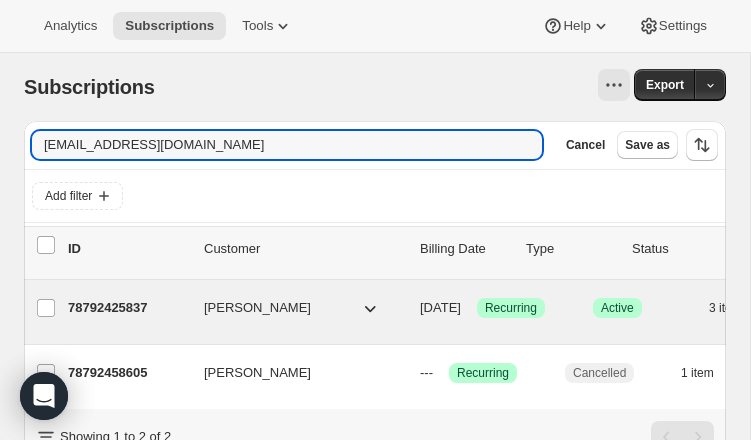 type on "[EMAIL_ADDRESS][DOMAIN_NAME]" 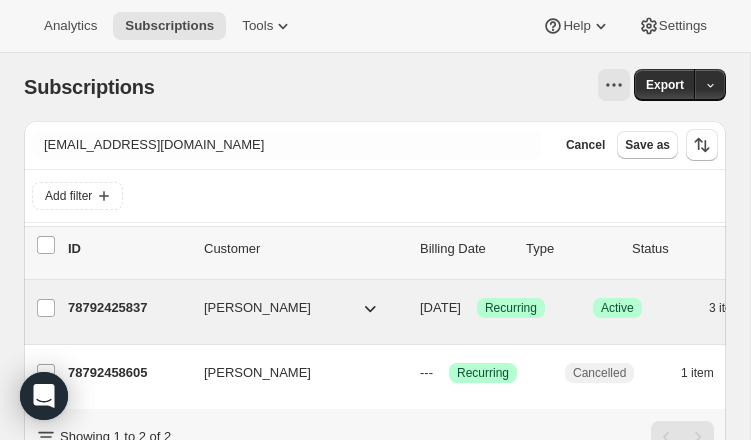 click on "78792425837" at bounding box center [128, 308] 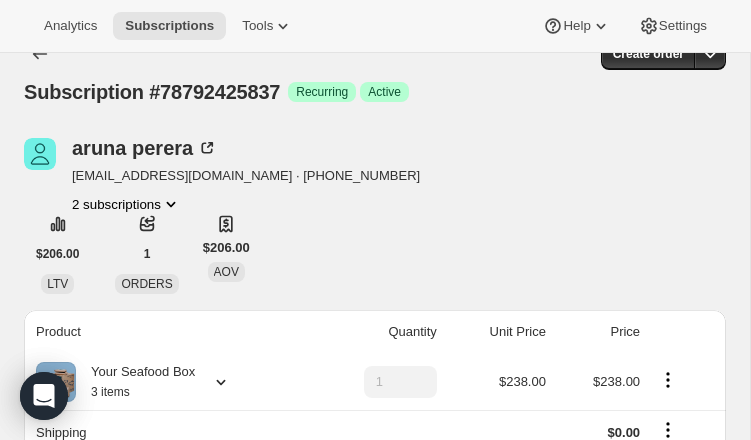 scroll, scrollTop: 0, scrollLeft: 0, axis: both 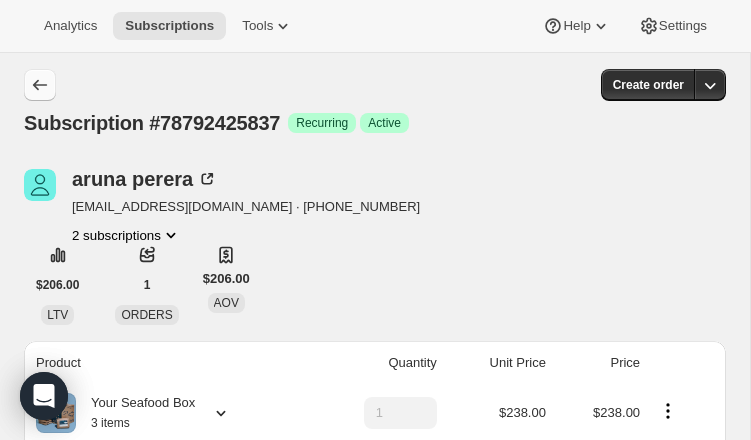 click 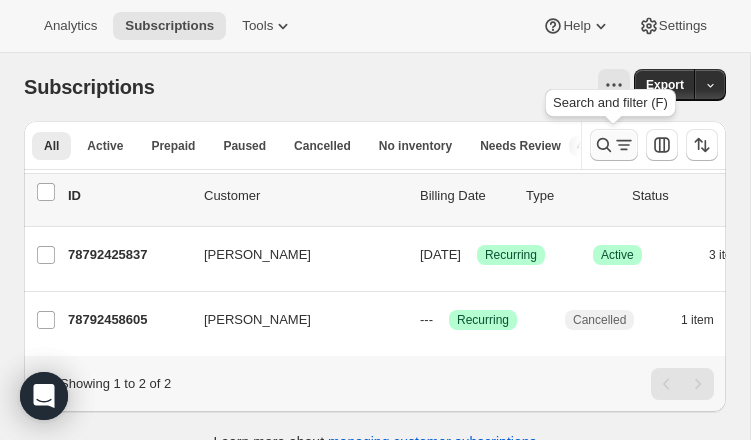 click 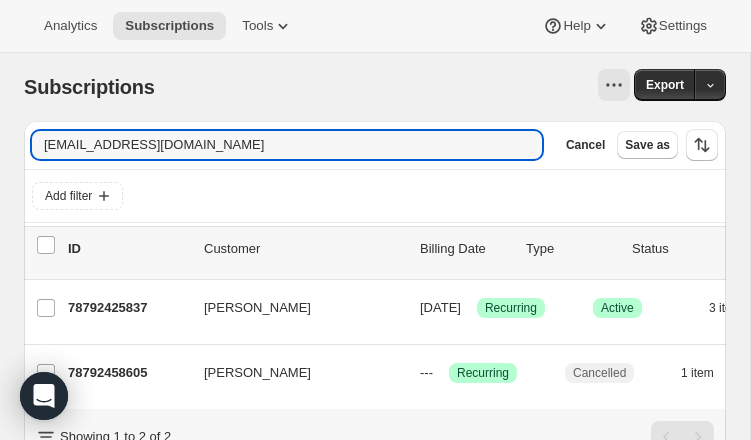 drag, startPoint x: 196, startPoint y: 141, endPoint x: -20, endPoint y: 142, distance: 216.00232 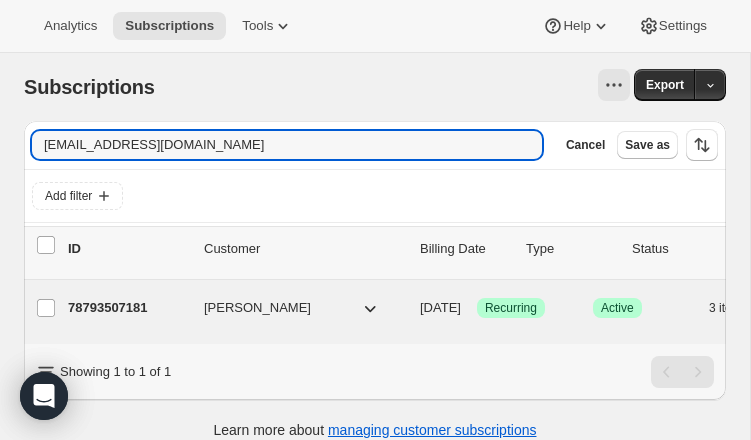 type on "[EMAIL_ADDRESS][DOMAIN_NAME]" 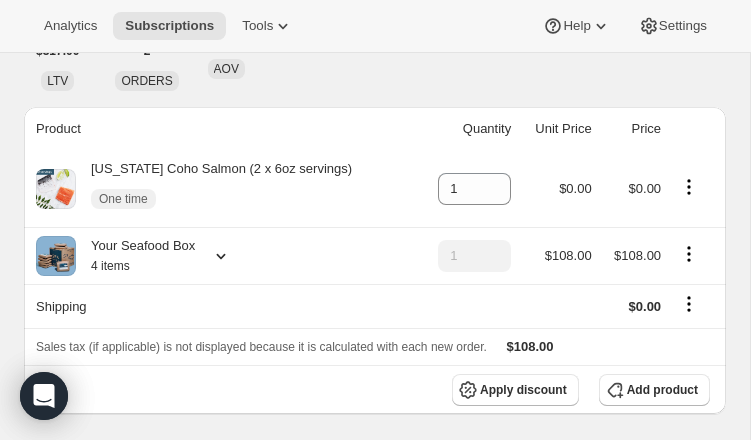 scroll, scrollTop: 0, scrollLeft: 0, axis: both 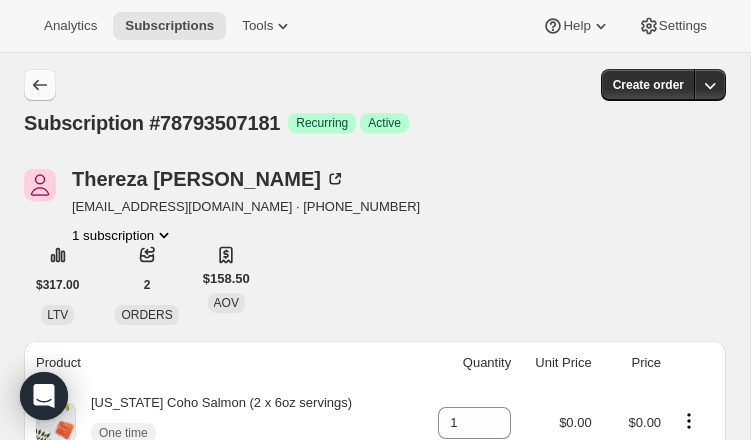 click 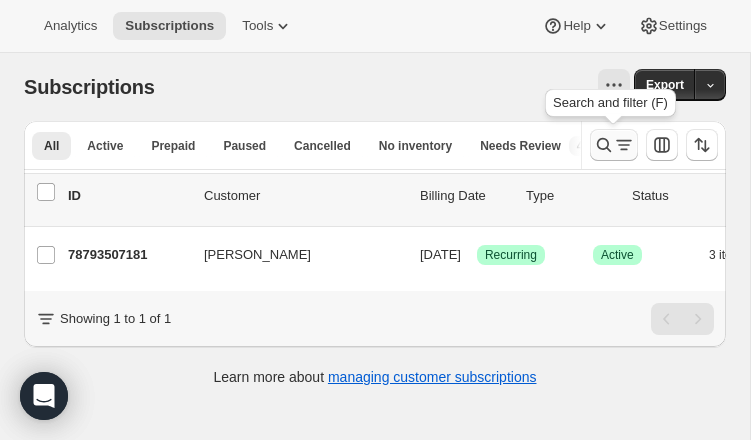 click 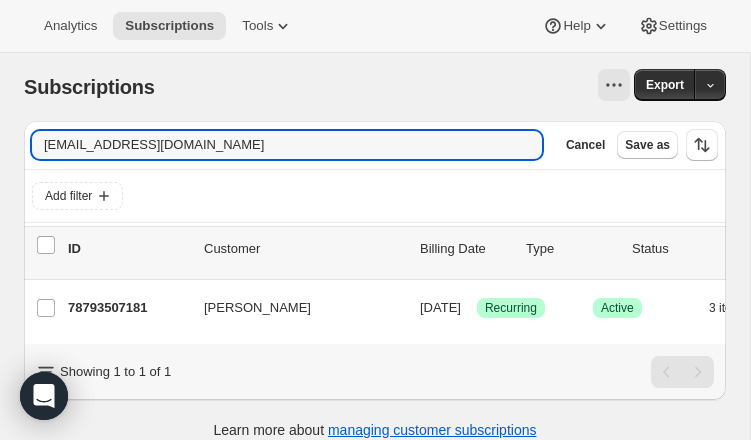 drag, startPoint x: 234, startPoint y: 148, endPoint x: -127, endPoint y: 131, distance: 361.40005 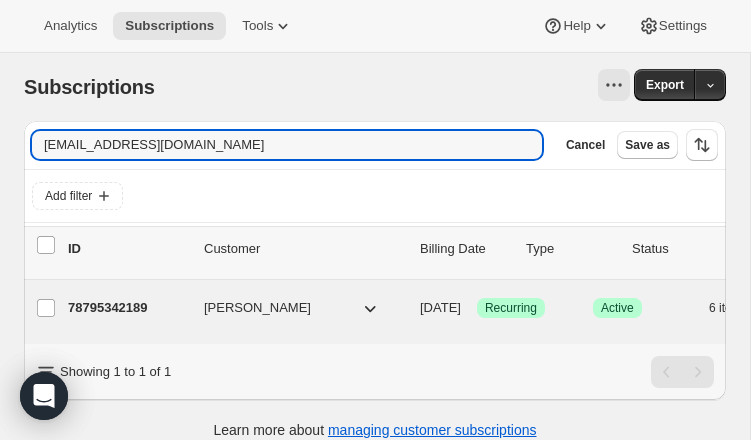 type on "[EMAIL_ADDRESS][DOMAIN_NAME]" 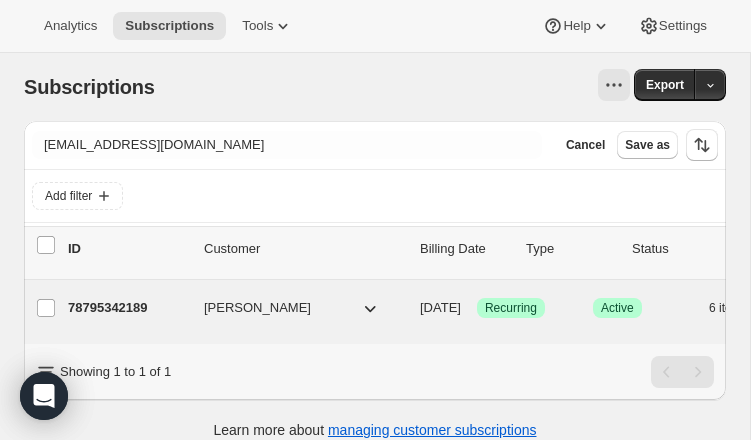 click on "78795342189" at bounding box center (128, 308) 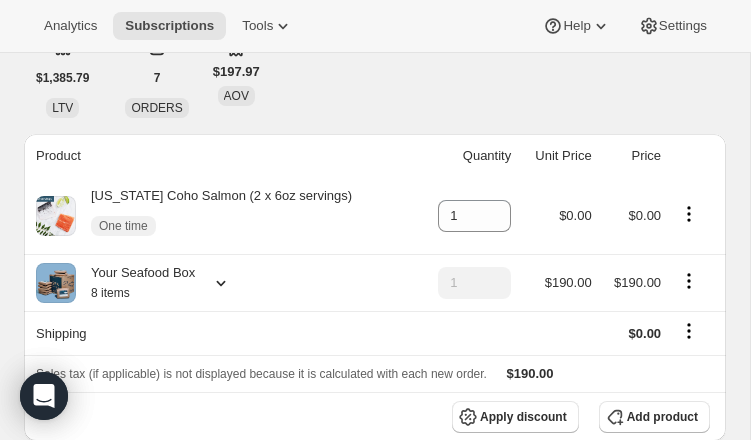 scroll, scrollTop: 0, scrollLeft: 0, axis: both 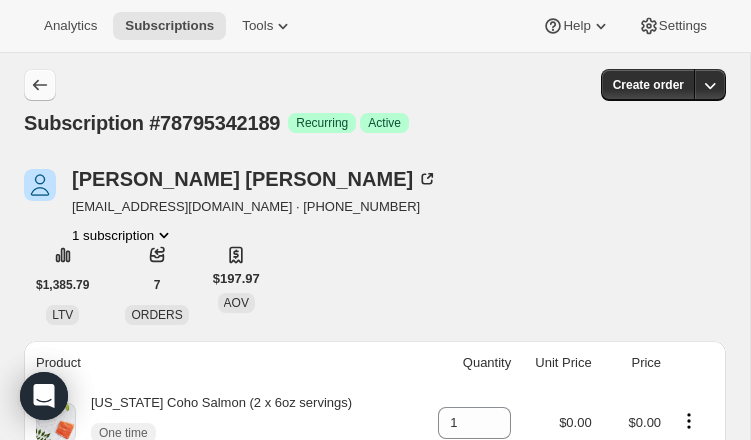click on "Subscription #78795342189. This page is ready Subscription #78795342189 Success Recurring Success Active Create order [PERSON_NAME] [EMAIL_ADDRESS][DOMAIN_NAME] · [PHONE_NUMBER] 1 subscription $1,385.79 LTV 7 ORDERS $197.97 AOV Product Quantity Unit Price Price [US_STATE] Coho Salmon (2 x 6oz servings) One time 1 $0.00 $0.00 Your Seafood Box 8 items 1 $190.00 $190.00 Shipping $0.00 Sales tax (if applicable) is not displayed because it is calculated with each new order.   $190.00 Apply discount Add product Payment attempts Order Billing date Status Fulfillment #144891 [DATE]  ·  11:01 AM  Complete Paid  Complete Fulfilled #141858 [DATE]  ·  06:12 PM  Complete Paid  Complete Fulfilled Timeline [DATE] [PERSON_NAME] updated box size from 9 to 8 via Customer Portal 06:32 PM New box selection 1 - Jumbo Wild Gulf Cocktail Shrimp (2 x 6pc servings) 2 - Wild Gulf Shrimp (2 x 5oz servings) 2 - [US_STATE] Sockeye Salmon (2 x 6oz servings) 2 - [US_STATE] Coho Salmon (2 x 6oz servings) Previous box selection 11:13 AM" at bounding box center [375, 1610] 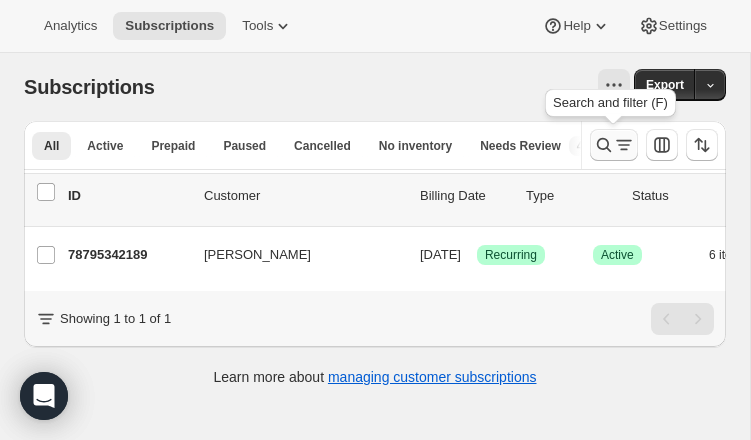 click 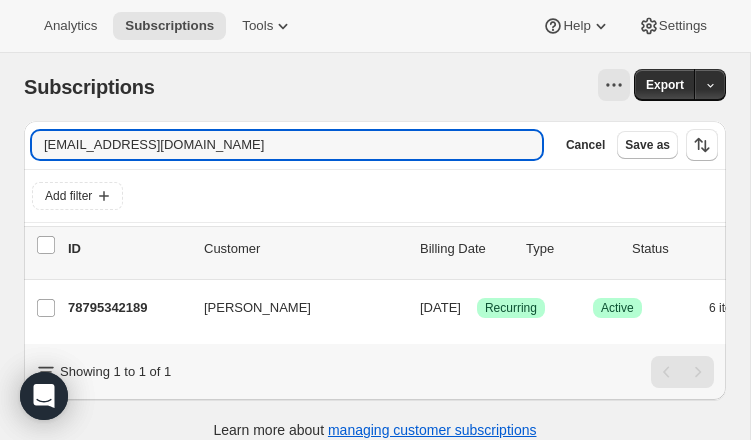 scroll, scrollTop: 5, scrollLeft: 0, axis: vertical 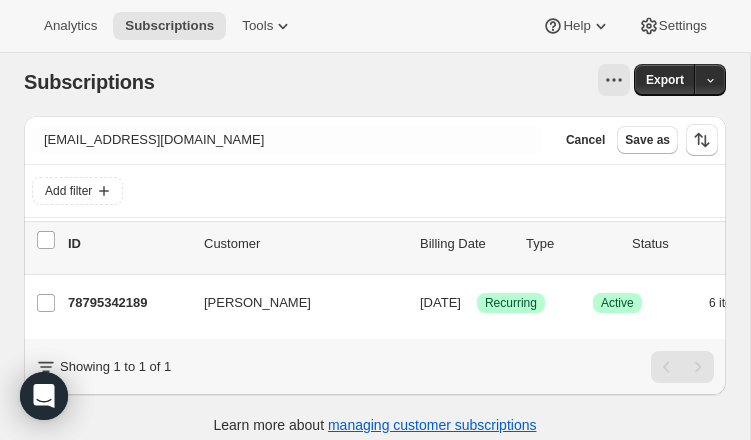 drag, startPoint x: 63, startPoint y: 148, endPoint x: -133, endPoint y: 138, distance: 196.25494 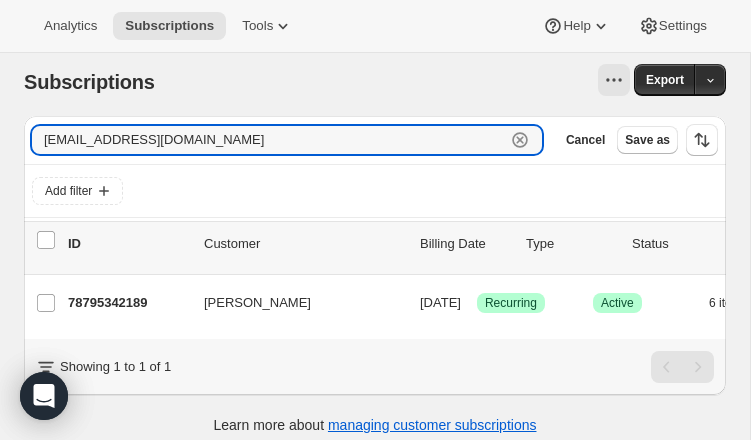 paste on "jpsalyer@frontier" 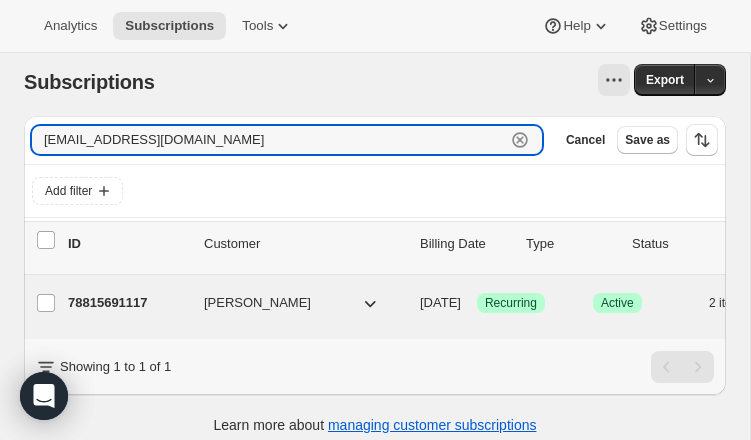 type on "[EMAIL_ADDRESS][DOMAIN_NAME]" 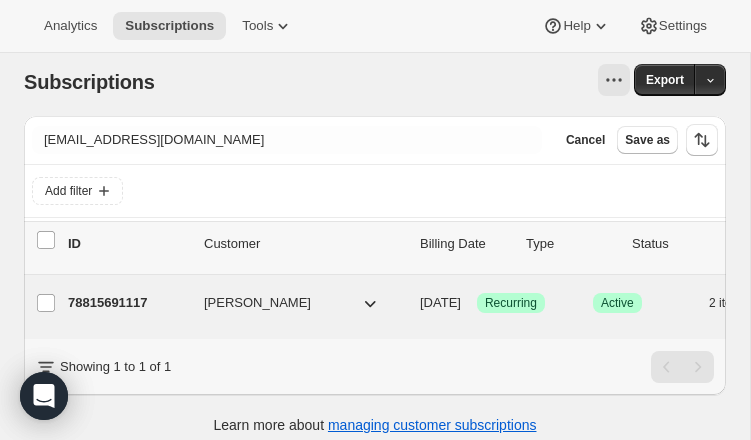 click on "78815691117" at bounding box center [128, 303] 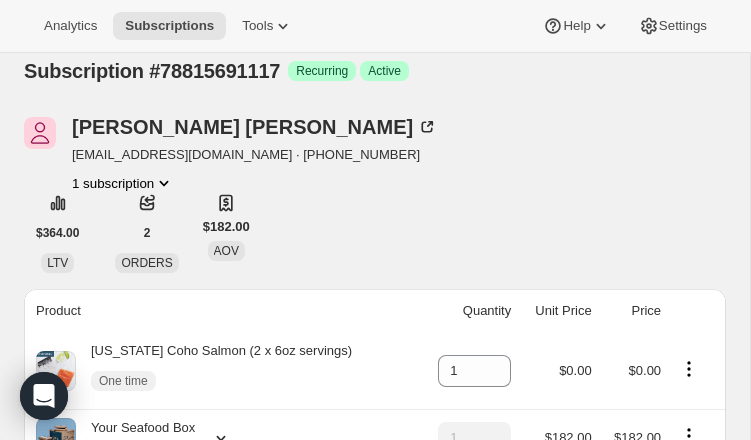 scroll, scrollTop: 0, scrollLeft: 0, axis: both 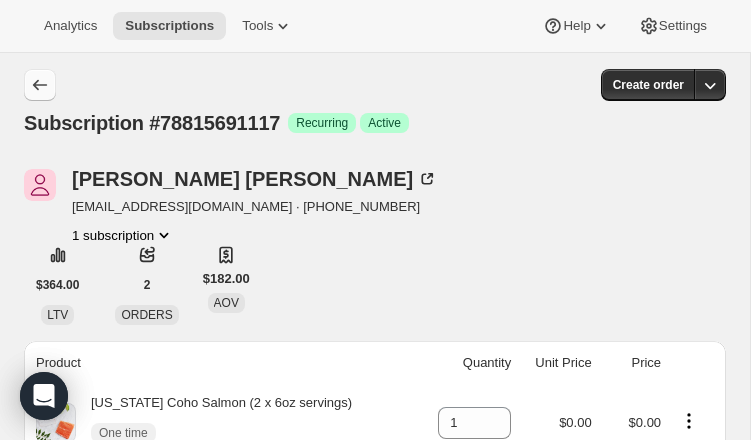 click 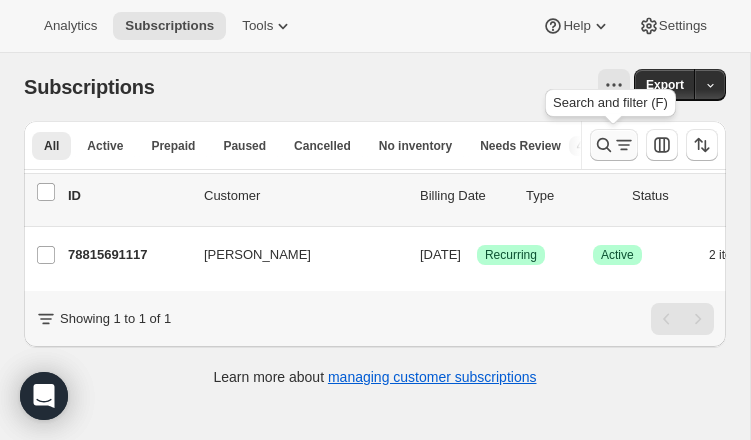 click 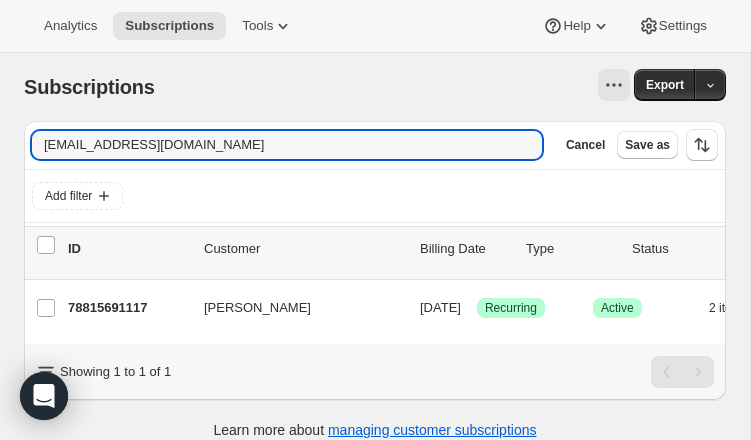 drag, startPoint x: 186, startPoint y: 143, endPoint x: -81, endPoint y: 148, distance: 267.0468 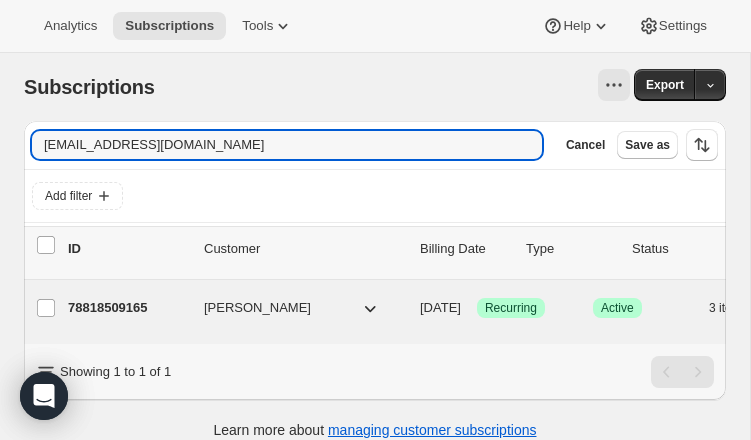 type on "[EMAIL_ADDRESS][DOMAIN_NAME]" 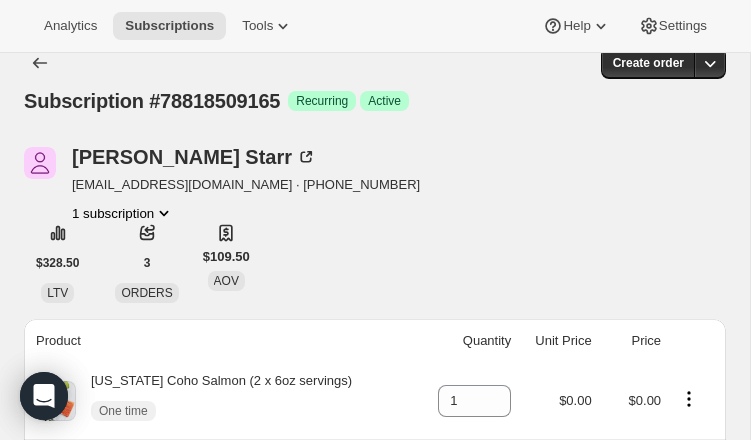 scroll, scrollTop: 0, scrollLeft: 0, axis: both 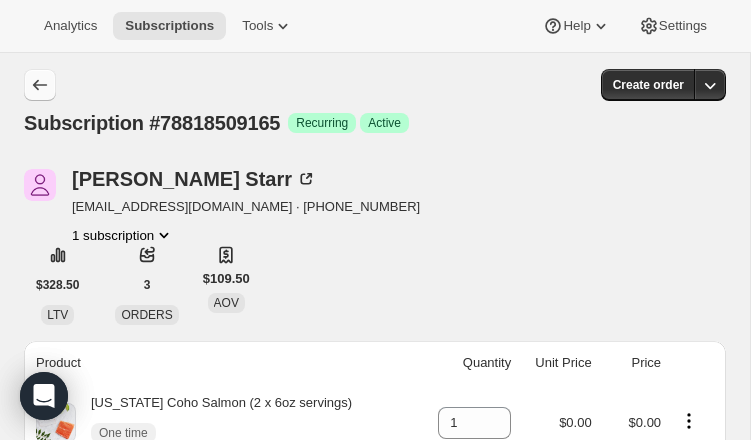 click at bounding box center (40, 85) 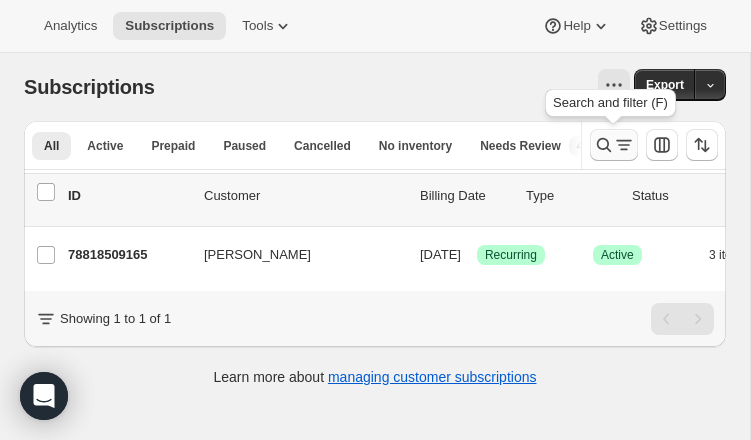 click 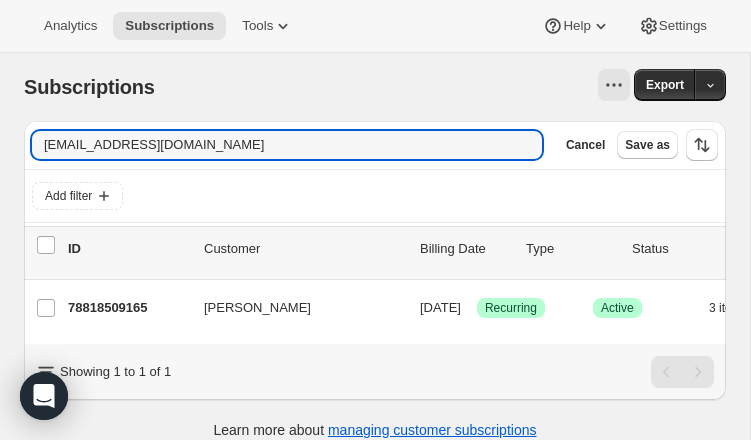 drag, startPoint x: 201, startPoint y: 143, endPoint x: 29, endPoint y: 142, distance: 172.00291 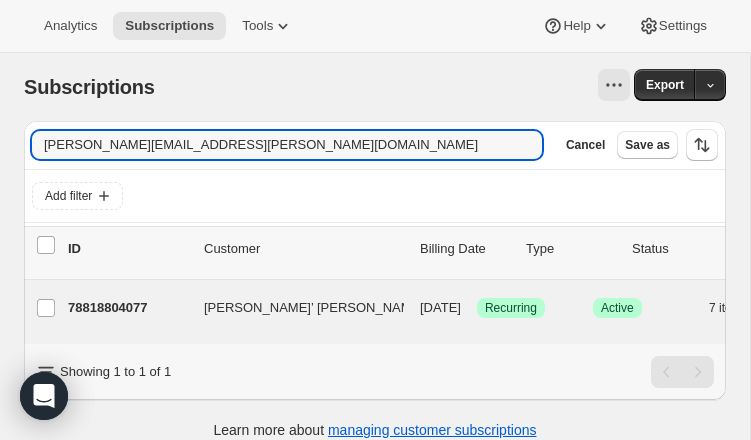 type on "[PERSON_NAME][EMAIL_ADDRESS][PERSON_NAME][DOMAIN_NAME]" 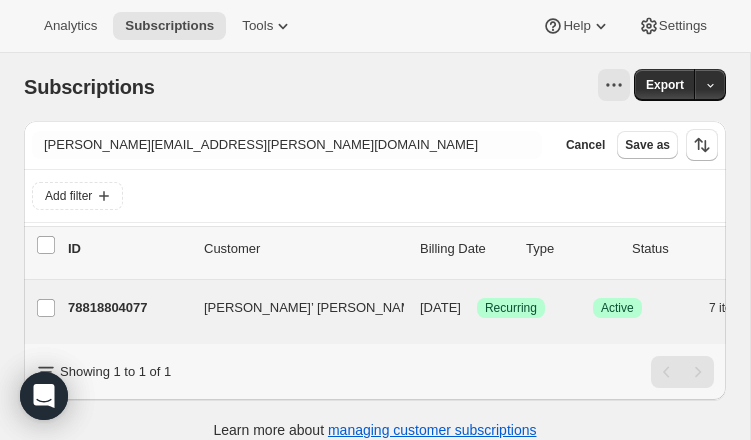 click on "78818804077" at bounding box center (128, 308) 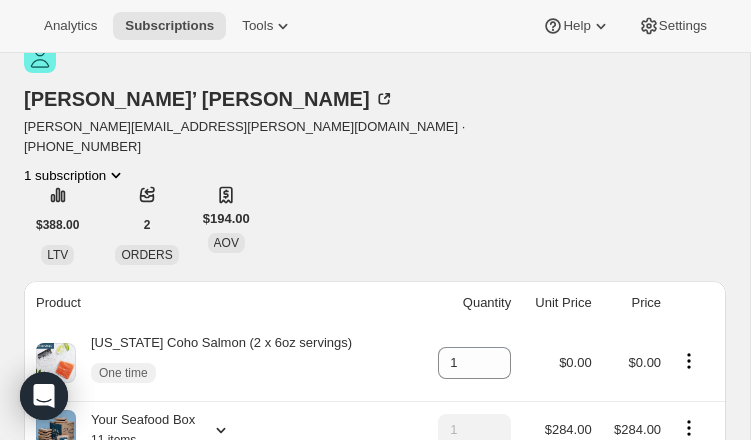 scroll, scrollTop: 0, scrollLeft: 0, axis: both 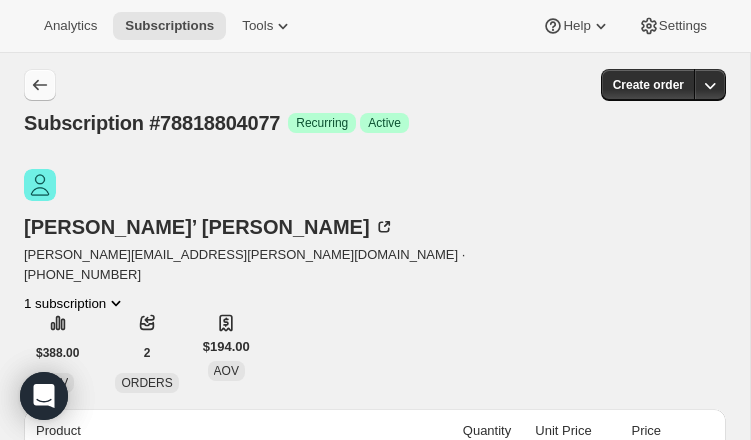 click at bounding box center [40, 85] 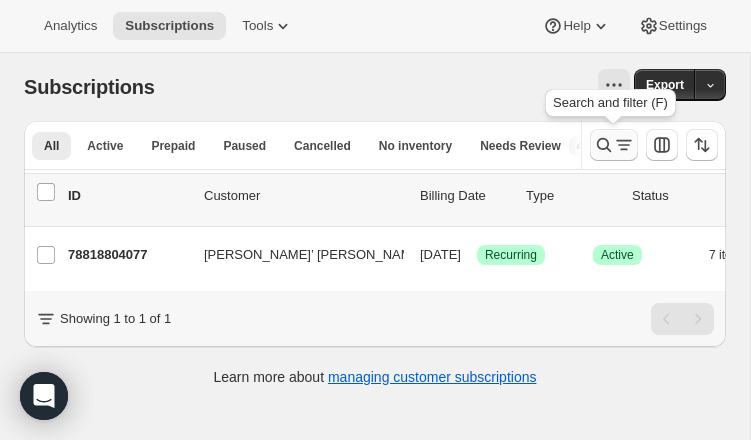 click at bounding box center (614, 145) 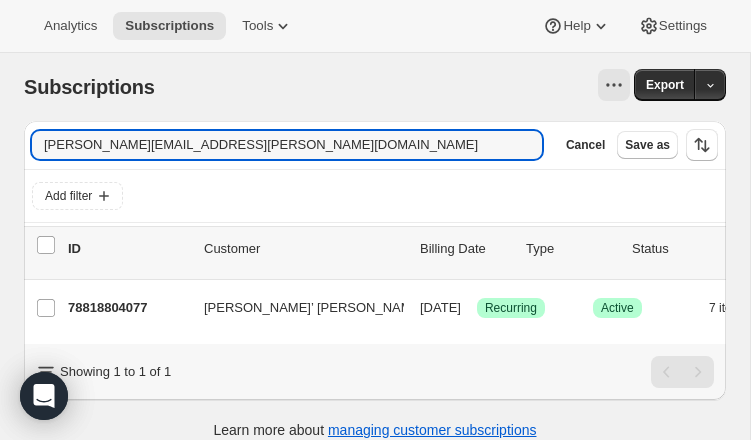drag, startPoint x: 244, startPoint y: 152, endPoint x: -21, endPoint y: 139, distance: 265.31866 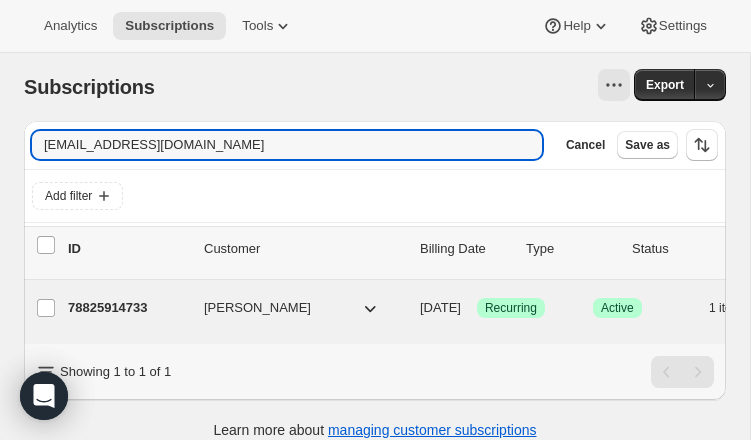 type on "[EMAIL_ADDRESS][DOMAIN_NAME]" 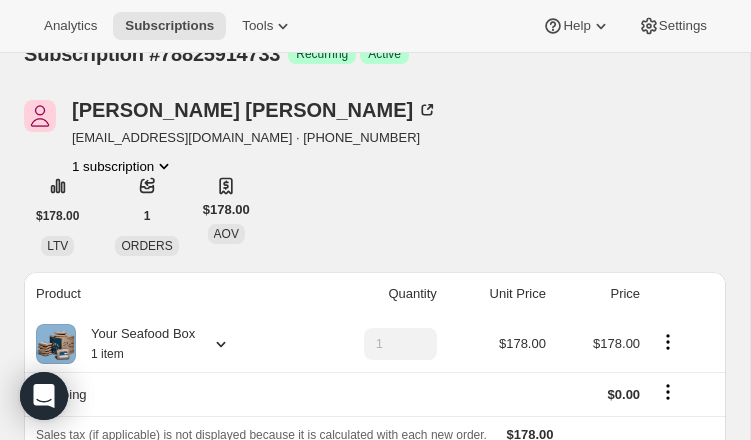 scroll, scrollTop: 0, scrollLeft: 0, axis: both 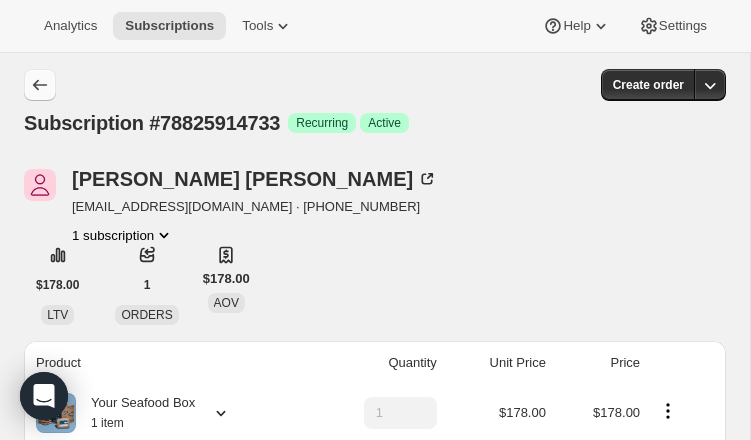 click at bounding box center [40, 85] 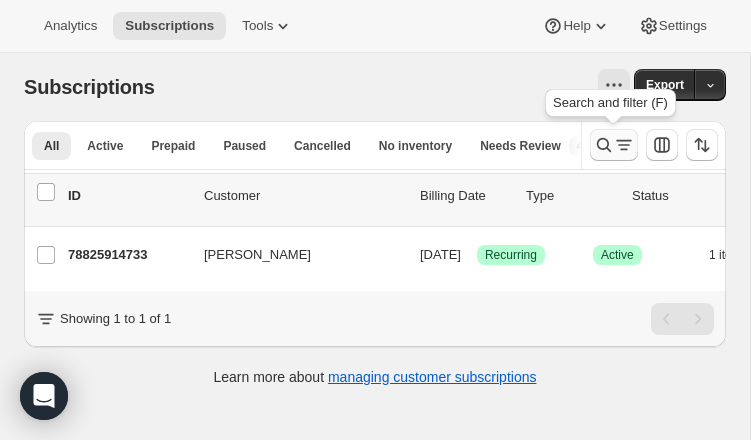 click 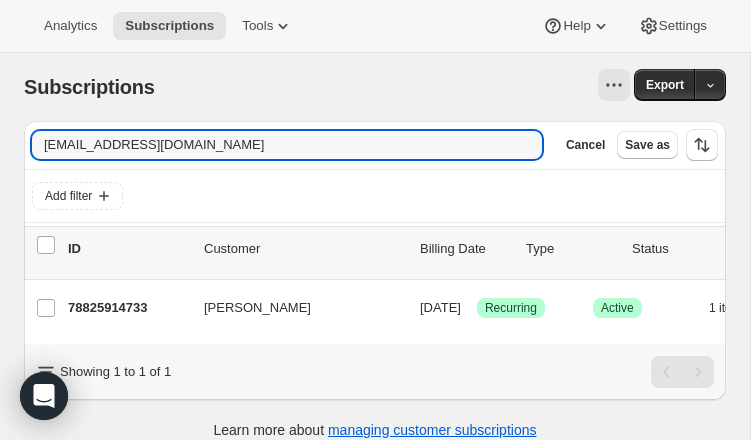 drag, startPoint x: 209, startPoint y: 144, endPoint x: 26, endPoint y: 137, distance: 183.13383 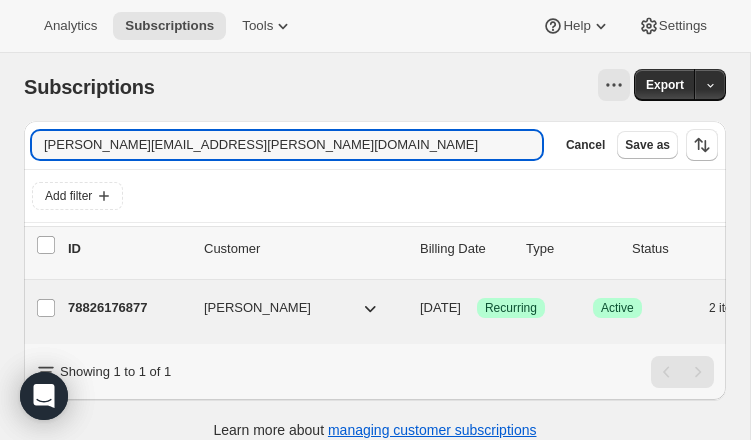 type on "[PERSON_NAME][EMAIL_ADDRESS][PERSON_NAME][DOMAIN_NAME]" 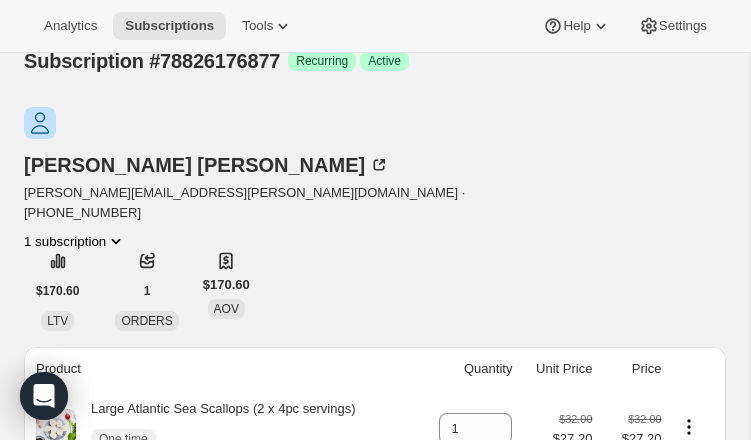 scroll, scrollTop: 0, scrollLeft: 0, axis: both 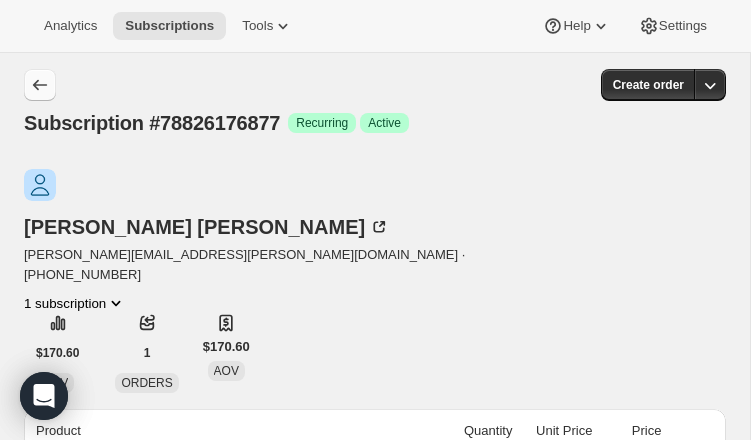 click at bounding box center [40, 85] 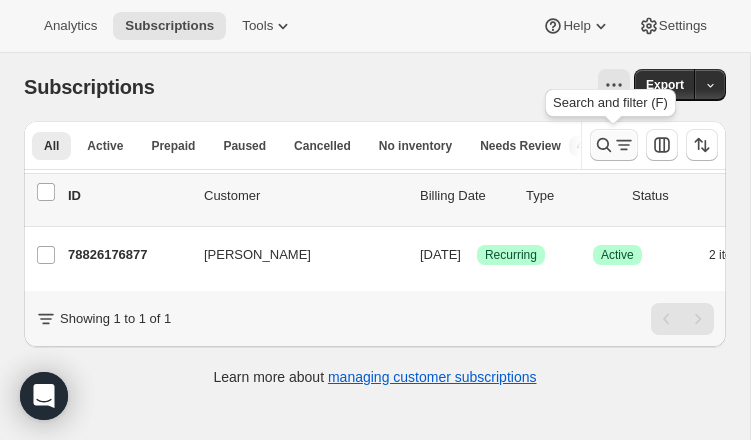 click 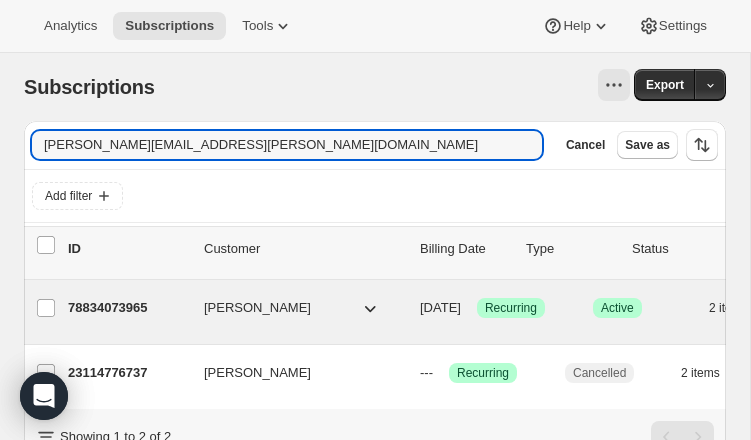 type on "[PERSON_NAME][EMAIL_ADDRESS][PERSON_NAME][DOMAIN_NAME]" 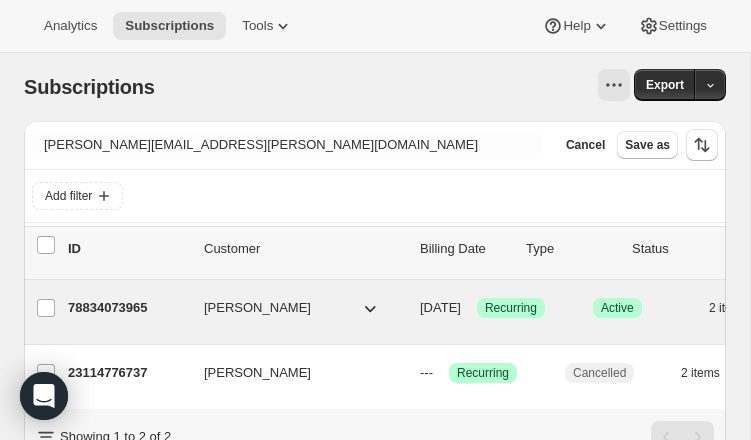 click on "78834073965" at bounding box center [128, 308] 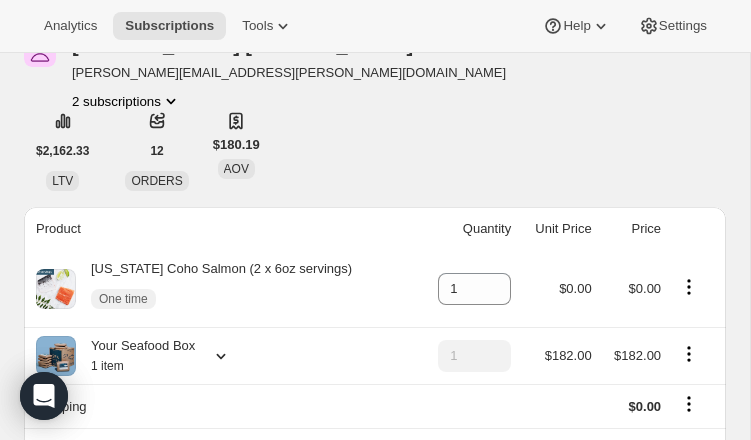 scroll, scrollTop: 0, scrollLeft: 0, axis: both 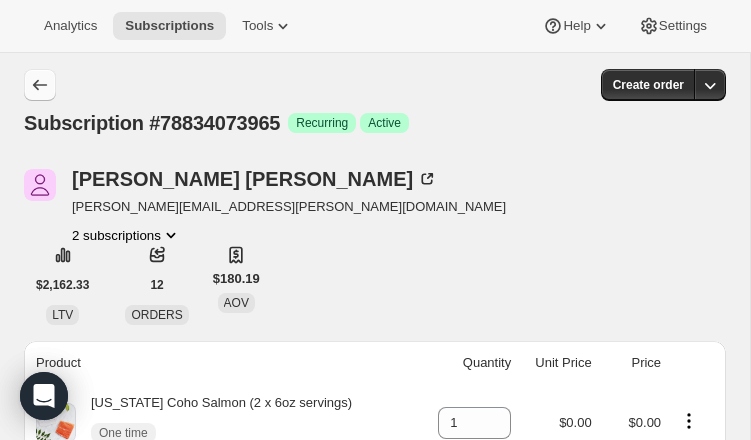 click 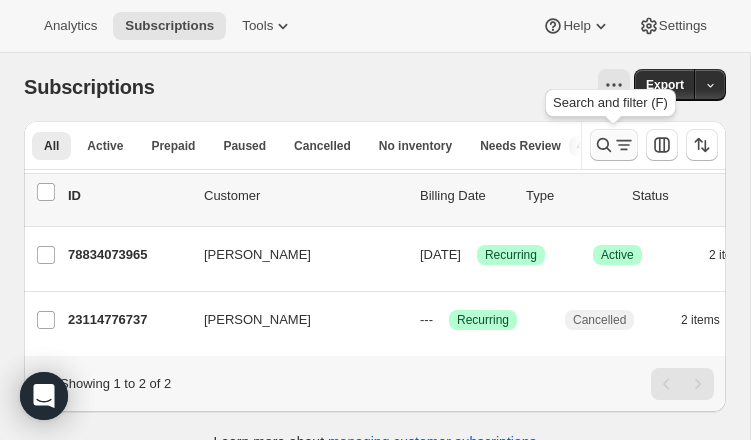 click 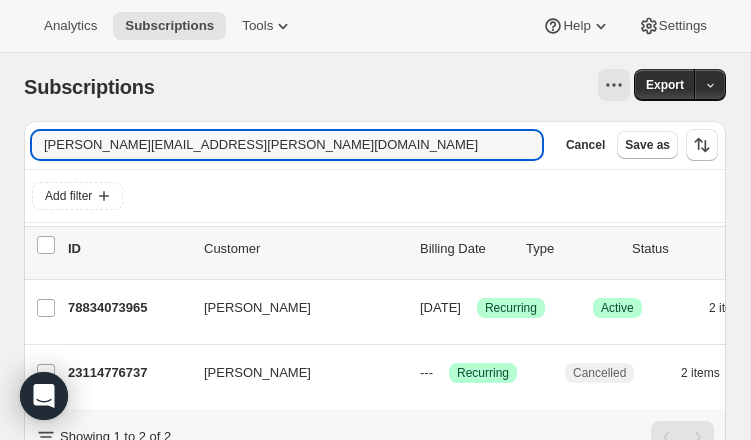 drag, startPoint x: 246, startPoint y: 143, endPoint x: 1, endPoint y: 137, distance: 245.07346 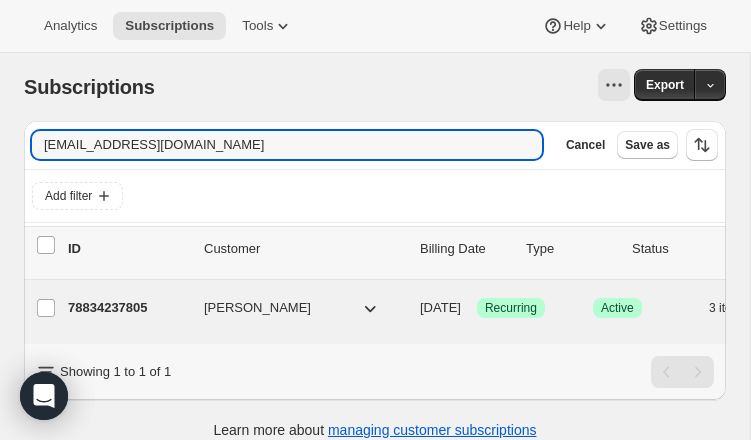 type on "[EMAIL_ADDRESS][DOMAIN_NAME]" 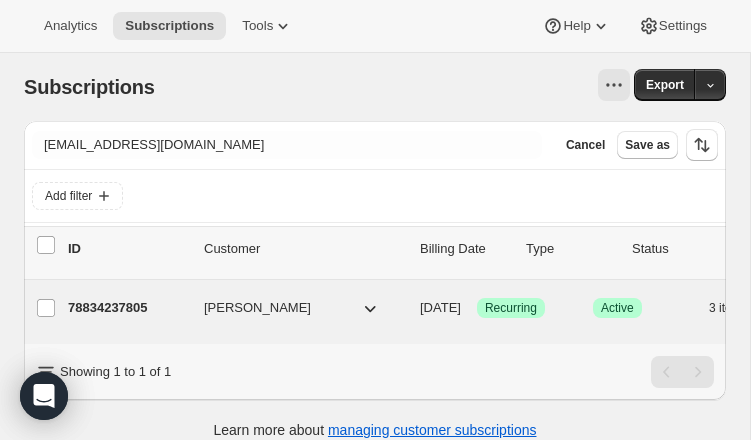 click on "78834237805 [PERSON_NAME] [DATE] Success Recurring Success Active 3   items $198.00" at bounding box center (496, 308) 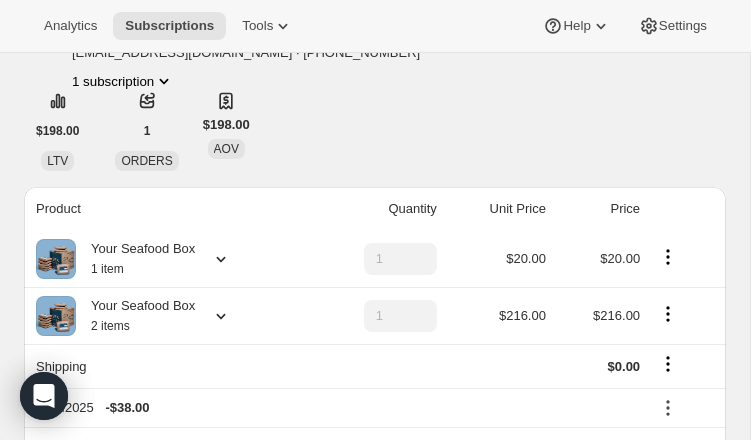scroll, scrollTop: 0, scrollLeft: 0, axis: both 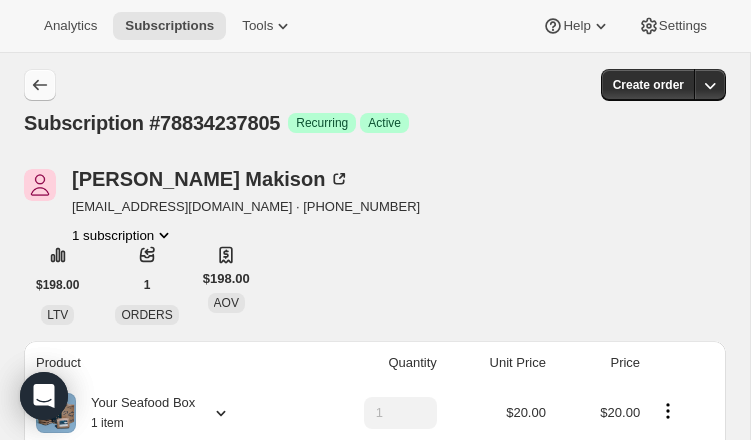 click 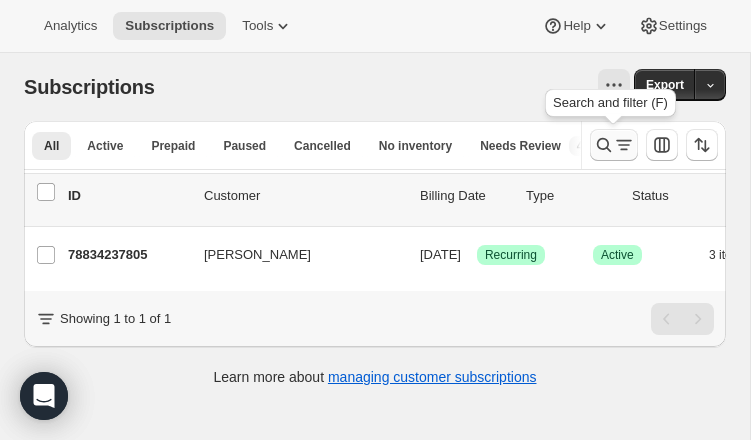 click 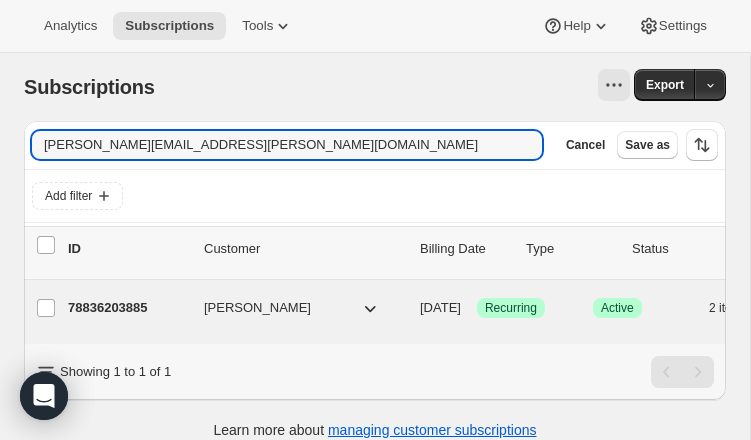 type on "[PERSON_NAME][EMAIL_ADDRESS][PERSON_NAME][DOMAIN_NAME]" 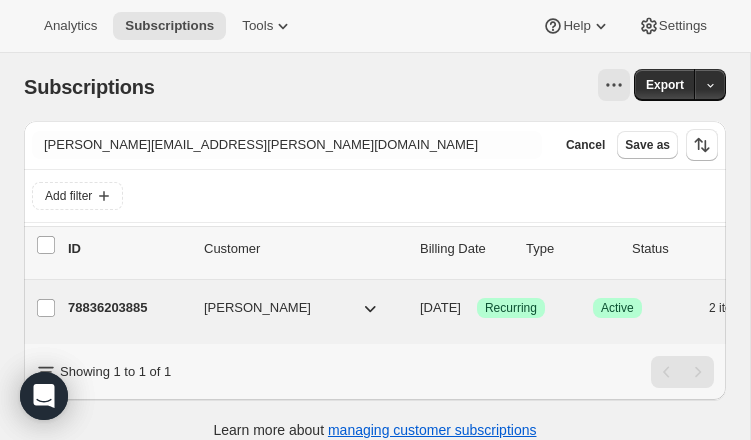 click on "78836203885" at bounding box center (128, 308) 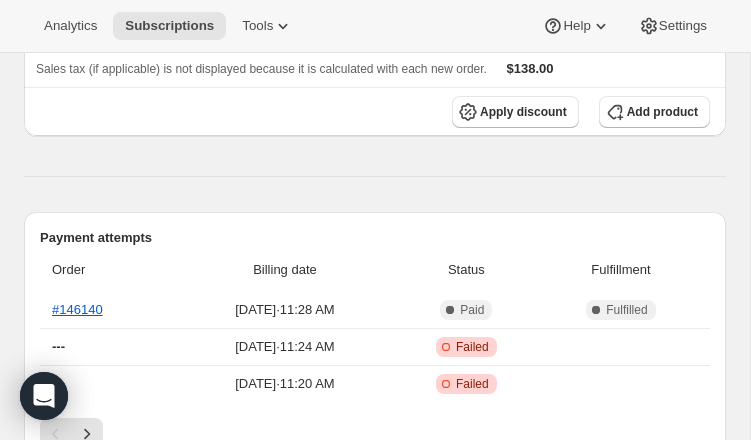 scroll, scrollTop: 604, scrollLeft: 0, axis: vertical 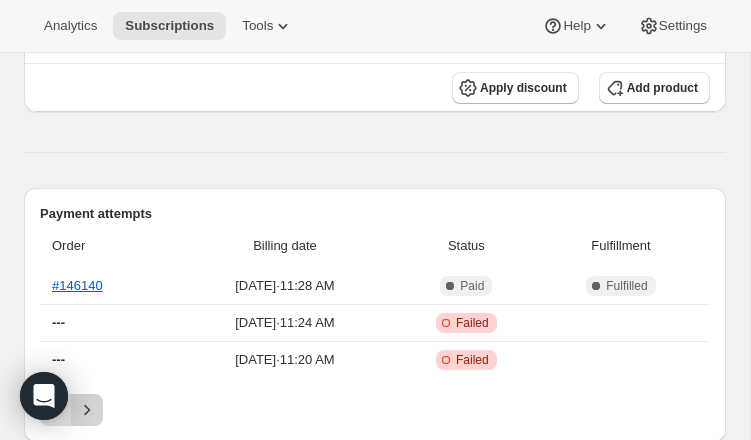 click 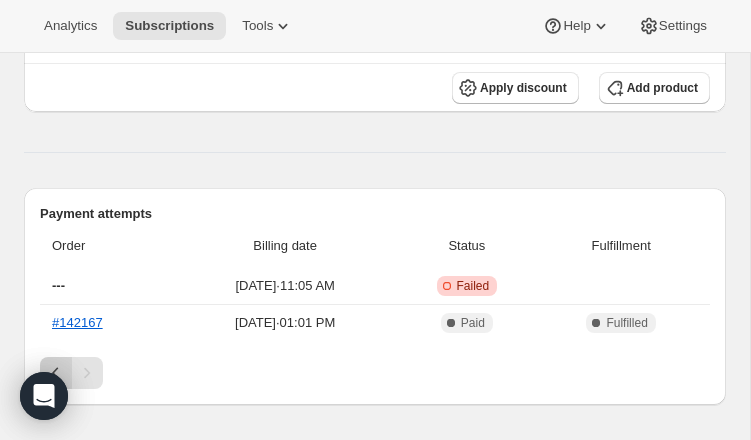 click 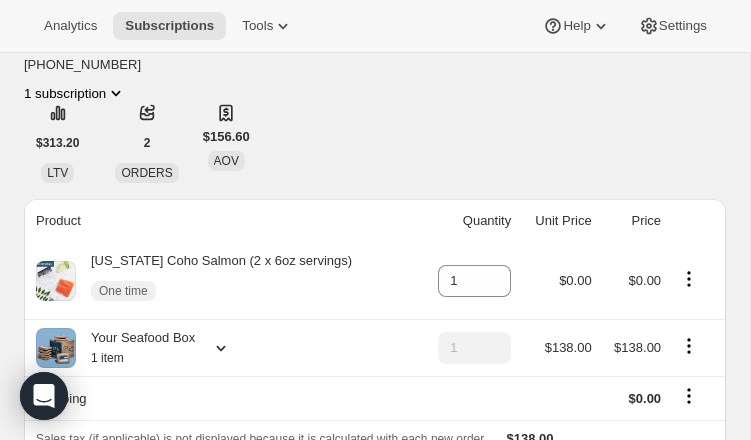 scroll, scrollTop: 0, scrollLeft: 0, axis: both 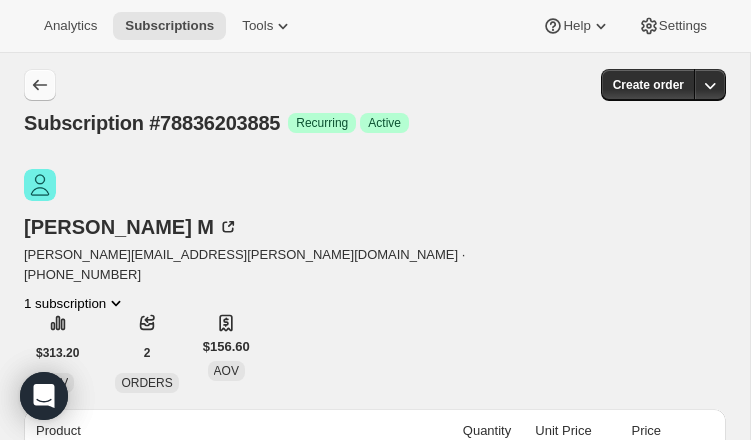 click 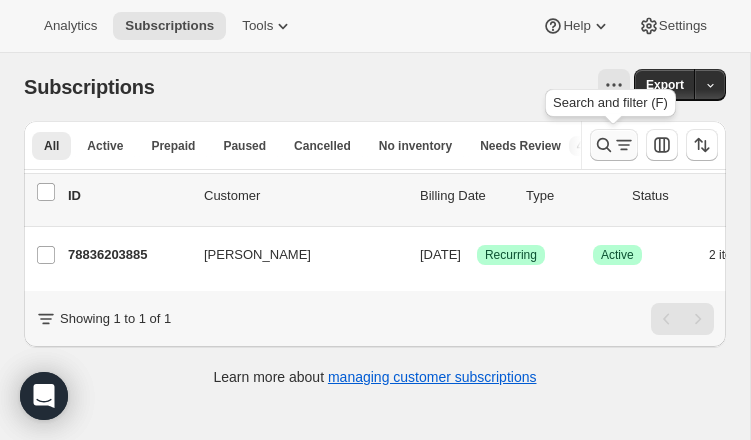 click 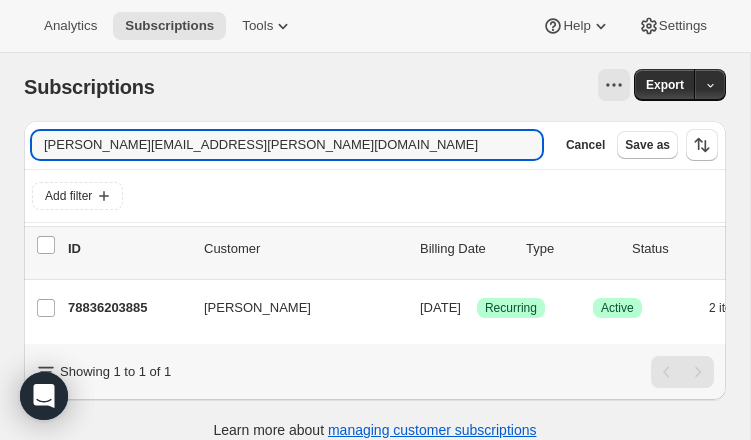 drag, startPoint x: 48, startPoint y: 149, endPoint x: -71, endPoint y: 149, distance: 119 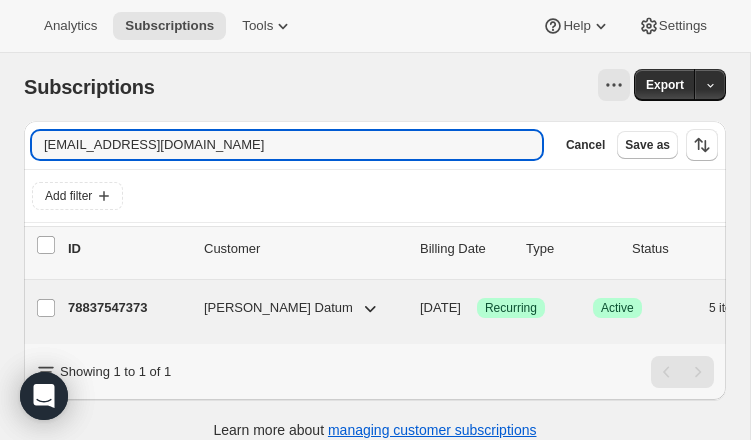 type on "[EMAIL_ADDRESS][DOMAIN_NAME]" 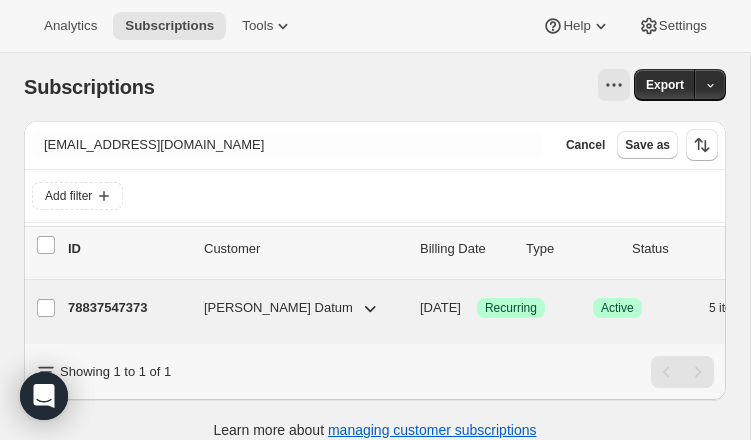 click on "78837547373" at bounding box center [128, 308] 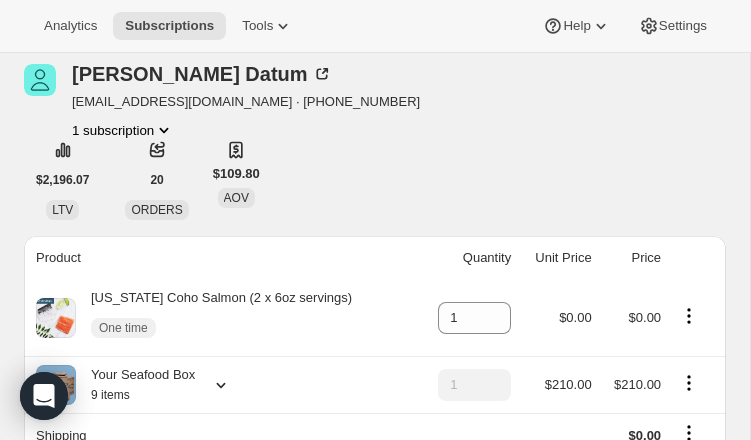 scroll, scrollTop: 0, scrollLeft: 0, axis: both 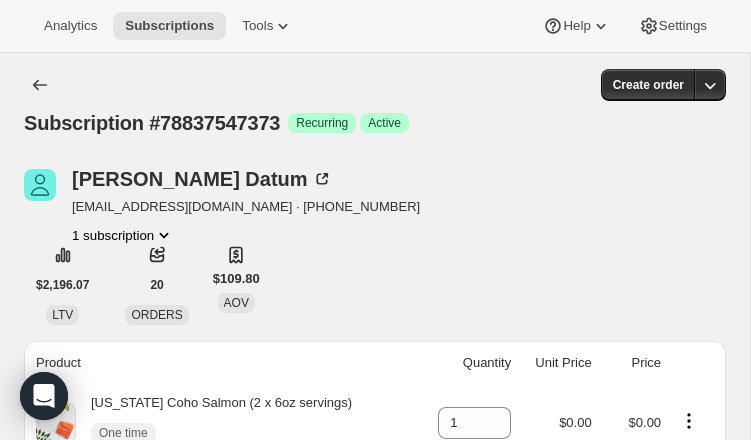 click on "Subscription #78837547373. This page is ready Subscription #78837547373 Success Recurring Success Active Create order [PERSON_NAME]   Datum [EMAIL_ADDRESS][DOMAIN_NAME] · [PHONE_NUMBER] 1 subscription $2,196.07 LTV 20 ORDERS $109.80 AOV Product Quantity Unit Price Price [US_STATE] Coho Salmon (2 x 6oz servings) One time 1 $0.00 $0.00 Your Seafood Box 9 items 1 $210.00 $210.00 Shipping $0.00 SHRIMP2025   - $18.00 Sales tax (if applicable) is not displayed because it is calculated with each new order.   $192.00 Apply discount Add product Payment attempts Order Billing date Status Fulfillment #146249 [DATE]  ·  11:01 AM  Complete Paid  Complete Fulfilled #142169 [DATE]  ·  03:41 PM  Complete Paid  Complete Fulfilled Timeline [DATE] 1 [US_STATE] Coho Salmon (2 x 6oz servings) added to subscription via Awtomic Moments.  11:14 AM Earned moment 3rd Subscription Order Gift via Awtomic Moments. 11:14 AM Triggered Shopify flow event for successful billing attempt. 11:14 AM Order processed successfully.  View order 11:01 AM |" at bounding box center (375, 1693) 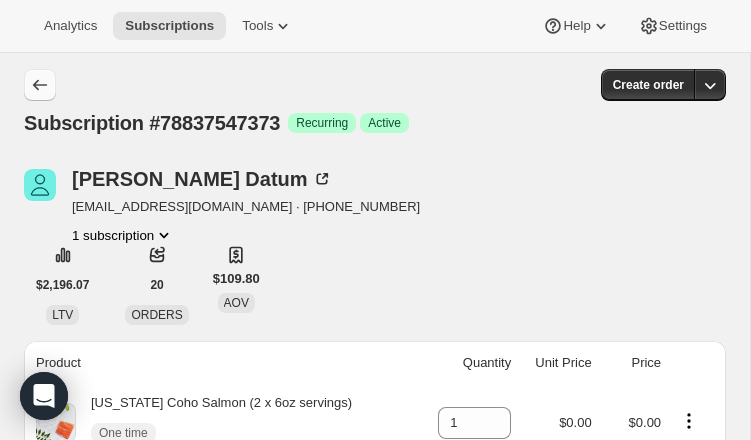 click 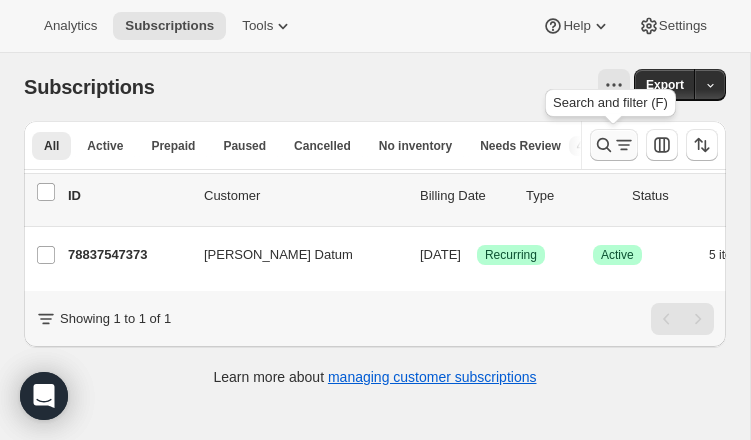 click 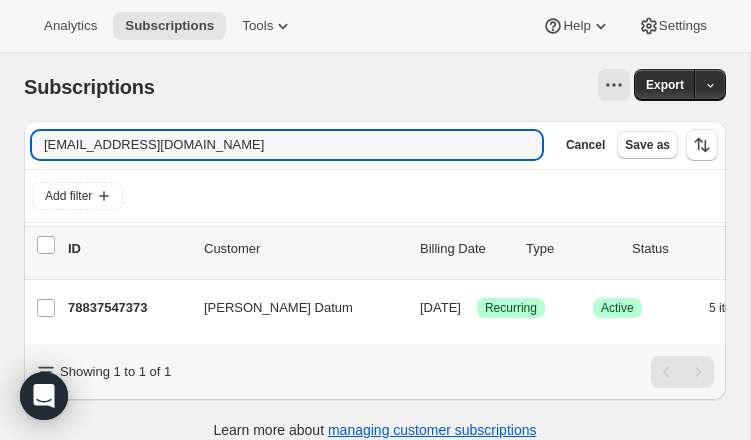 drag, startPoint x: 217, startPoint y: 153, endPoint x: -102, endPoint y: 144, distance: 319.12692 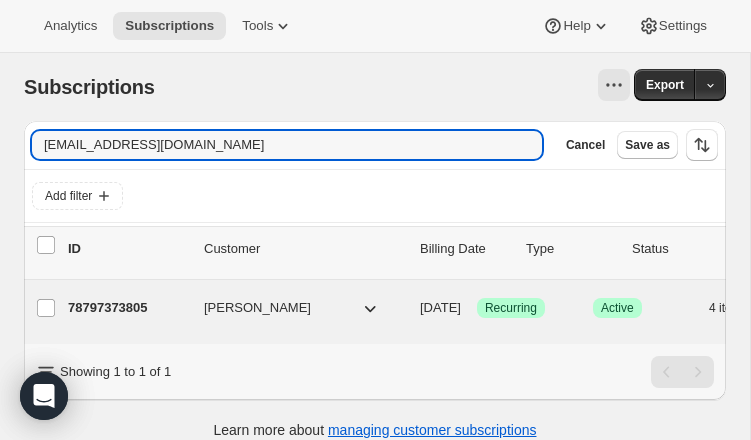 type on "[EMAIL_ADDRESS][DOMAIN_NAME]" 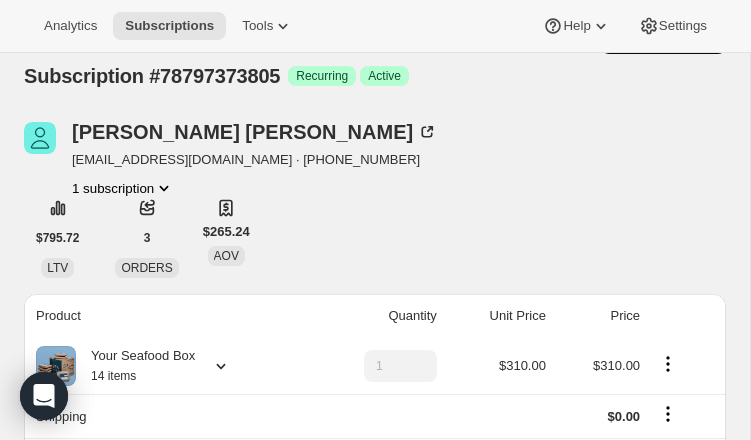 scroll, scrollTop: 0, scrollLeft: 0, axis: both 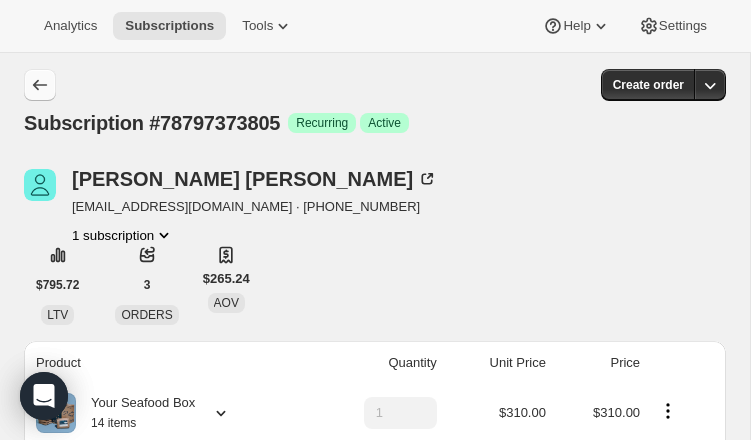 click at bounding box center (40, 85) 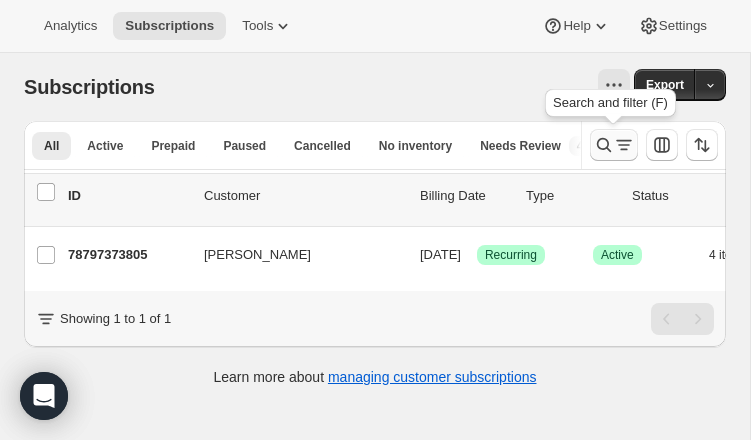 click 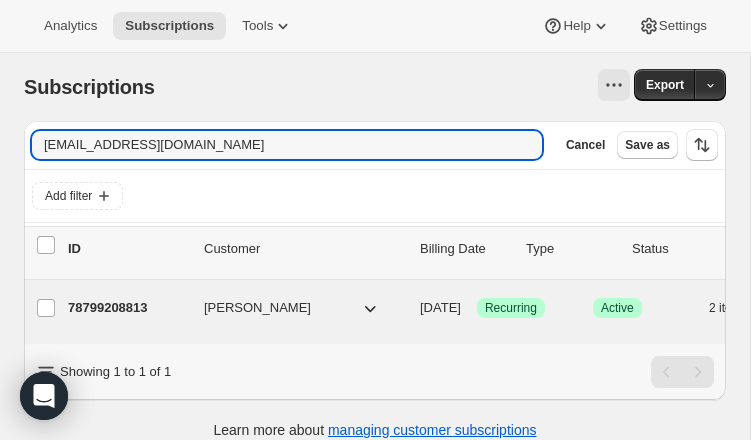 type on "[EMAIL_ADDRESS][DOMAIN_NAME]" 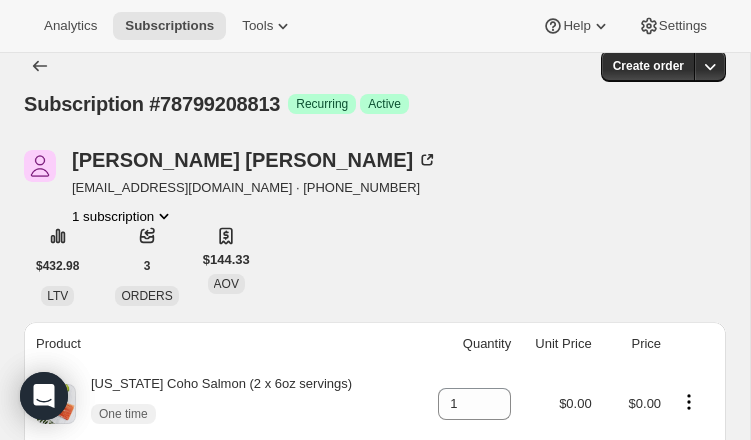 scroll, scrollTop: 0, scrollLeft: 0, axis: both 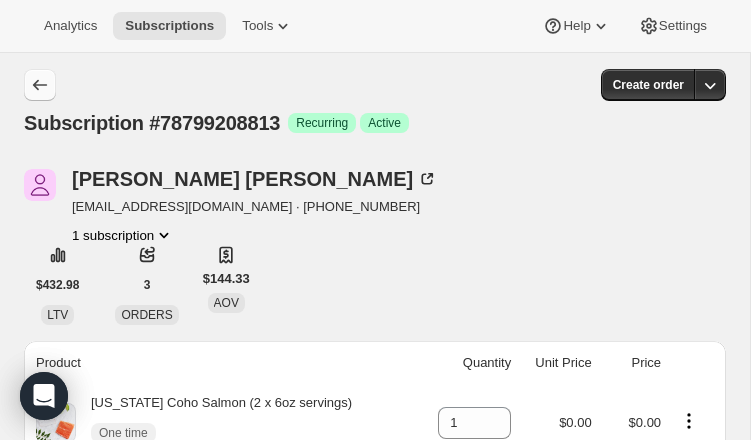 click 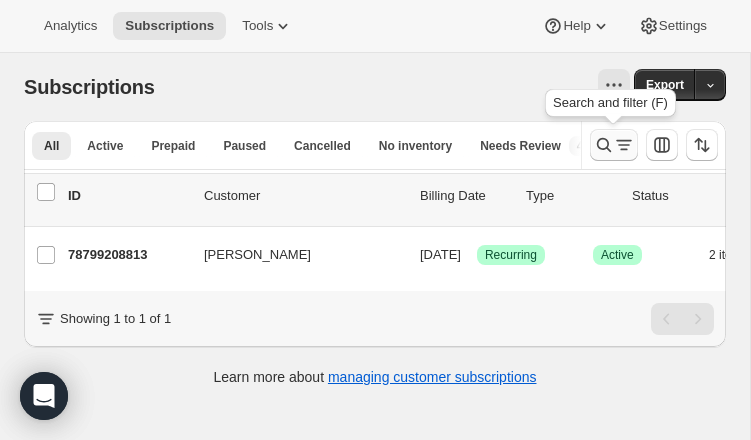 click 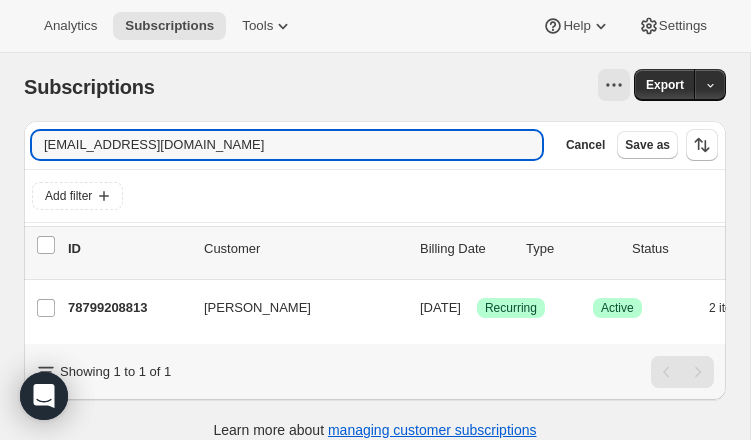 drag, startPoint x: 190, startPoint y: 146, endPoint x: -27, endPoint y: 129, distance: 217.66489 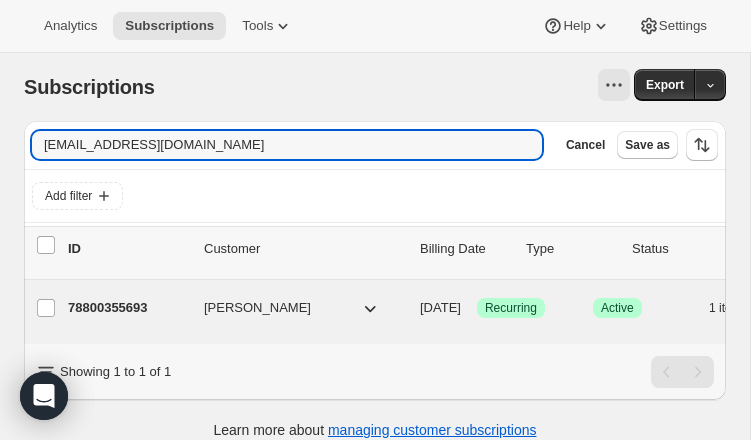 type on "[EMAIL_ADDRESS][DOMAIN_NAME]" 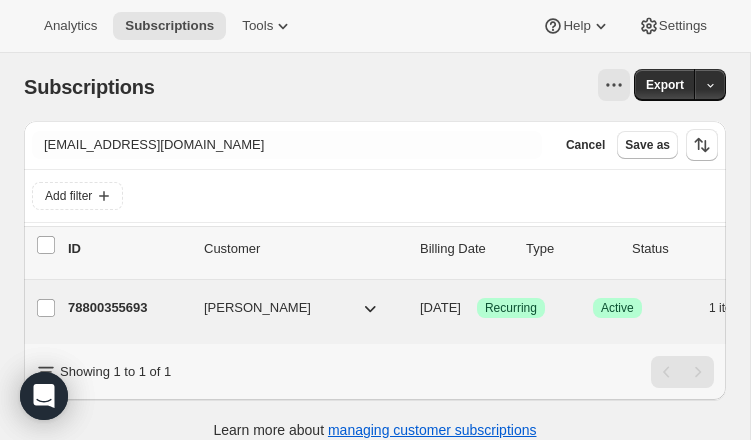 click on "78800355693" at bounding box center (128, 308) 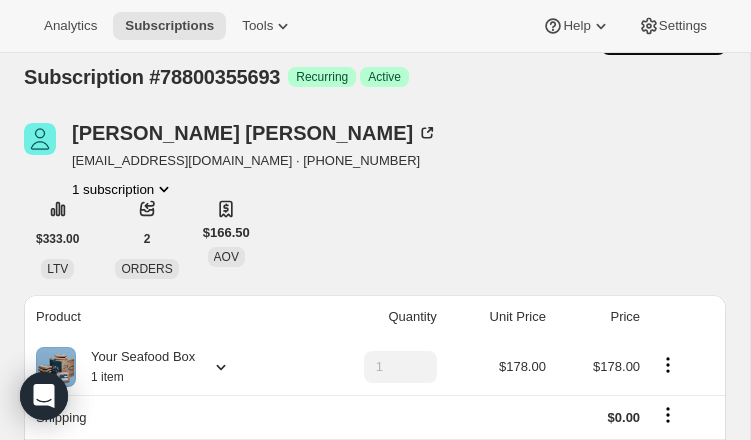 scroll, scrollTop: 0, scrollLeft: 0, axis: both 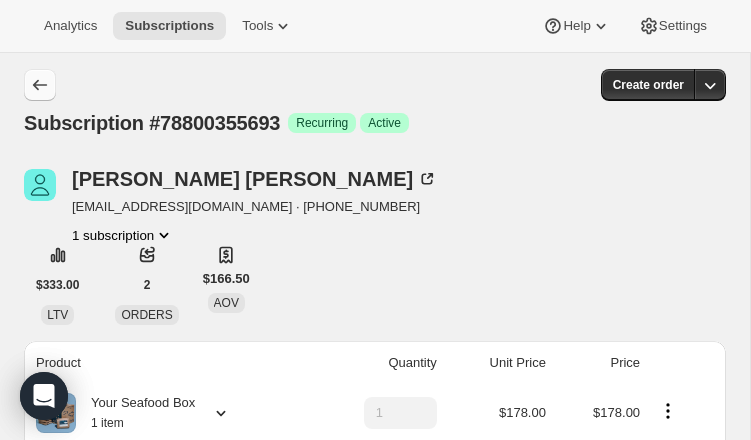 click 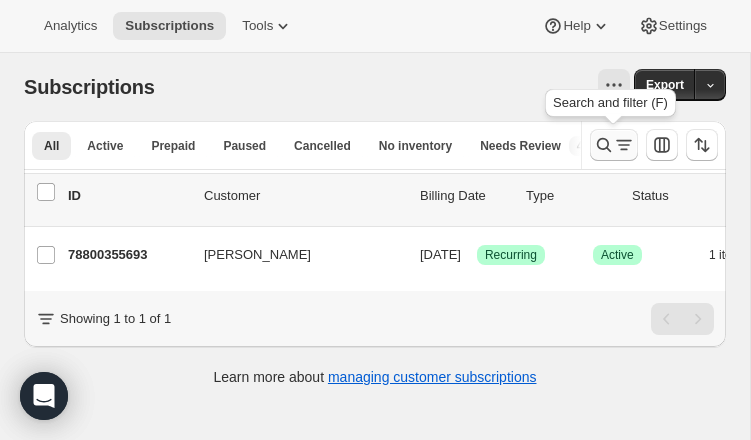 click 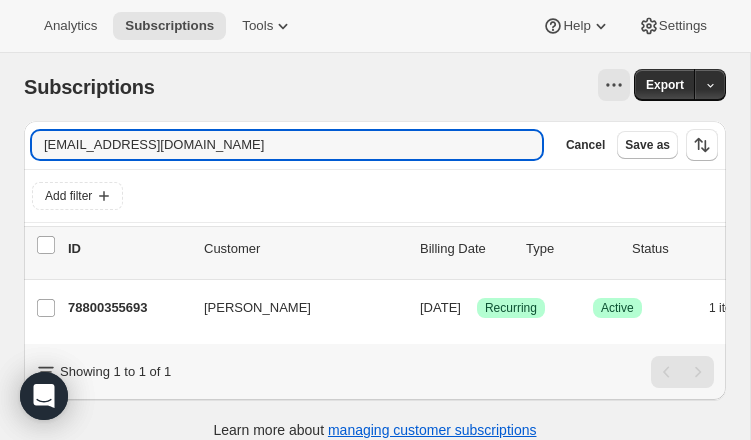 drag, startPoint x: 152, startPoint y: 149, endPoint x: -14, endPoint y: 142, distance: 166.14752 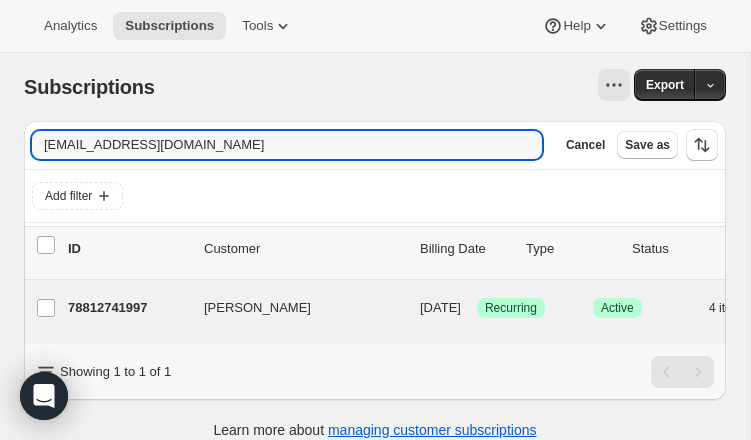type on "[EMAIL_ADDRESS][DOMAIN_NAME]" 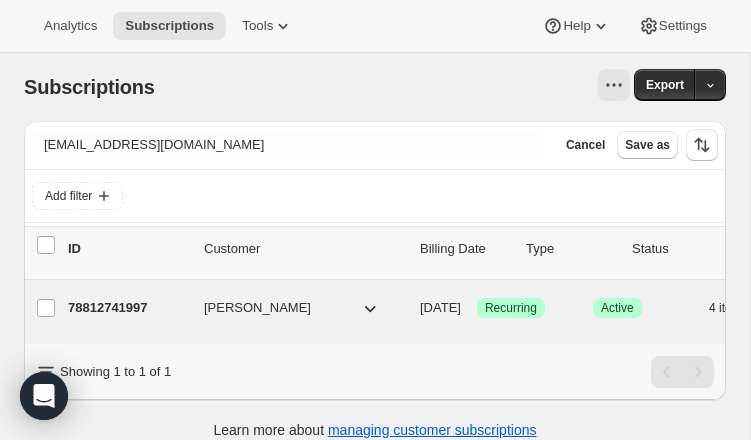 click on "78812741997 [PERSON_NAME] [DATE] Success Recurring Success Active 4   items $134.00" at bounding box center (496, 312) 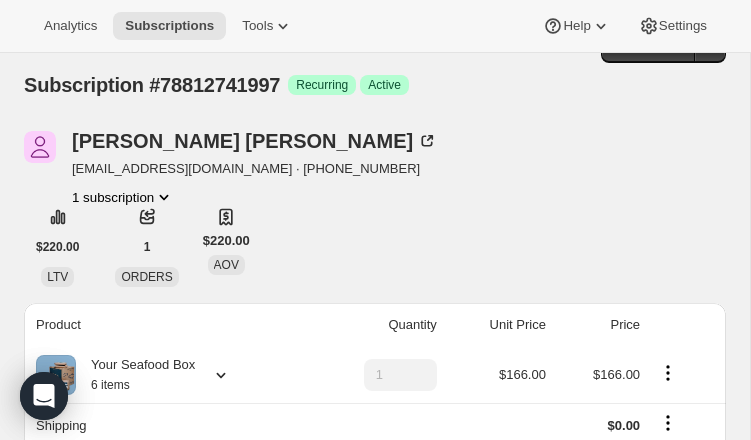 scroll, scrollTop: 0, scrollLeft: 0, axis: both 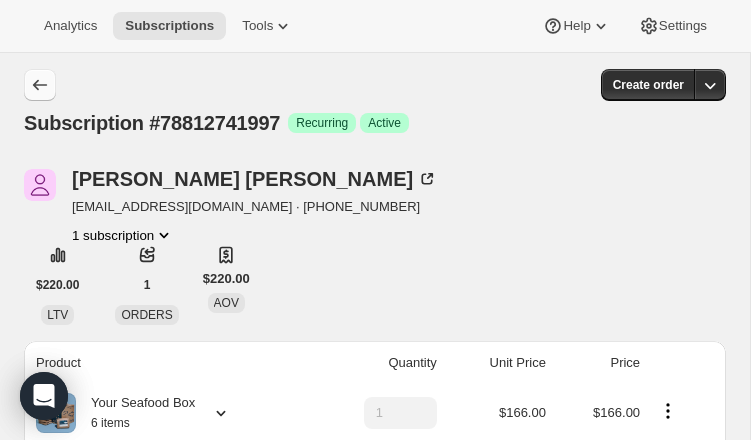 click 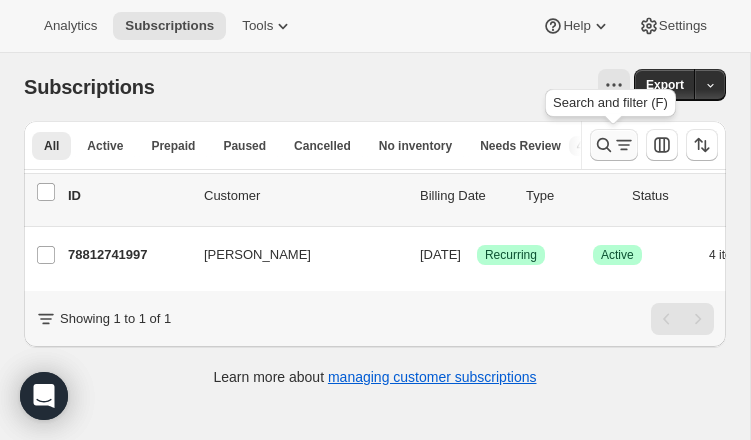 click 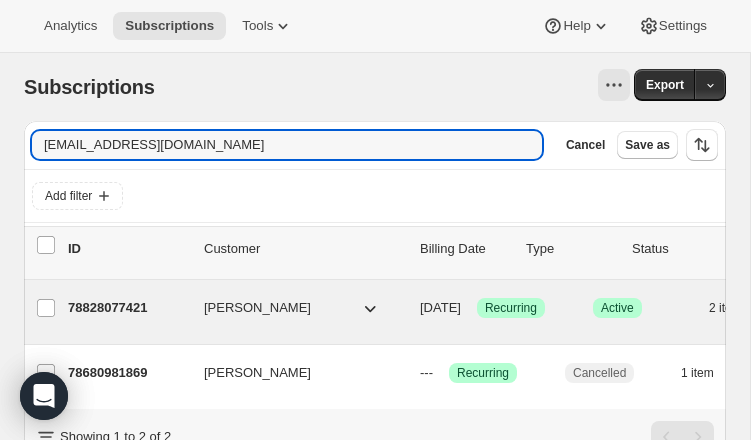 type on "[EMAIL_ADDRESS][DOMAIN_NAME]" 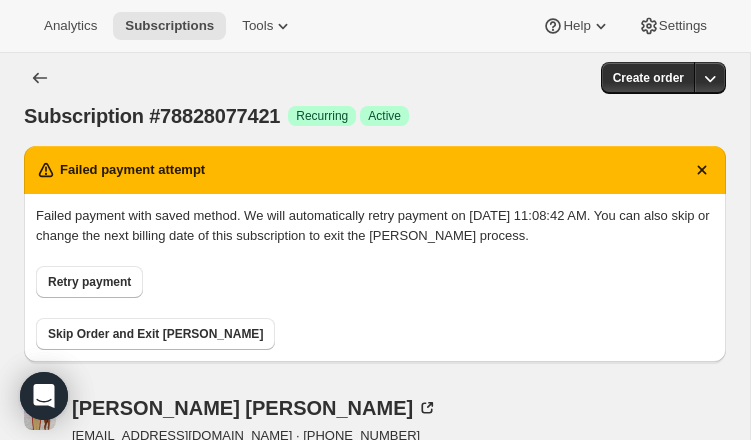 scroll, scrollTop: 0, scrollLeft: 0, axis: both 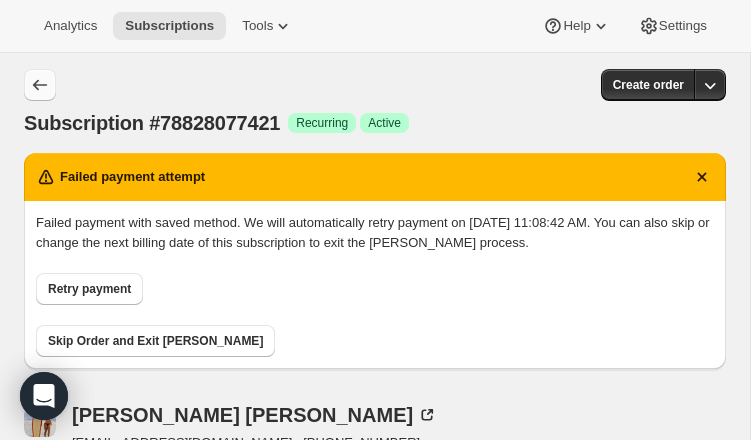 click 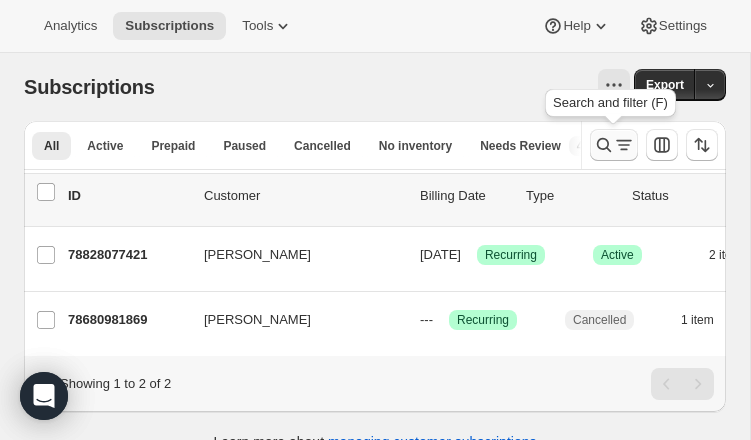 click 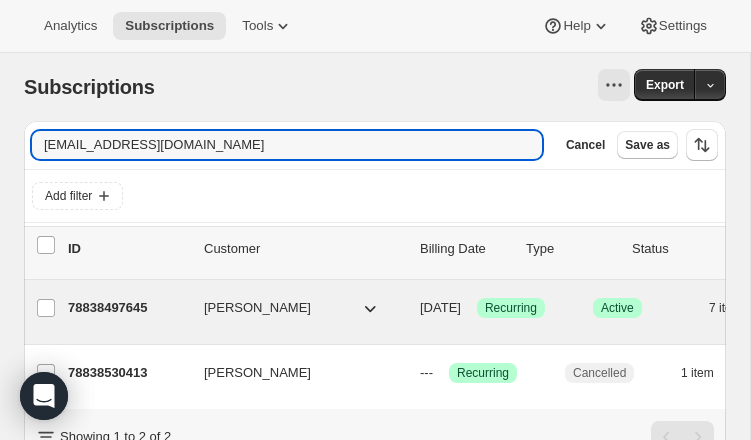 type on "[EMAIL_ADDRESS][DOMAIN_NAME]" 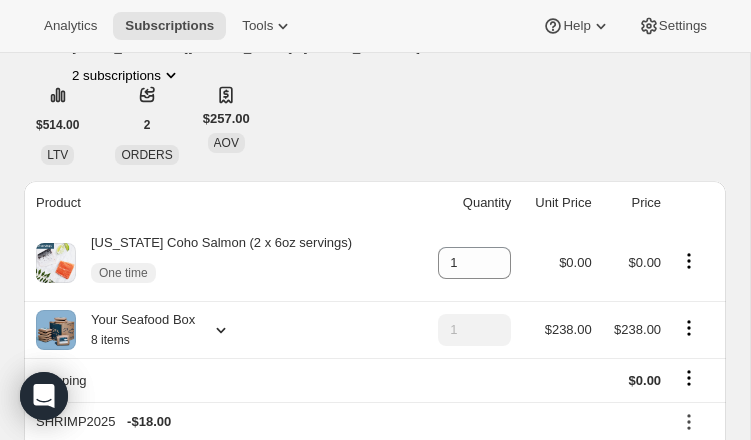 scroll, scrollTop: 0, scrollLeft: 0, axis: both 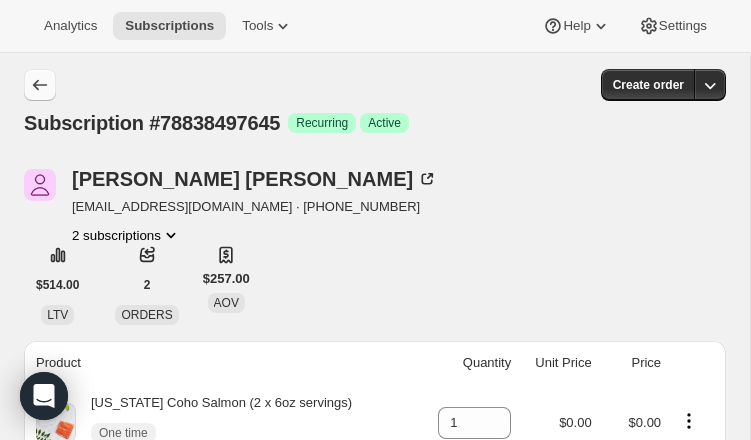 click at bounding box center (40, 85) 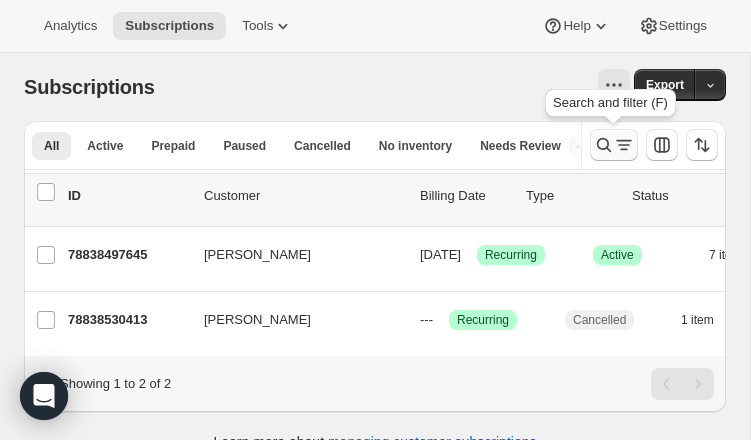 click 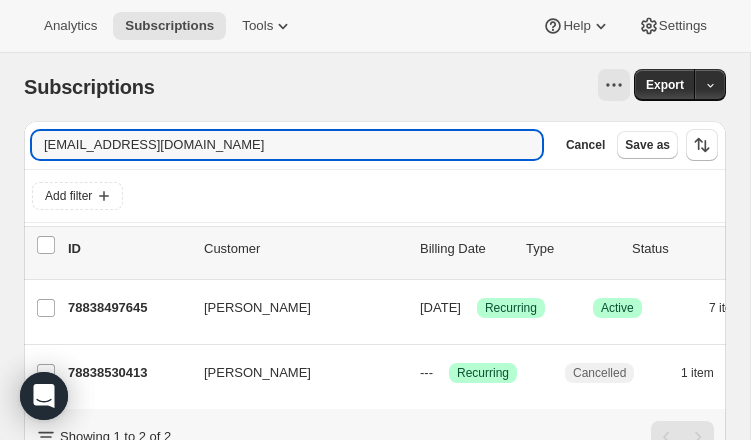 drag, startPoint x: 250, startPoint y: 147, endPoint x: -34, endPoint y: 143, distance: 284.02817 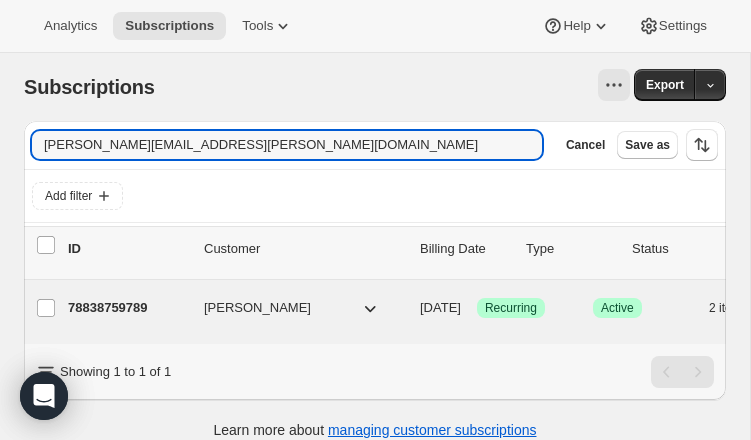 type on "[PERSON_NAME][EMAIL_ADDRESS][PERSON_NAME][DOMAIN_NAME]" 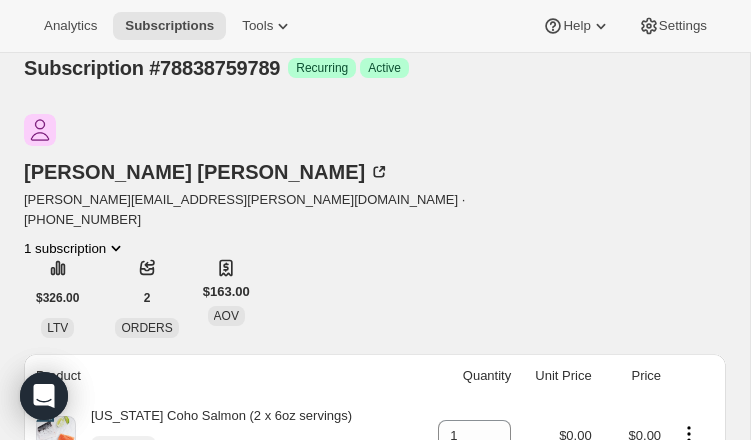 scroll, scrollTop: 0, scrollLeft: 0, axis: both 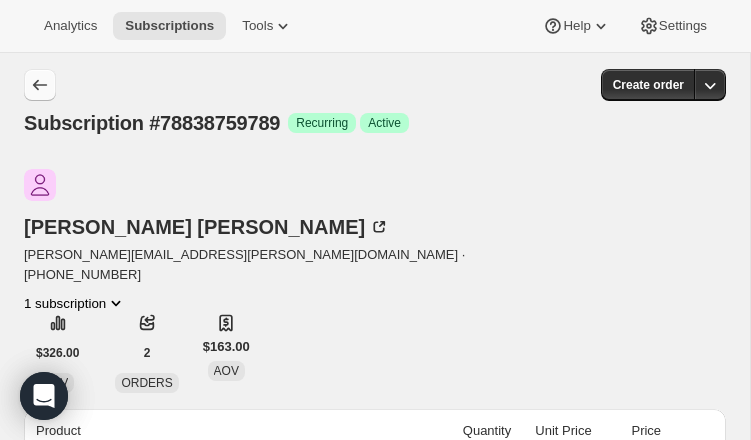 click 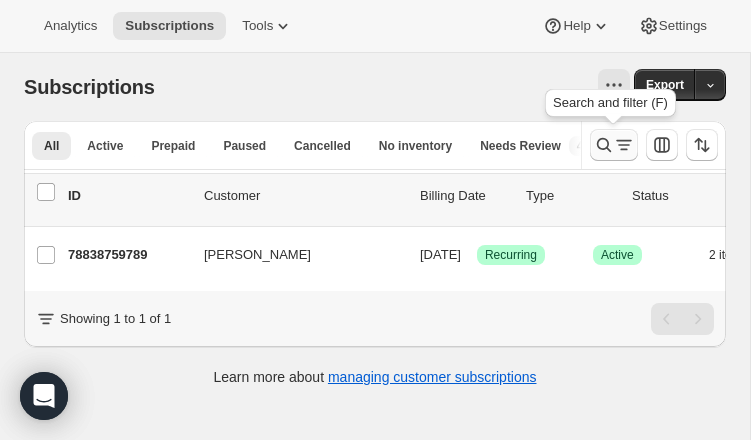 click 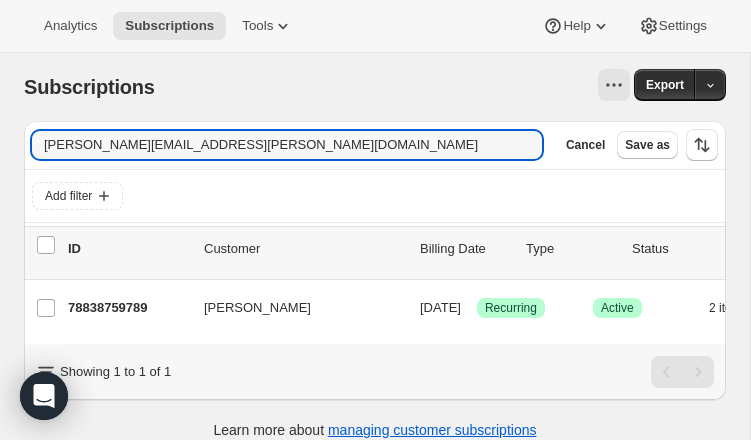 drag, startPoint x: 198, startPoint y: 150, endPoint x: -3, endPoint y: 136, distance: 201.48697 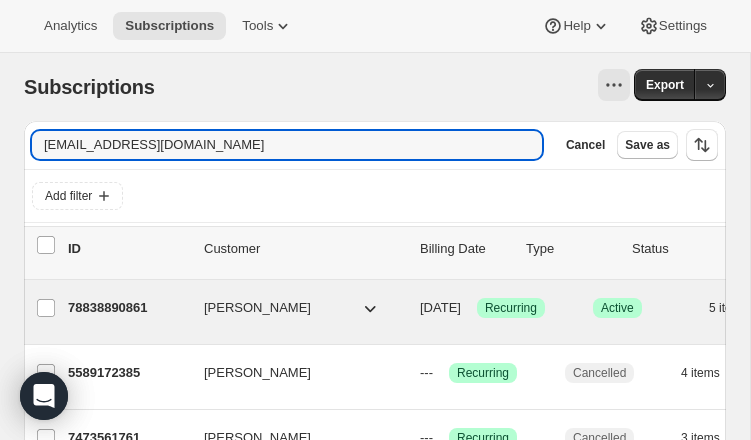 type on "[EMAIL_ADDRESS][DOMAIN_NAME]" 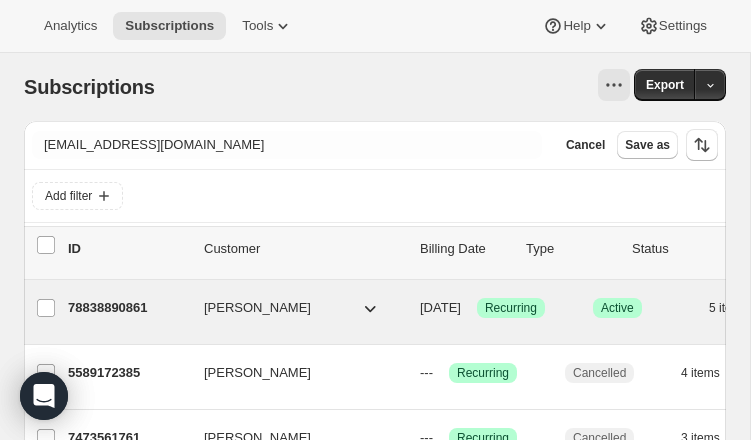 click on "78838890861" at bounding box center [128, 308] 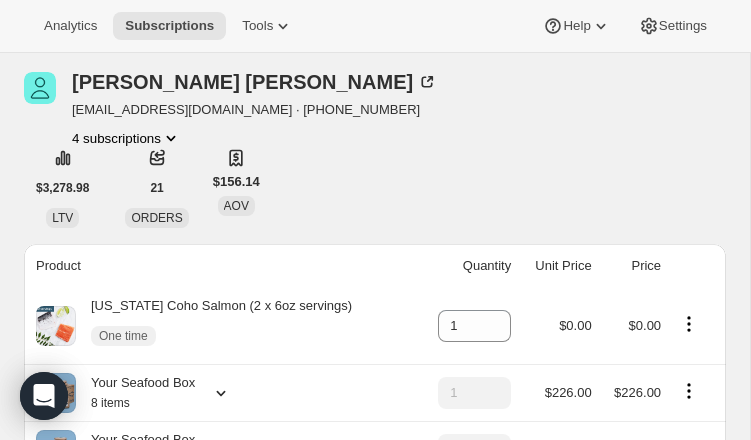 scroll, scrollTop: 0, scrollLeft: 0, axis: both 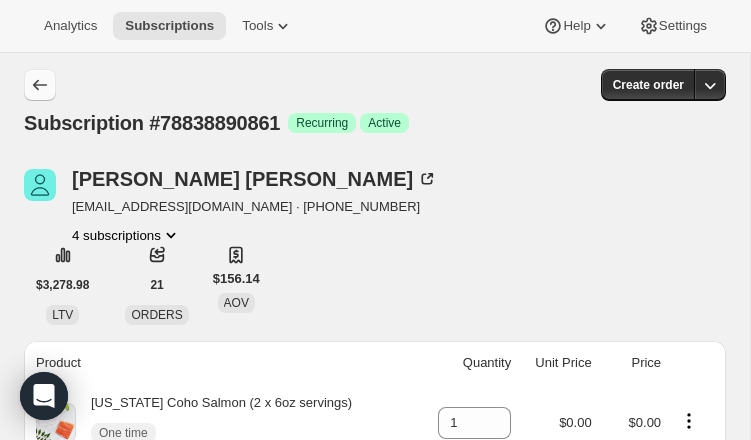 click 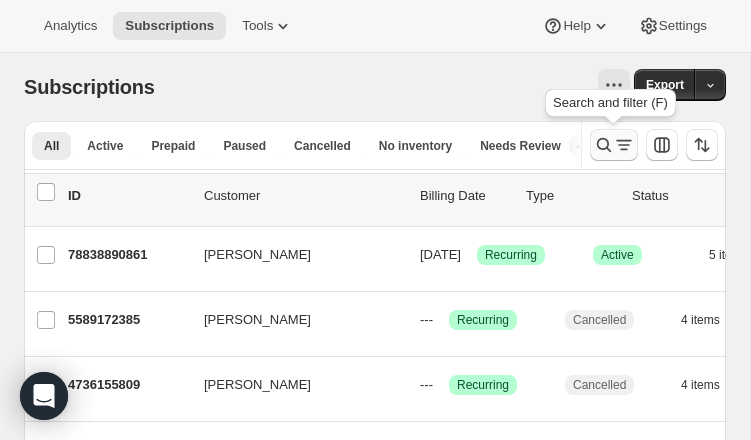 click 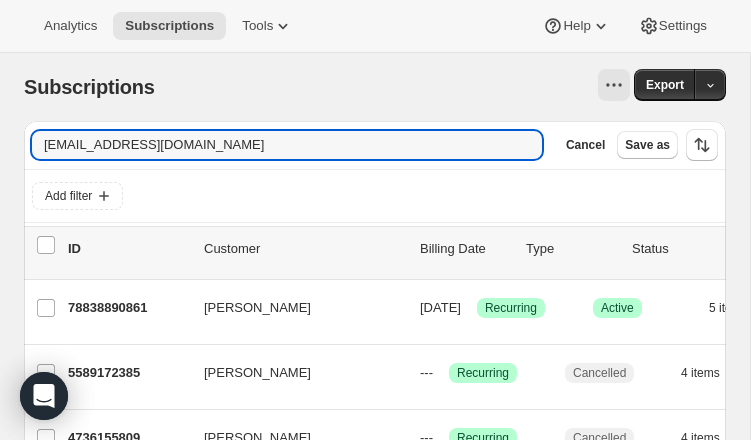 drag, startPoint x: 76, startPoint y: 147, endPoint x: -90, endPoint y: 140, distance: 166.14752 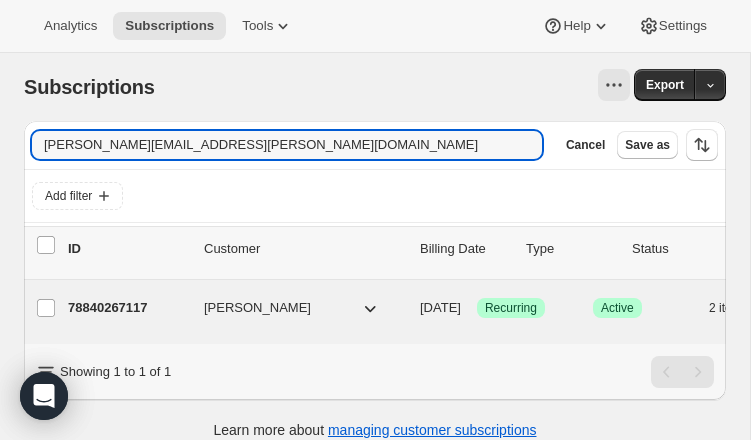 type on "[PERSON_NAME][EMAIL_ADDRESS][PERSON_NAME][DOMAIN_NAME]" 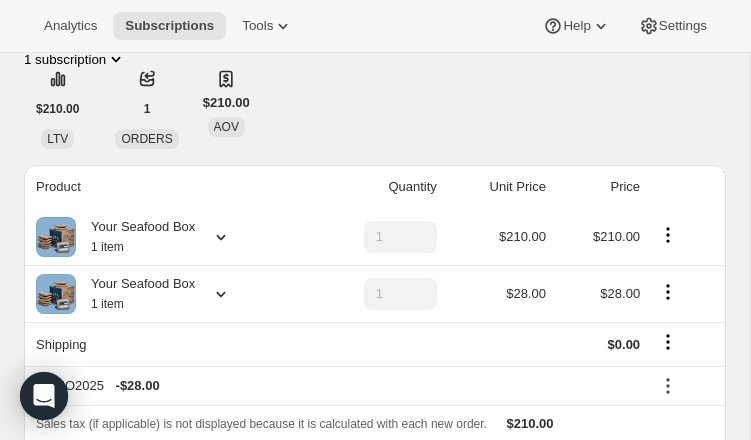 scroll, scrollTop: 0, scrollLeft: 0, axis: both 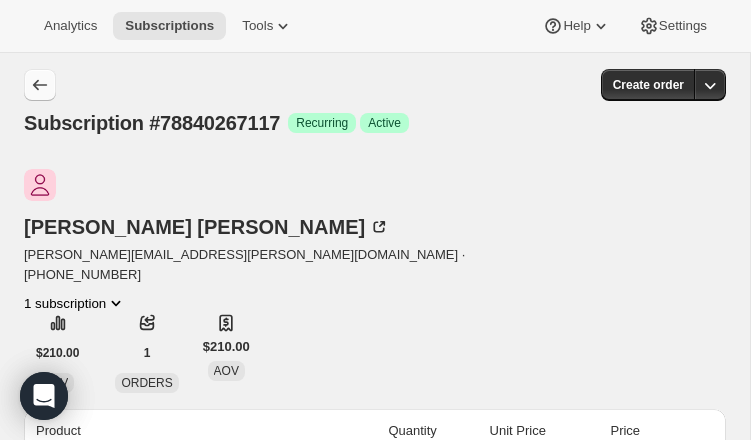 click 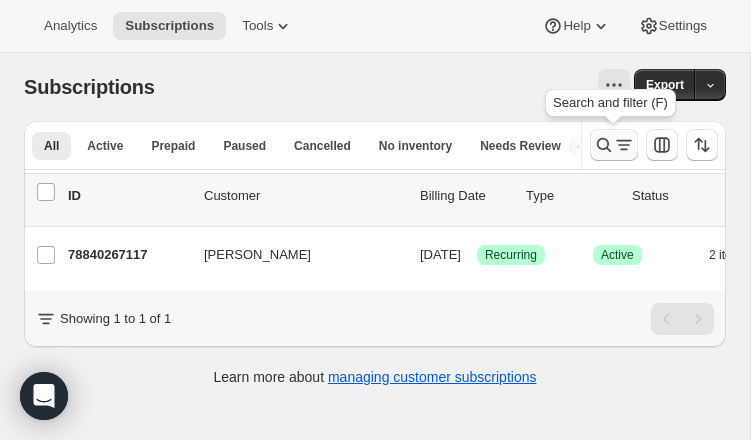 click 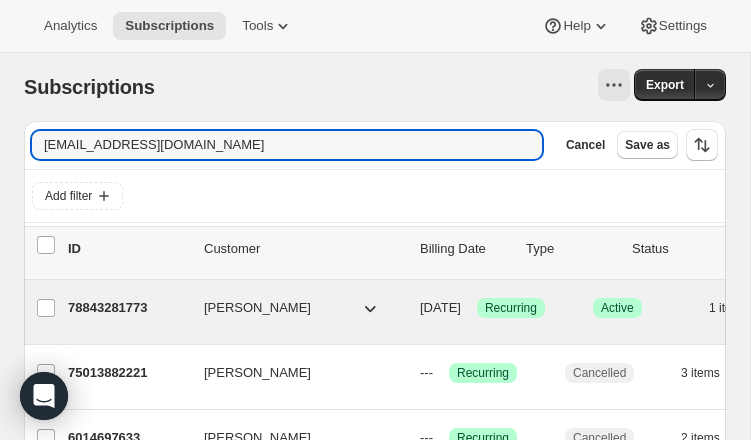 type on "[EMAIL_ADDRESS][DOMAIN_NAME]" 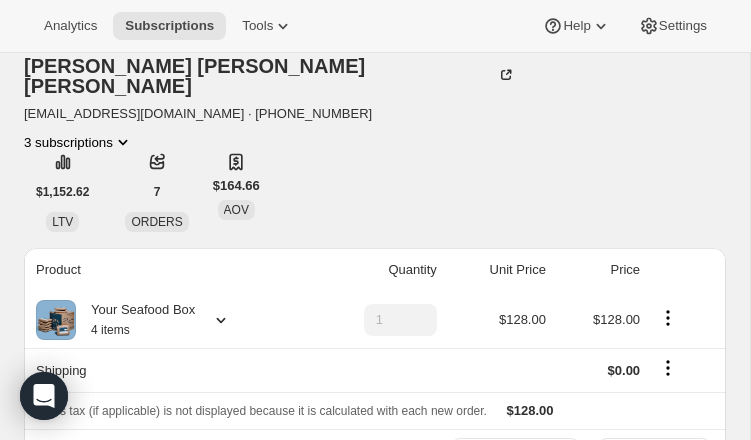 scroll, scrollTop: 0, scrollLeft: 0, axis: both 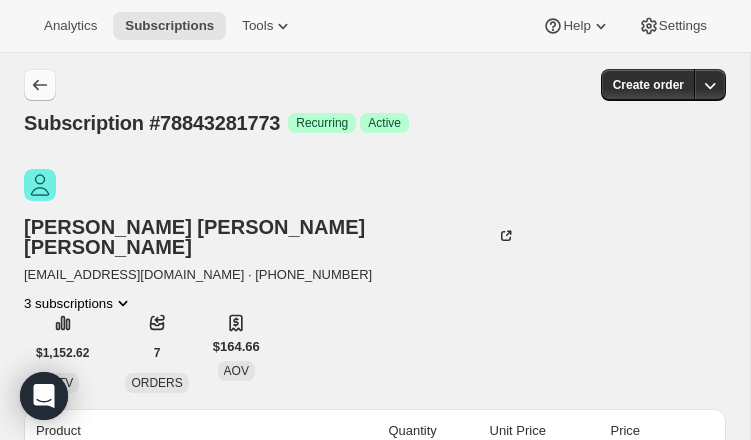 click at bounding box center (40, 85) 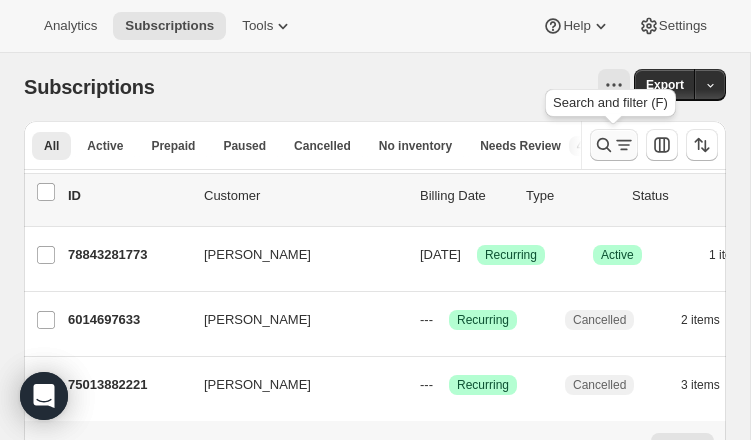 click 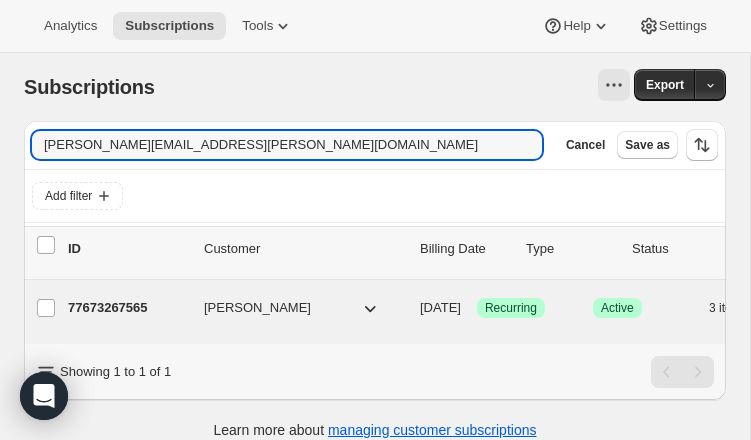type on "[PERSON_NAME][EMAIL_ADDRESS][PERSON_NAME][DOMAIN_NAME]" 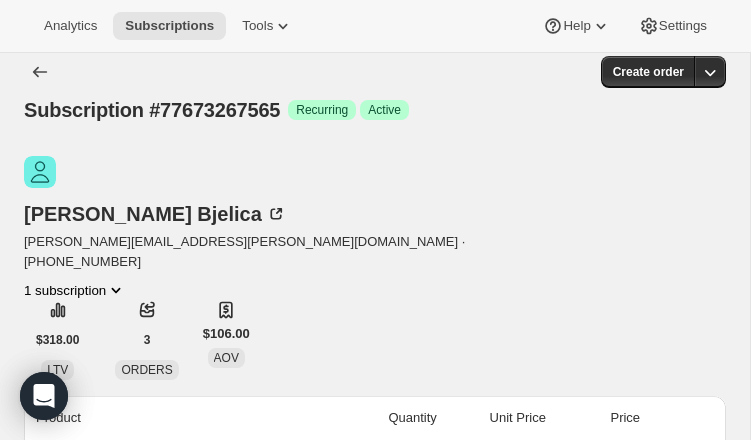 scroll, scrollTop: 0, scrollLeft: 0, axis: both 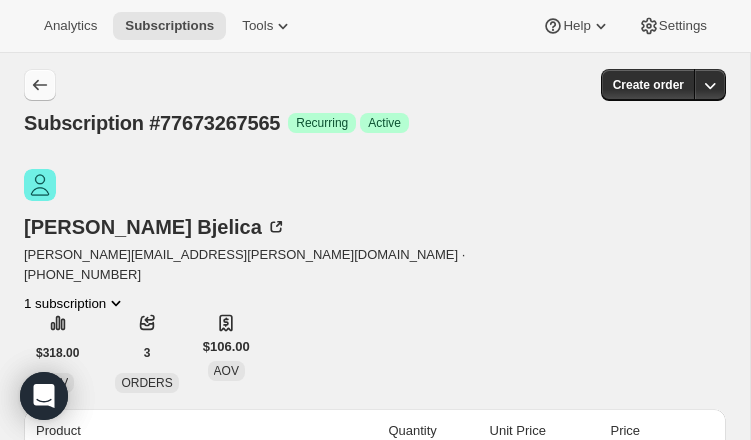 click 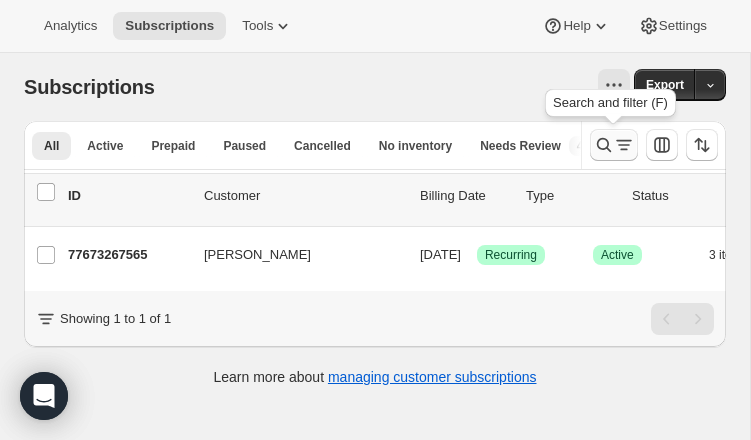 click 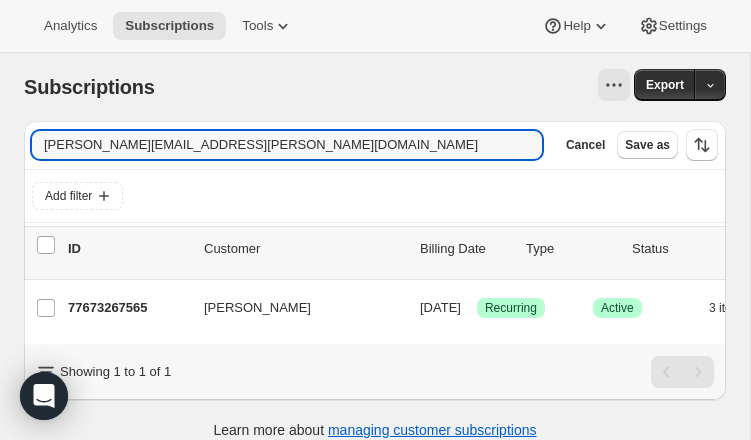 drag, startPoint x: 201, startPoint y: 149, endPoint x: 14, endPoint y: 135, distance: 187.52333 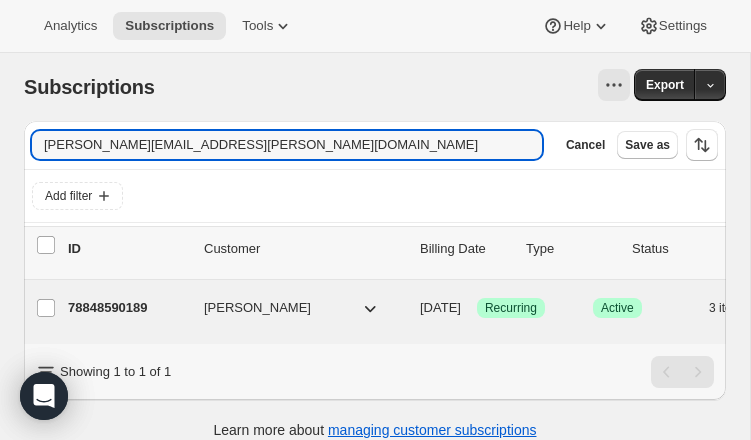 type on "[PERSON_NAME][EMAIL_ADDRESS][PERSON_NAME][DOMAIN_NAME]" 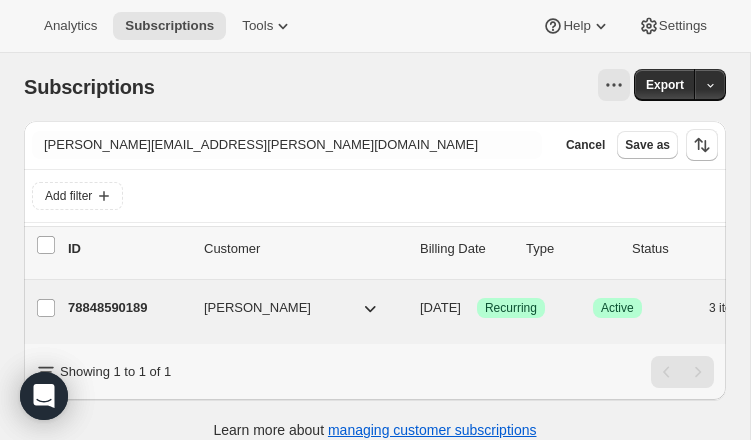 click on "78848590189" at bounding box center (128, 308) 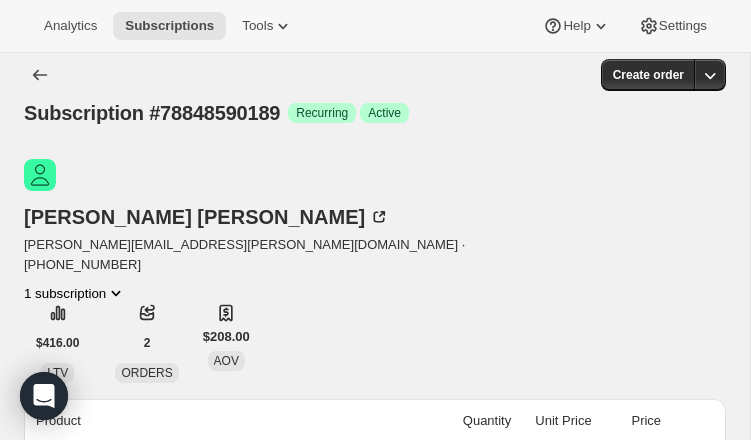 scroll, scrollTop: 0, scrollLeft: 0, axis: both 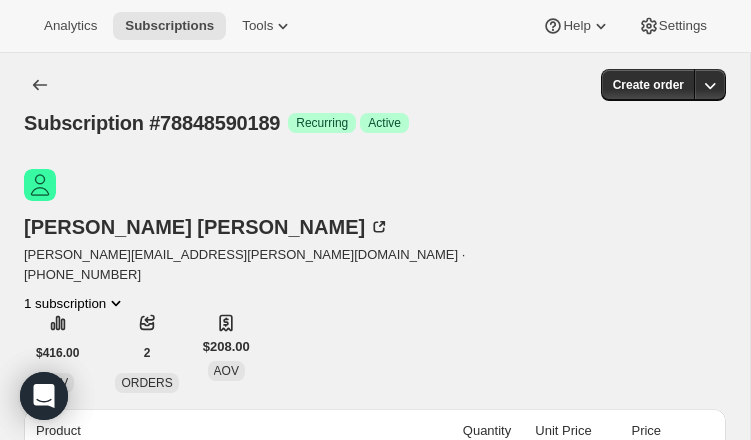 click 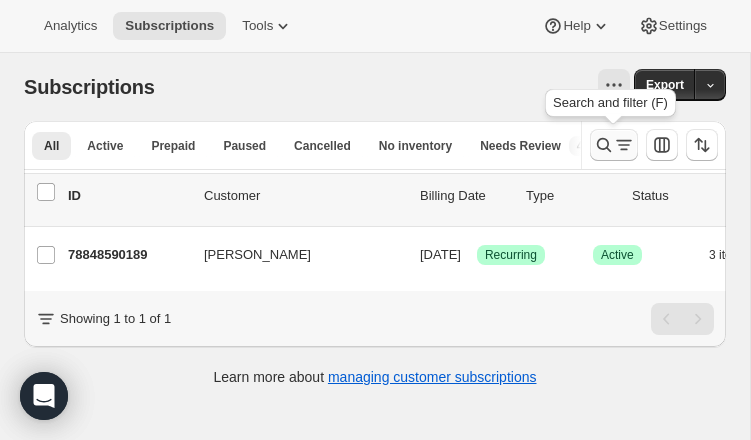 click 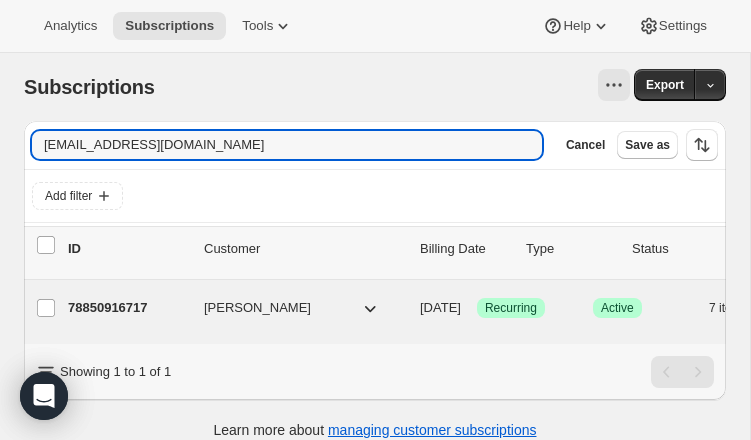 type on "[EMAIL_ADDRESS][DOMAIN_NAME]" 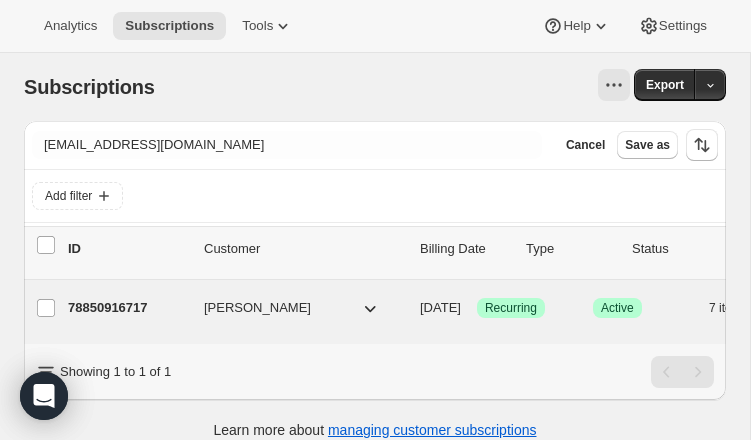 click on "78850916717" at bounding box center [128, 308] 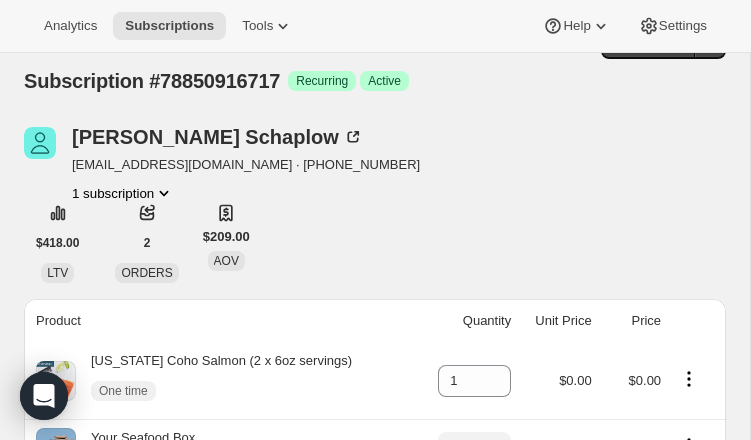 scroll, scrollTop: 0, scrollLeft: 0, axis: both 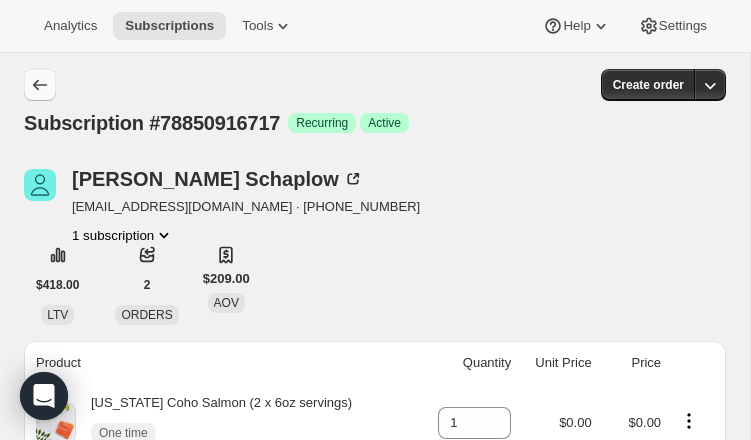 click 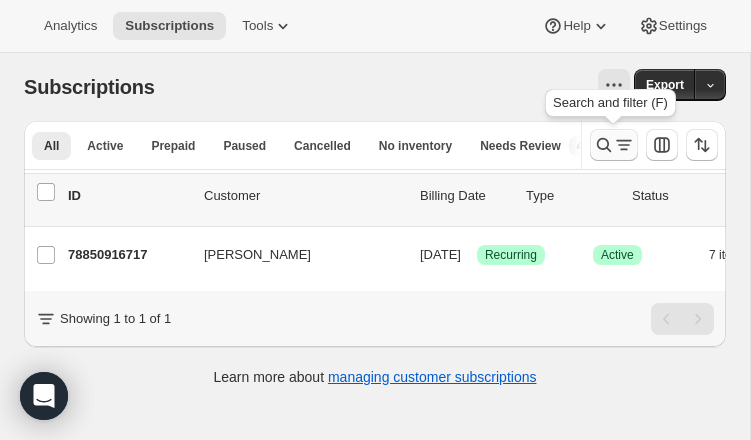 click 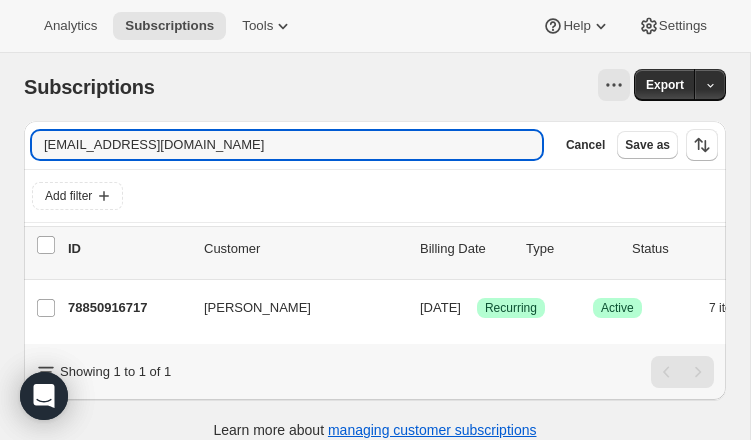 drag, startPoint x: 226, startPoint y: 151, endPoint x: 11, endPoint y: 133, distance: 215.75217 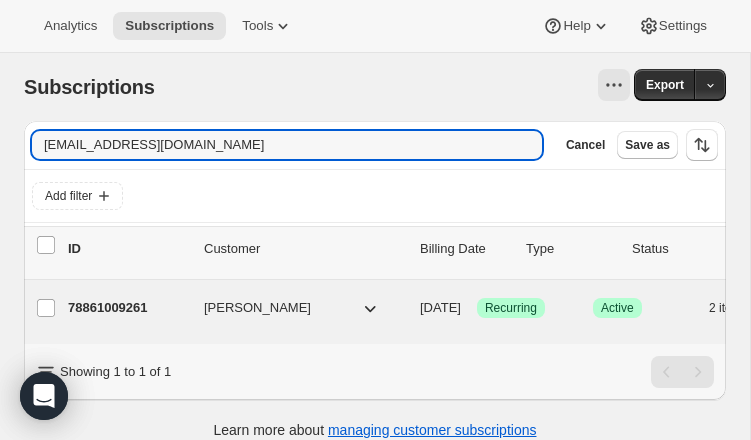 type on "[EMAIL_ADDRESS][DOMAIN_NAME]" 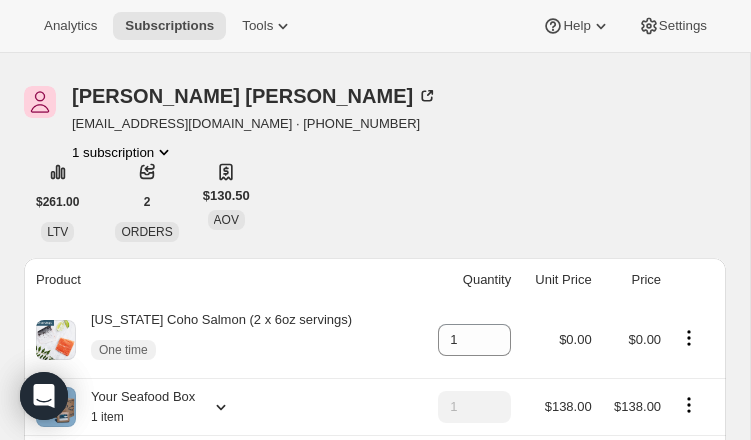 scroll, scrollTop: 0, scrollLeft: 0, axis: both 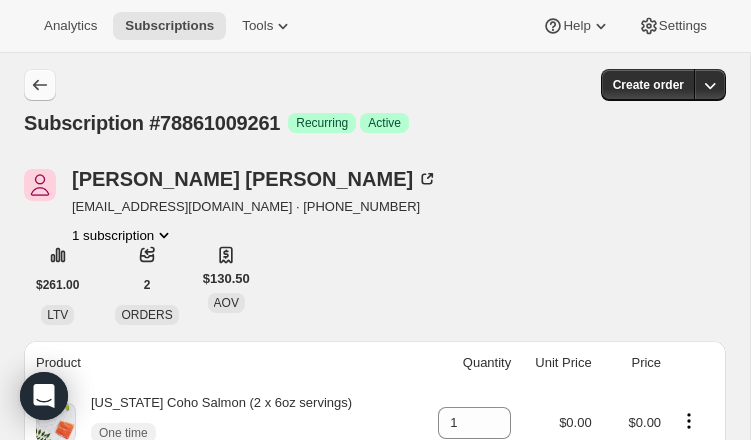 click 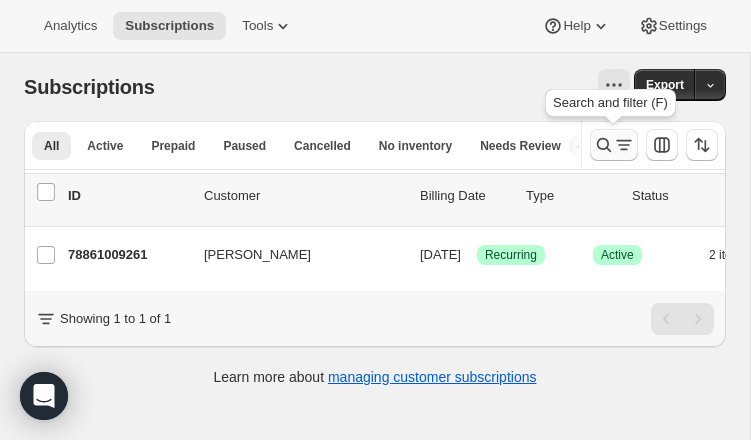click 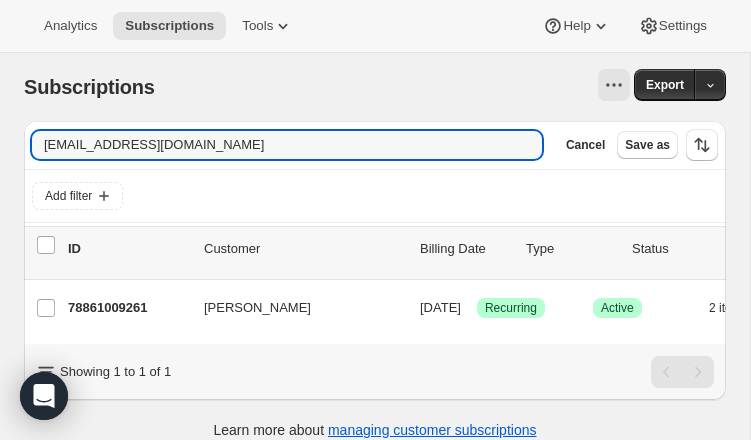 drag, startPoint x: 212, startPoint y: 150, endPoint x: -14, endPoint y: 134, distance: 226.56566 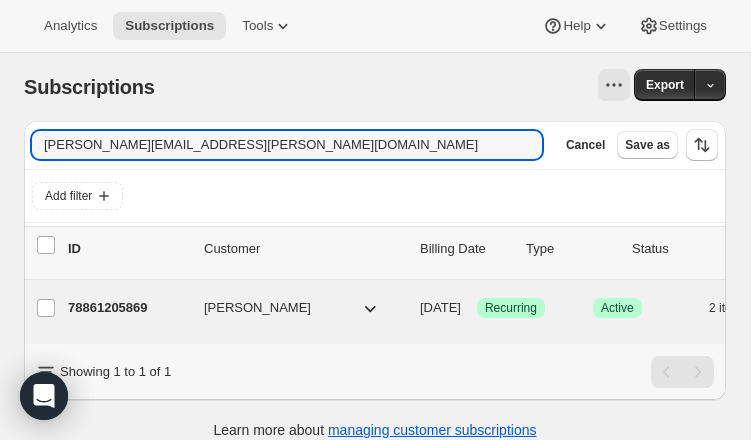 type on "[PERSON_NAME][EMAIL_ADDRESS][PERSON_NAME][DOMAIN_NAME]" 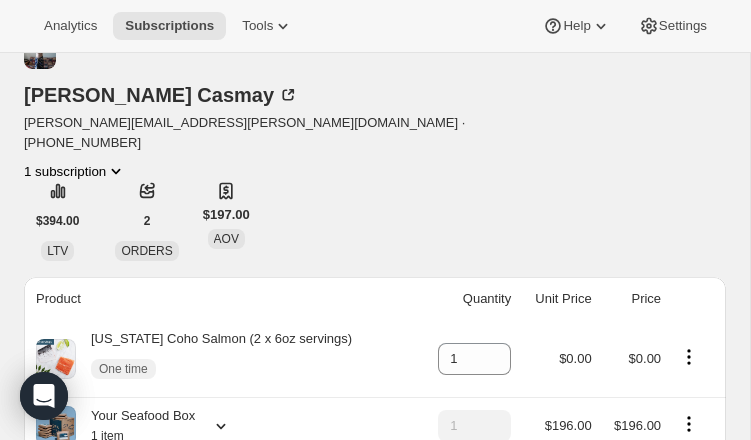 scroll, scrollTop: 0, scrollLeft: 0, axis: both 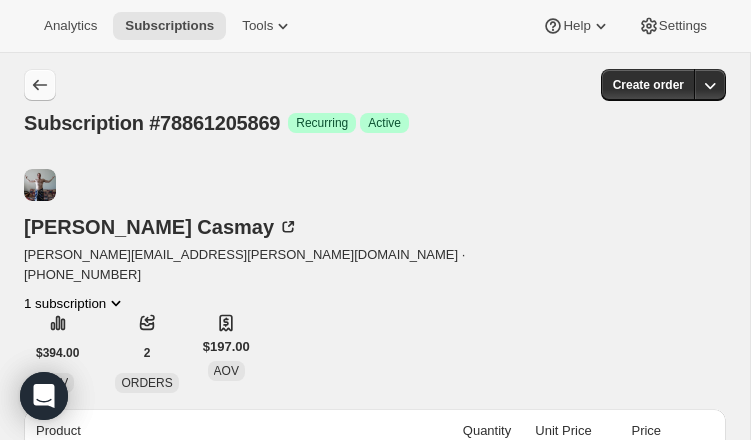 click 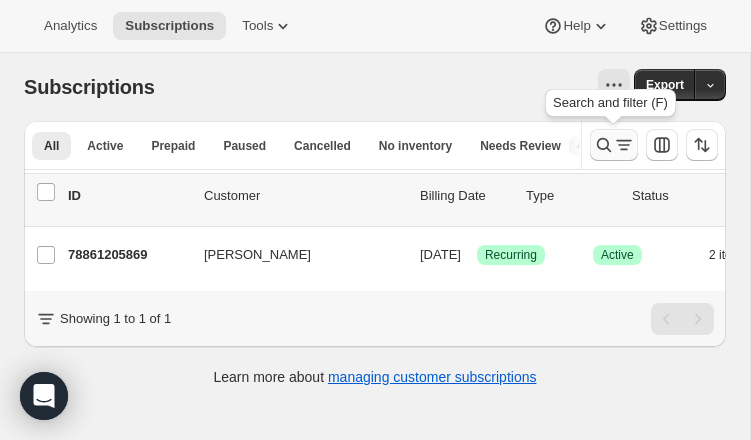 click 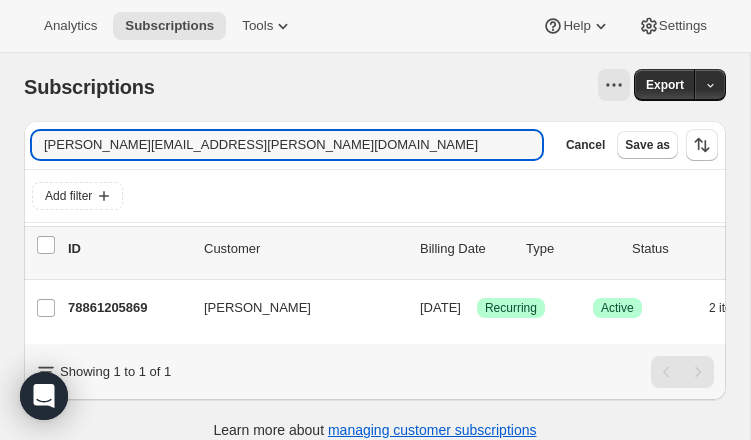 drag, startPoint x: 38, startPoint y: 131, endPoint x: -83, endPoint y: 131, distance: 121 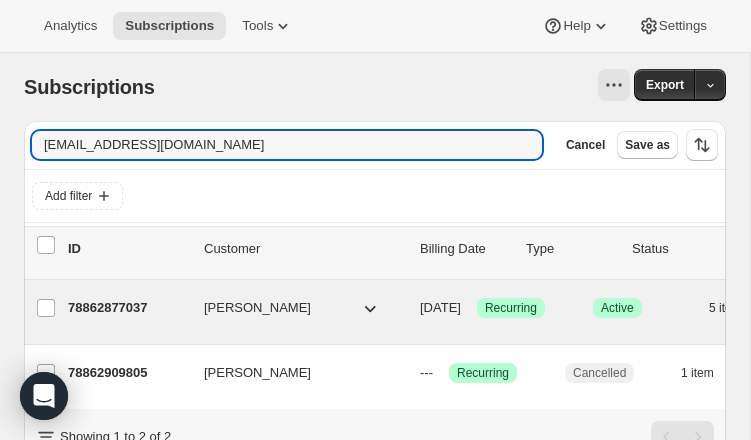 type on "[EMAIL_ADDRESS][DOMAIN_NAME]" 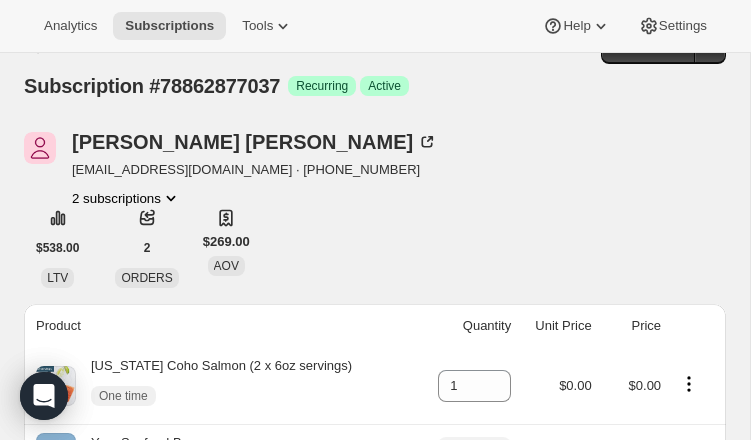 scroll, scrollTop: 0, scrollLeft: 0, axis: both 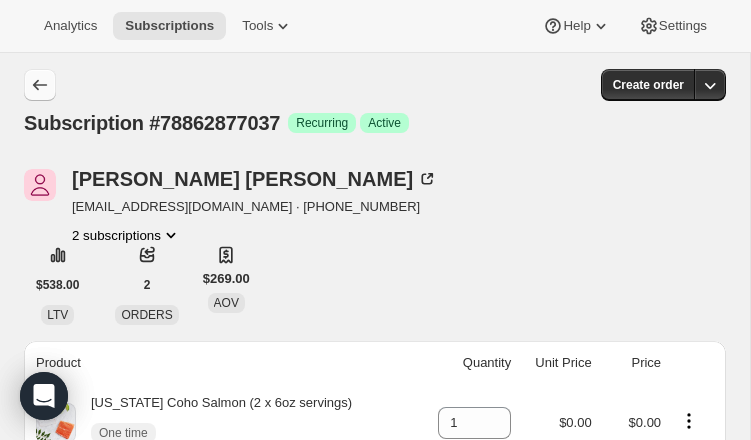 click 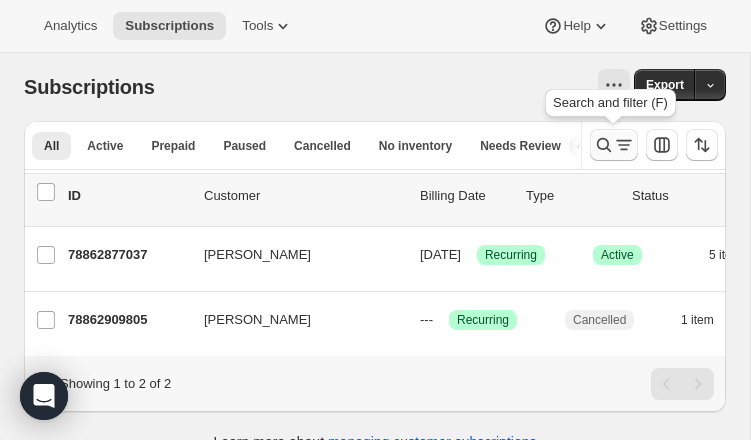 click at bounding box center (614, 145) 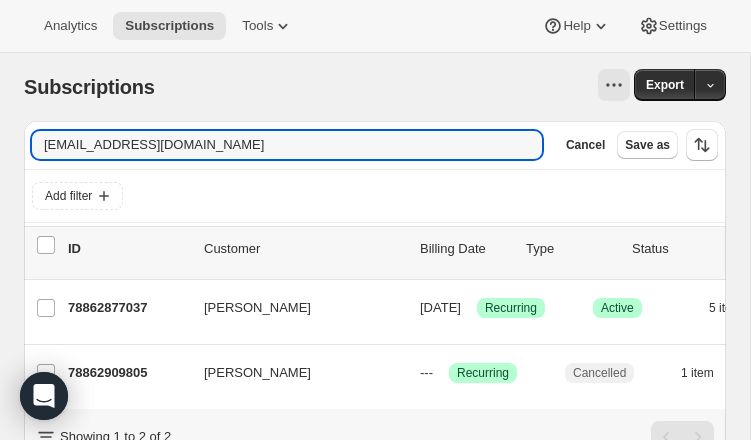 drag, startPoint x: 189, startPoint y: 148, endPoint x: 22, endPoint y: 143, distance: 167.07483 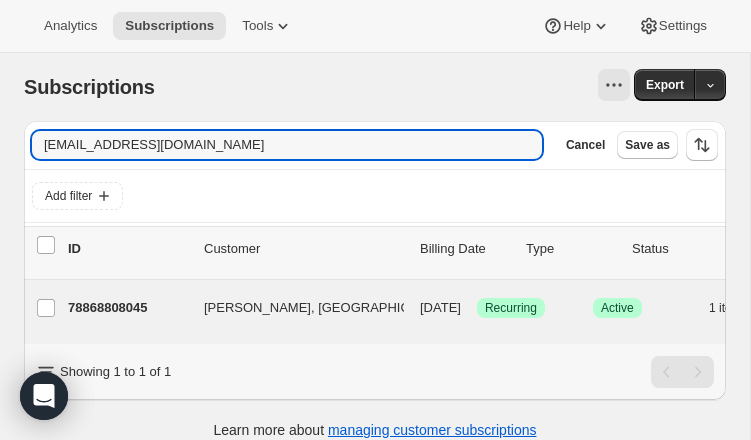 type on "[EMAIL_ADDRESS][DOMAIN_NAME]" 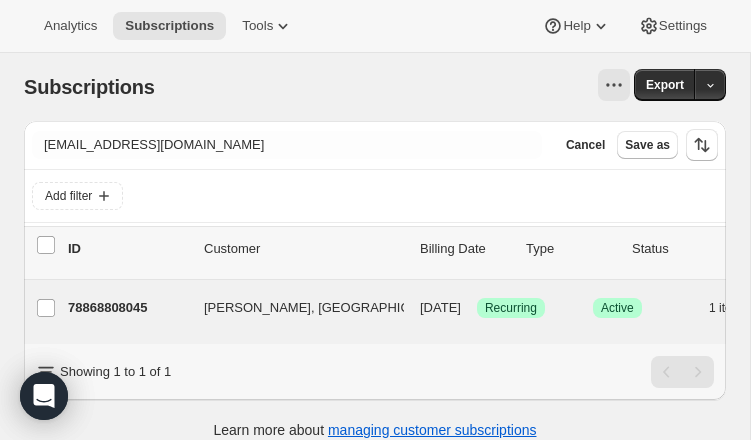 click on "78868808045" at bounding box center [128, 308] 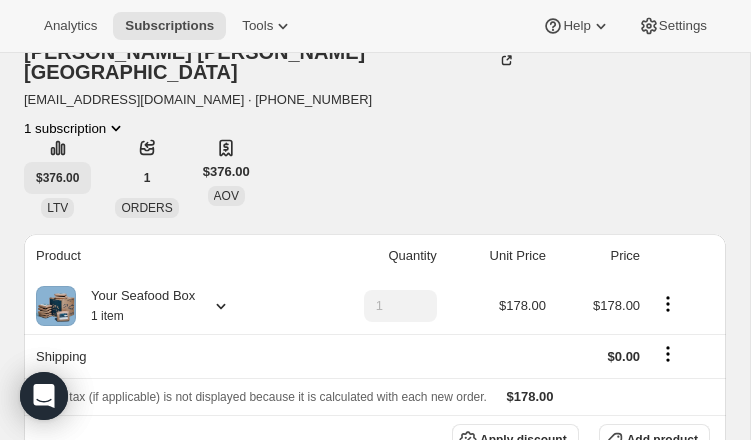 scroll, scrollTop: 0, scrollLeft: 0, axis: both 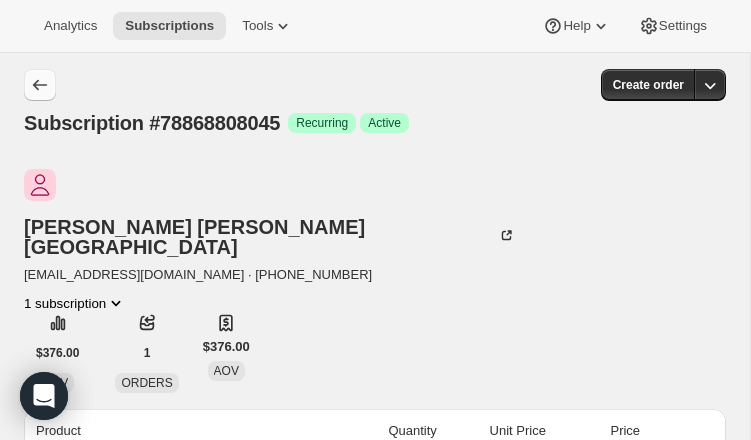 click 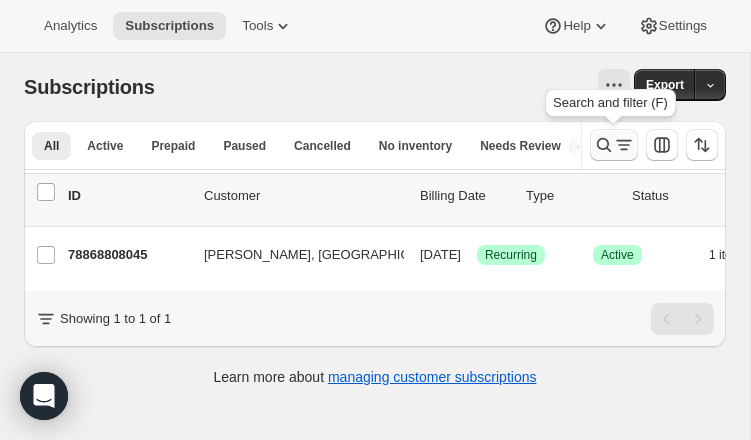 click 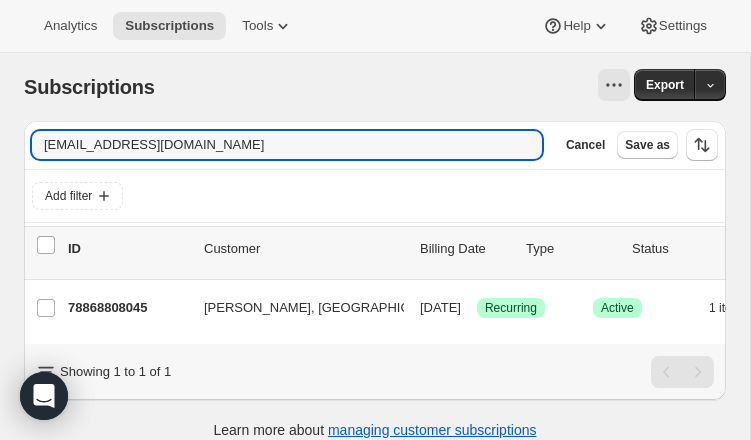 drag, startPoint x: 185, startPoint y: 145, endPoint x: 9, endPoint y: 139, distance: 176.10225 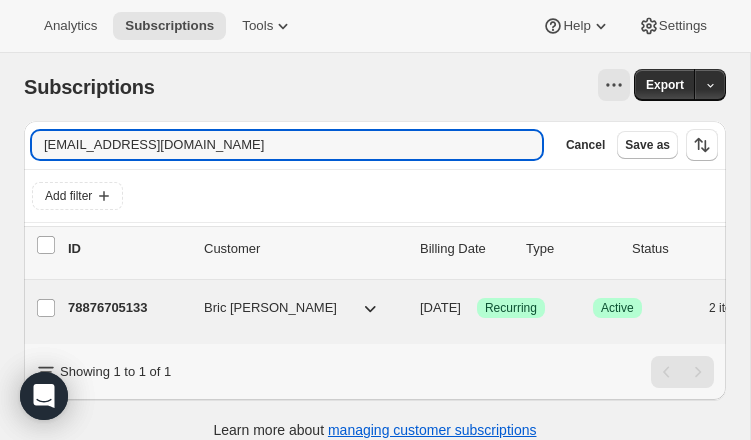 type on "[EMAIL_ADDRESS][DOMAIN_NAME]" 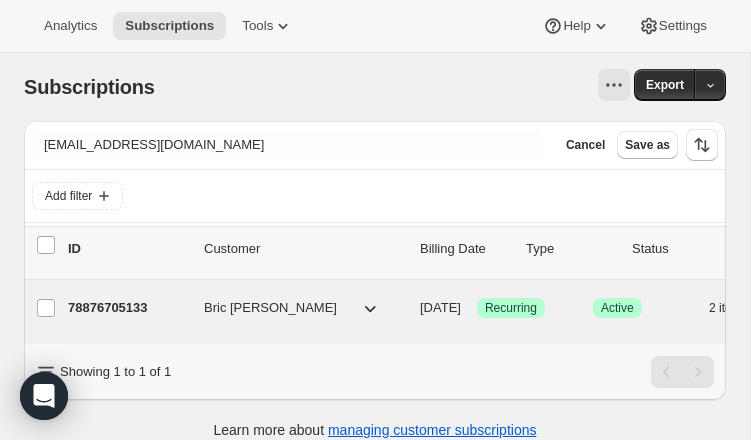 click on "78876705133" at bounding box center [128, 308] 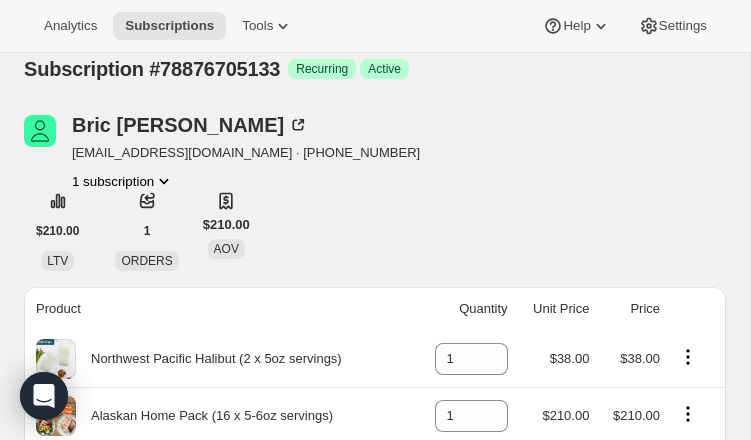 scroll, scrollTop: 0, scrollLeft: 0, axis: both 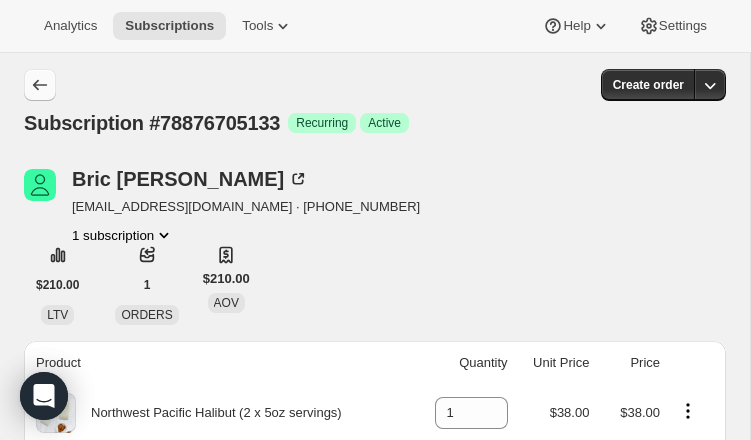 click 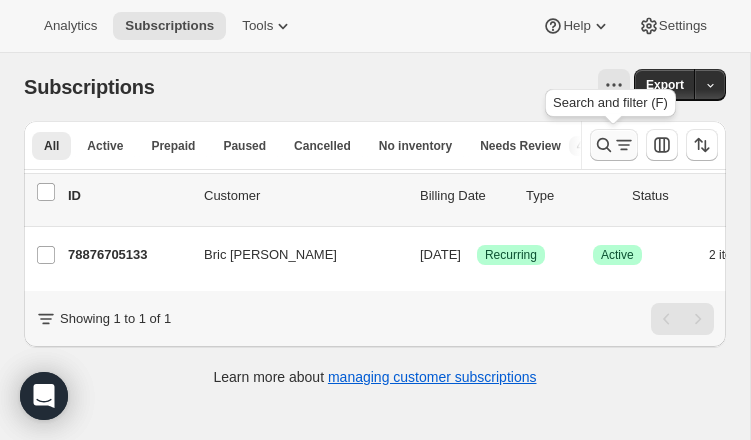 click 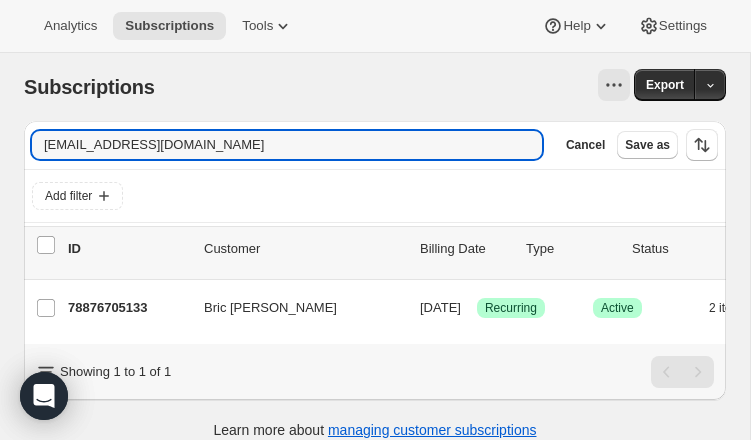 drag, startPoint x: 179, startPoint y: 149, endPoint x: 16, endPoint y: 145, distance: 163.04907 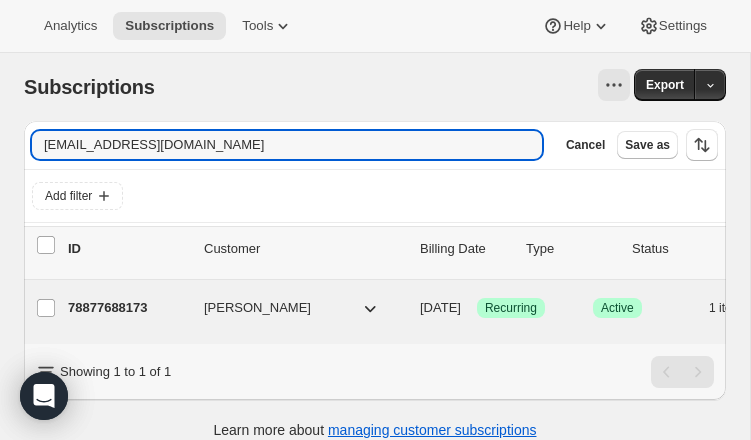 type on "[EMAIL_ADDRESS][DOMAIN_NAME]" 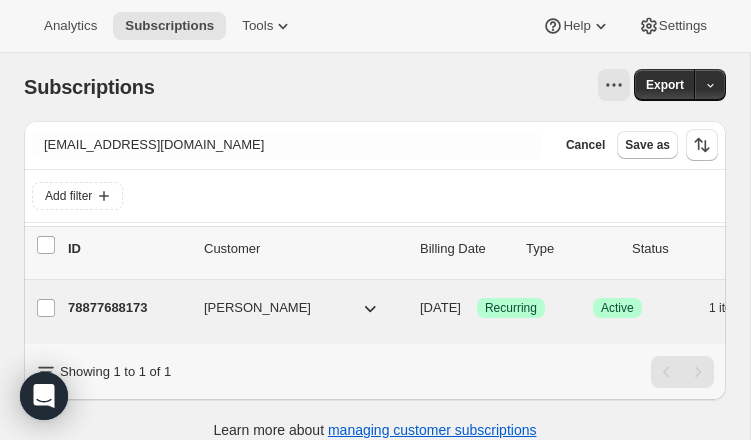 click on "78877688173" at bounding box center [128, 308] 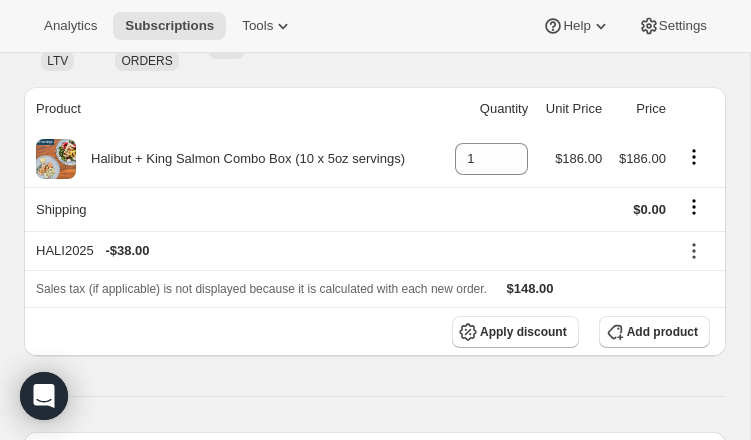 scroll, scrollTop: 0, scrollLeft: 0, axis: both 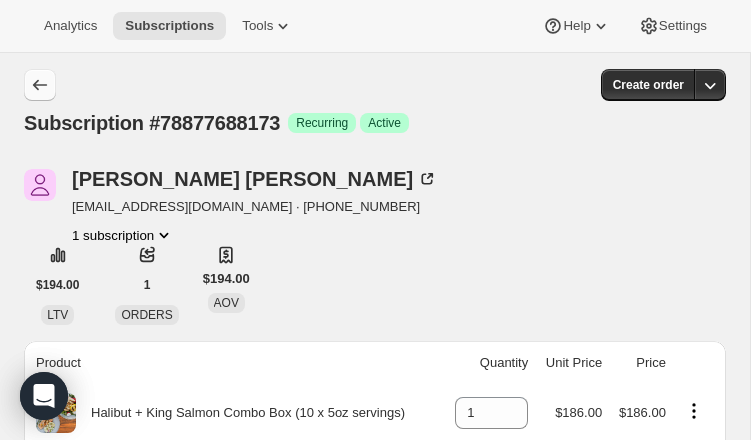 click 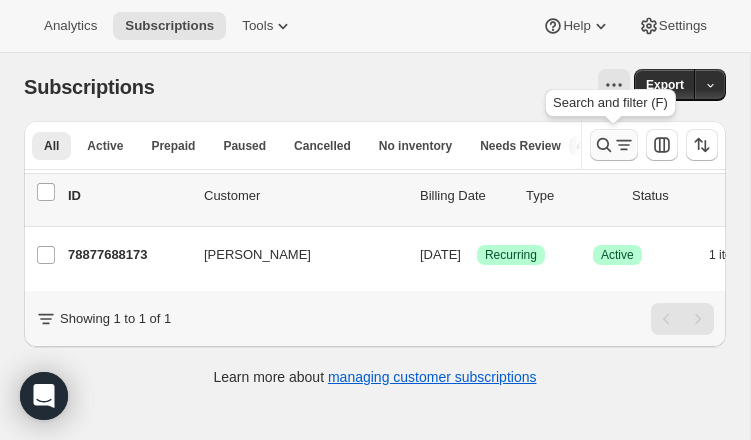 click 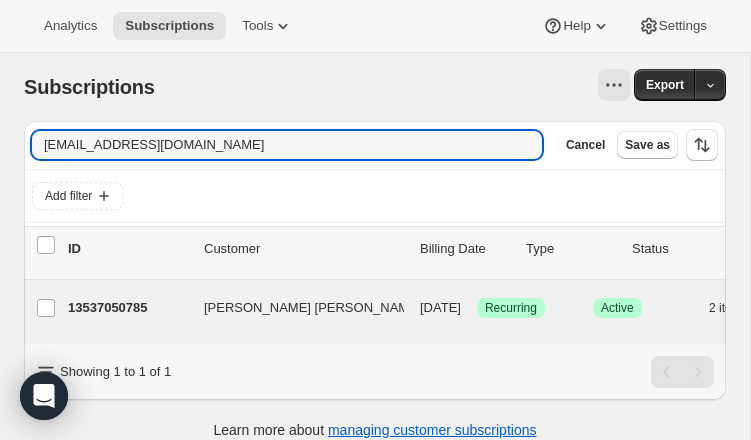 type on "[EMAIL_ADDRESS][DOMAIN_NAME]" 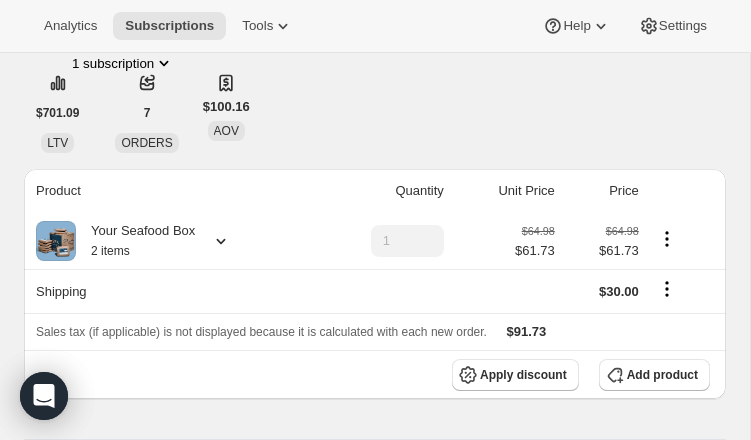 scroll, scrollTop: 0, scrollLeft: 0, axis: both 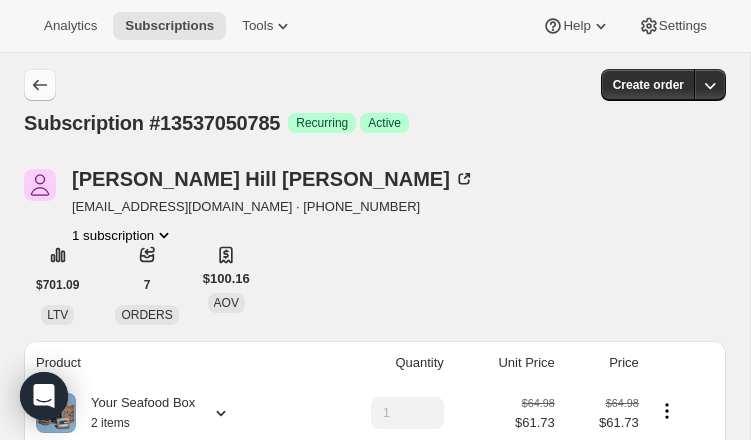 click 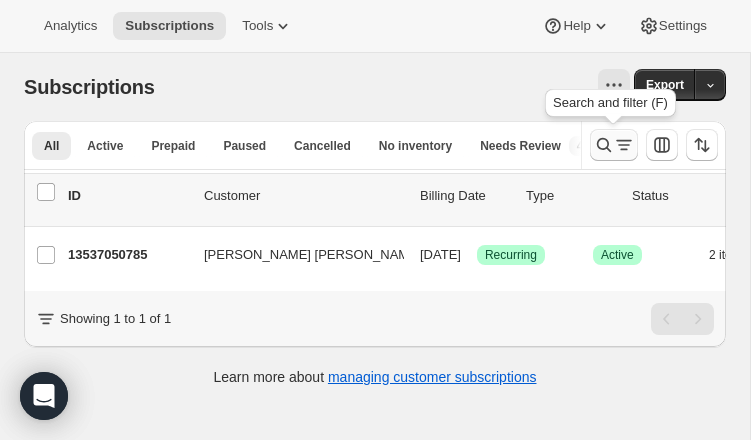 click 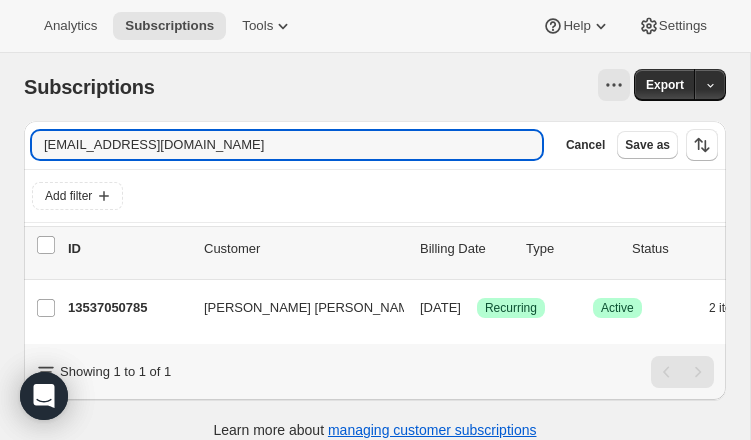 drag, startPoint x: 157, startPoint y: 144, endPoint x: -26, endPoint y: 124, distance: 184.08965 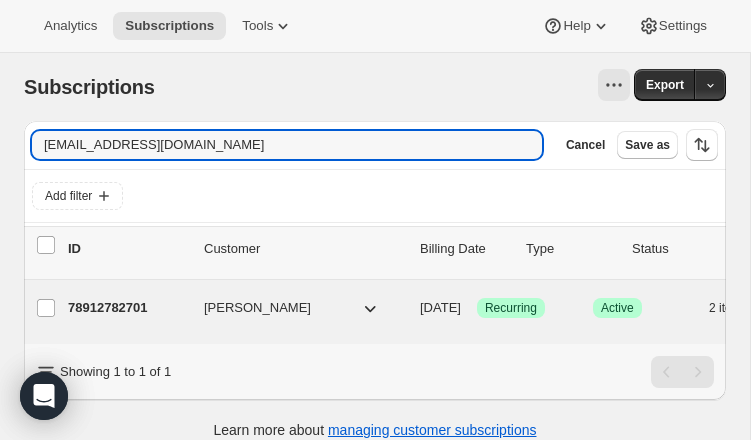 type on "[EMAIL_ADDRESS][DOMAIN_NAME]" 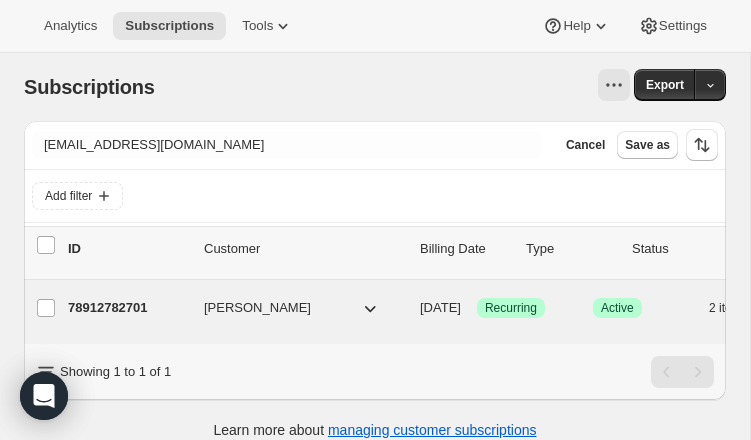 click on "78912782701" at bounding box center (128, 308) 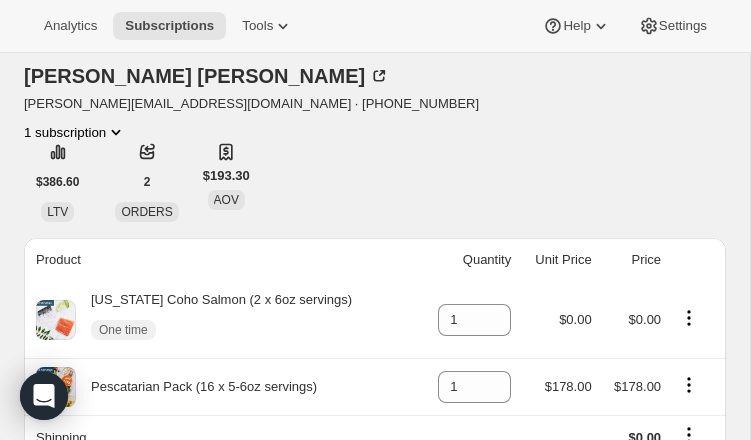 scroll, scrollTop: 0, scrollLeft: 0, axis: both 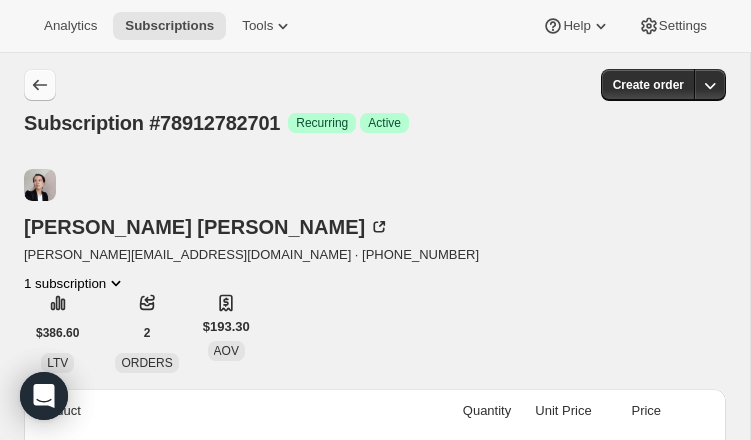 click 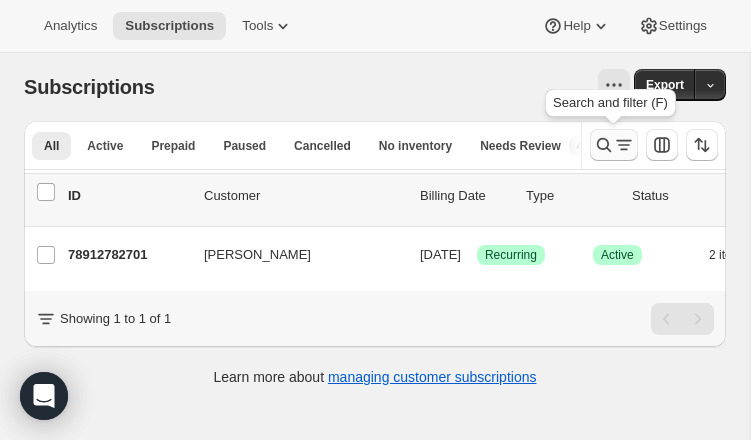 click 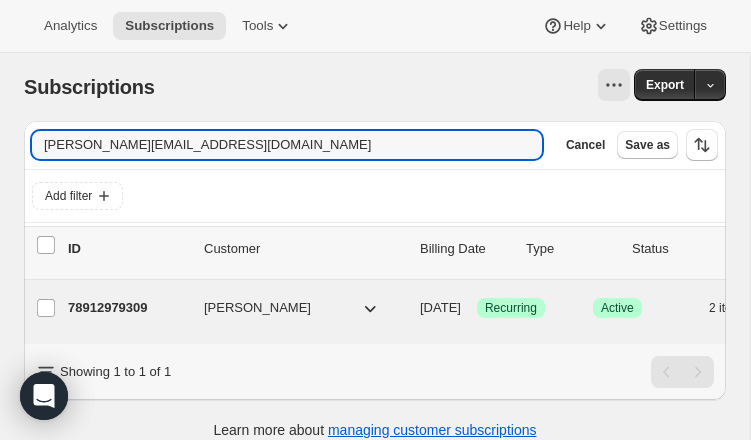 type on "[PERSON_NAME][EMAIL_ADDRESS][DOMAIN_NAME]" 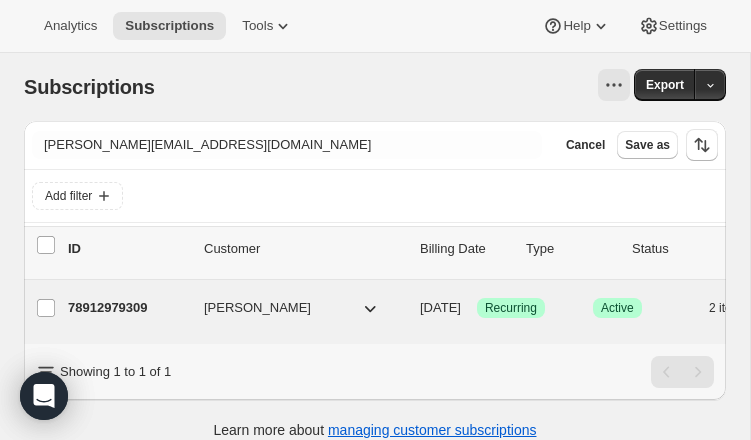 click on "78912979309 [PERSON_NAME] [DATE] Success Recurring Success Active 2   items $178.00" at bounding box center (496, 308) 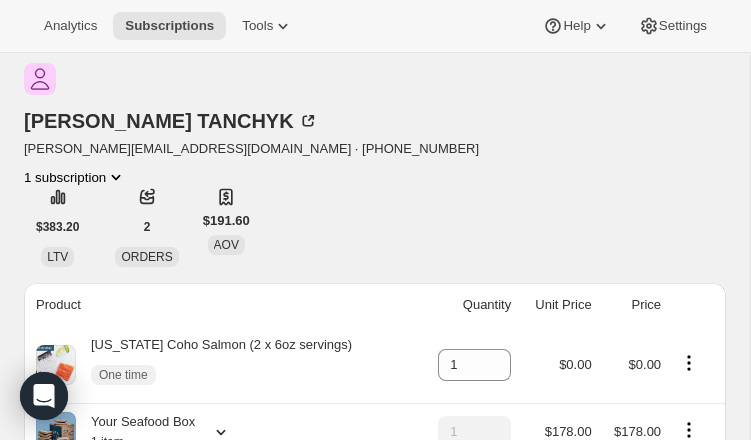 scroll, scrollTop: 0, scrollLeft: 0, axis: both 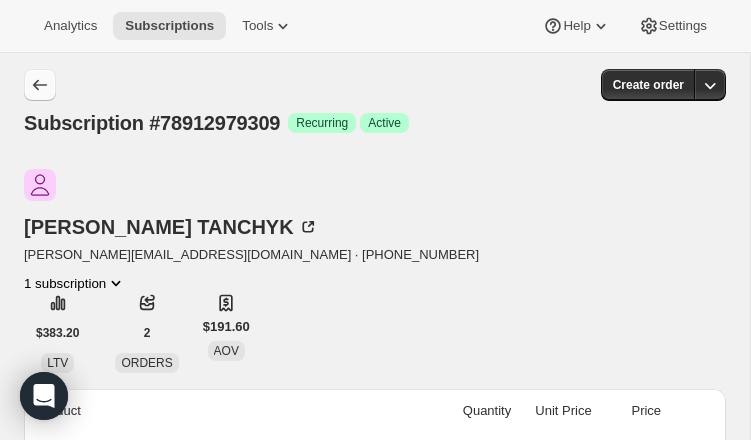 click 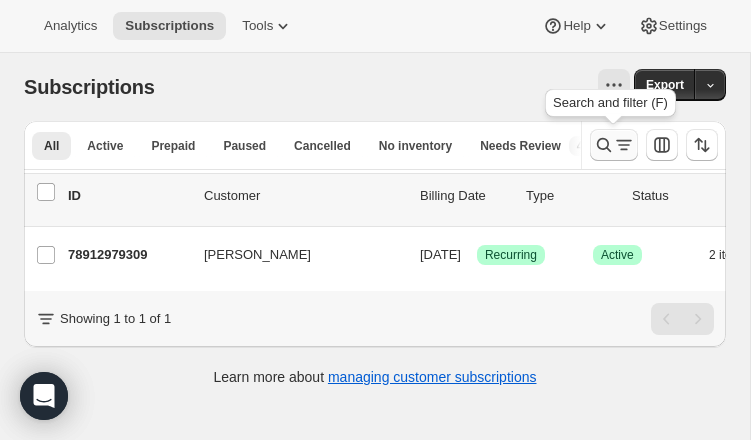 click 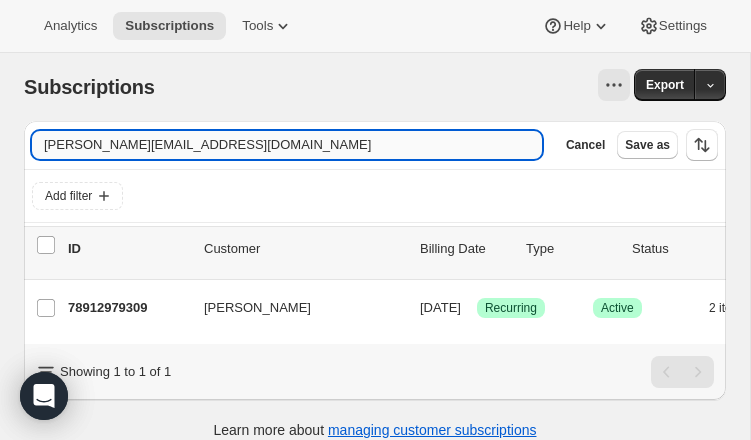 drag, startPoint x: 231, startPoint y: 140, endPoint x: 49, endPoint y: 142, distance: 182.01099 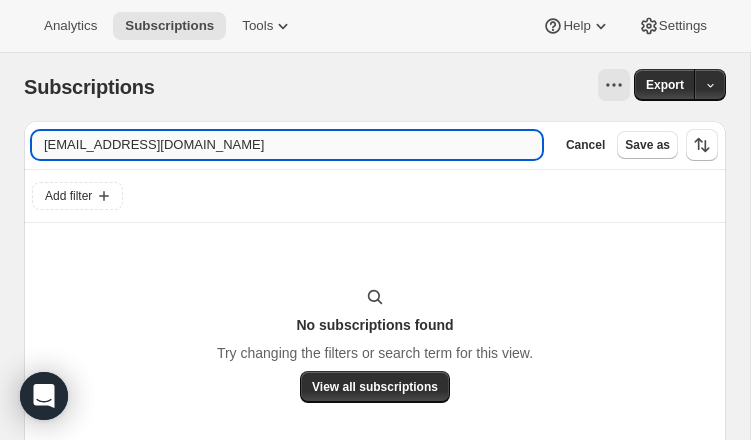 click on "[EMAIL_ADDRESS][DOMAIN_NAME]" at bounding box center (287, 145) 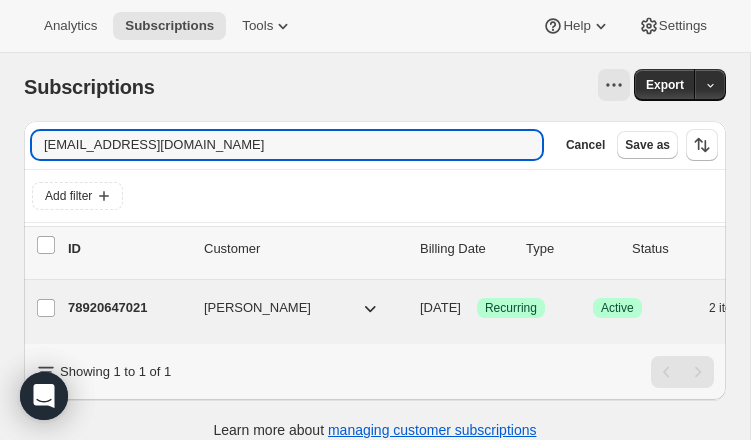 type on "[EMAIL_ADDRESS][DOMAIN_NAME]" 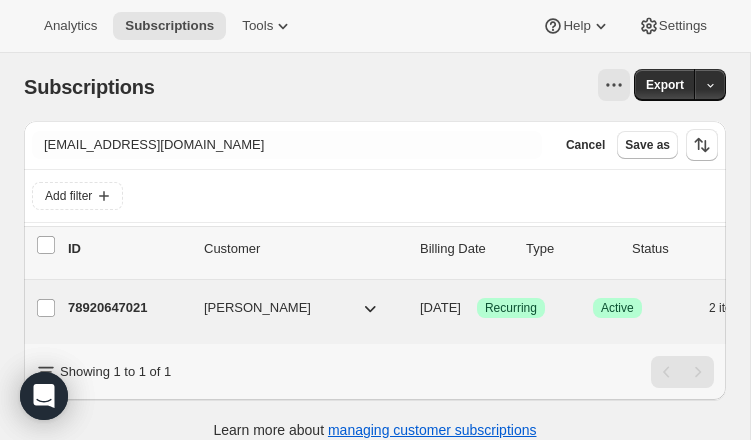 click on "78920647021" at bounding box center [128, 308] 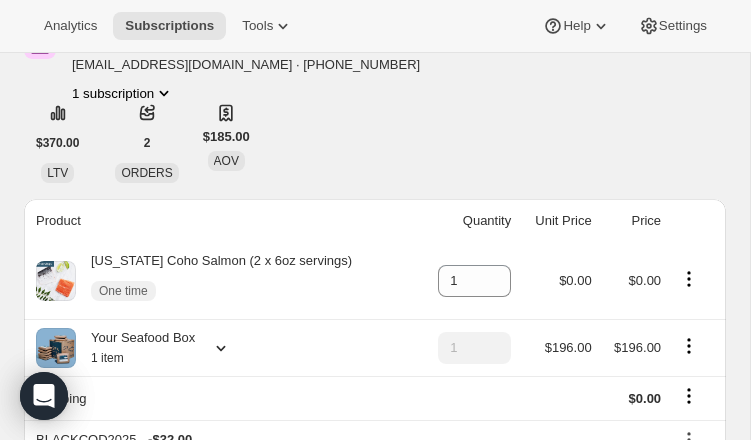 scroll, scrollTop: 0, scrollLeft: 0, axis: both 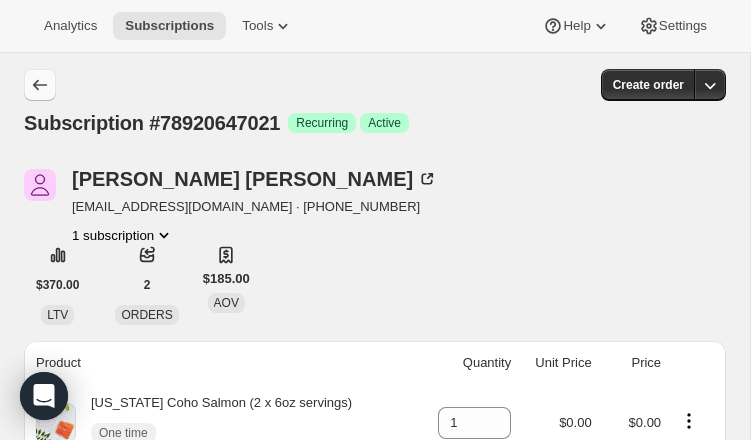 click 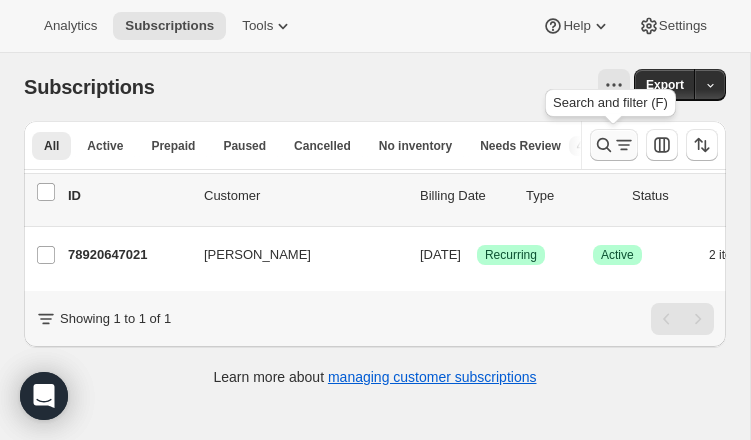 click 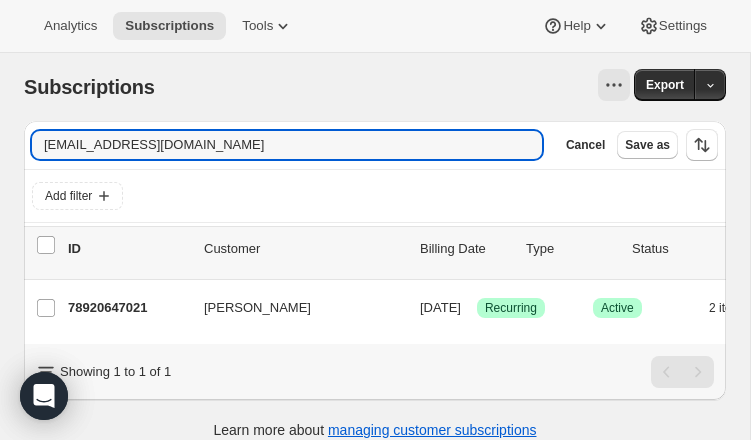 drag, startPoint x: 241, startPoint y: 144, endPoint x: 4, endPoint y: 125, distance: 237.76038 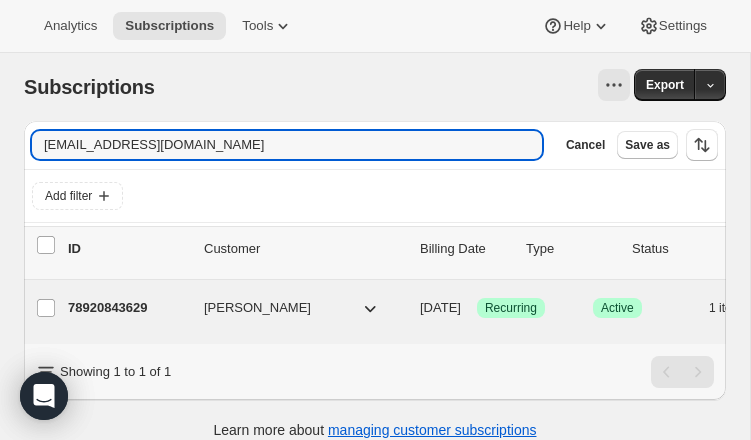 type on "[EMAIL_ADDRESS][DOMAIN_NAME]" 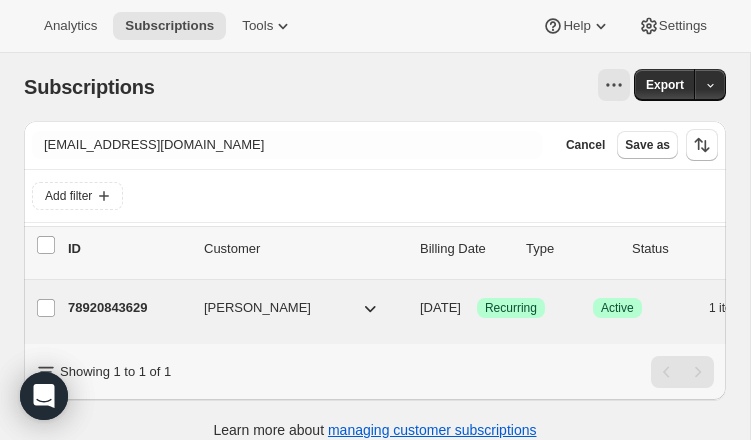 click on "78920843629" at bounding box center [128, 308] 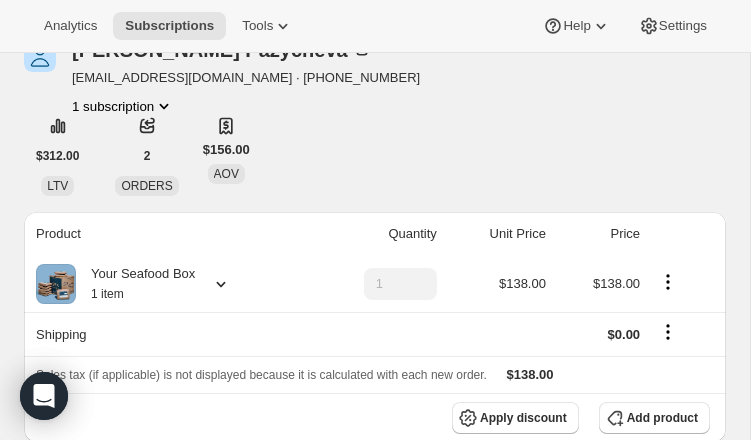 scroll, scrollTop: 0, scrollLeft: 0, axis: both 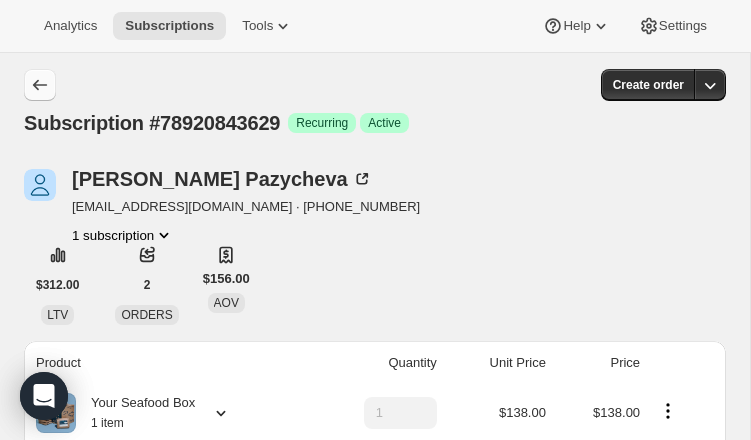 click at bounding box center (40, 85) 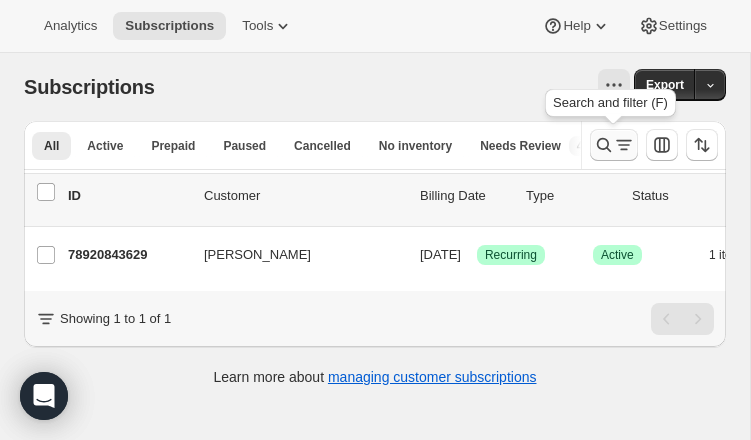 click 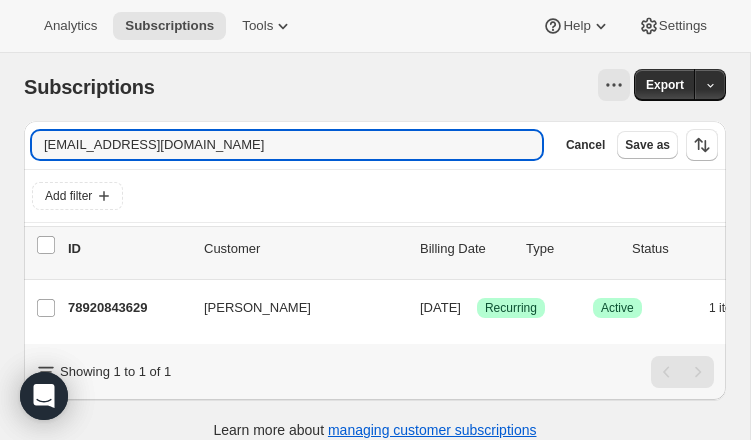 drag, startPoint x: 209, startPoint y: 153, endPoint x: -104, endPoint y: 119, distance: 314.84122 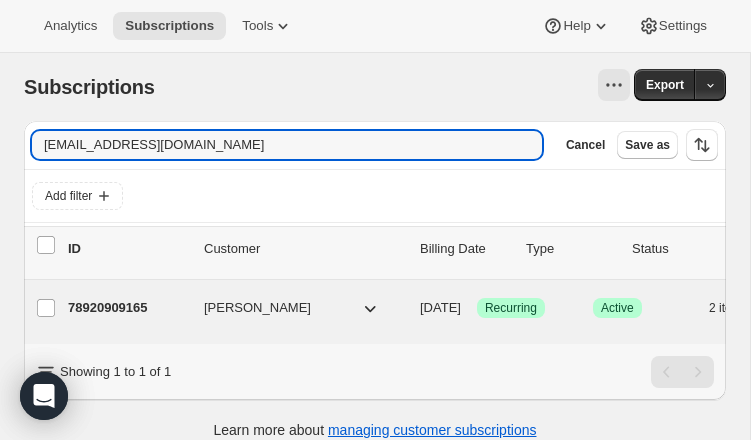type on "[EMAIL_ADDRESS][DOMAIN_NAME]" 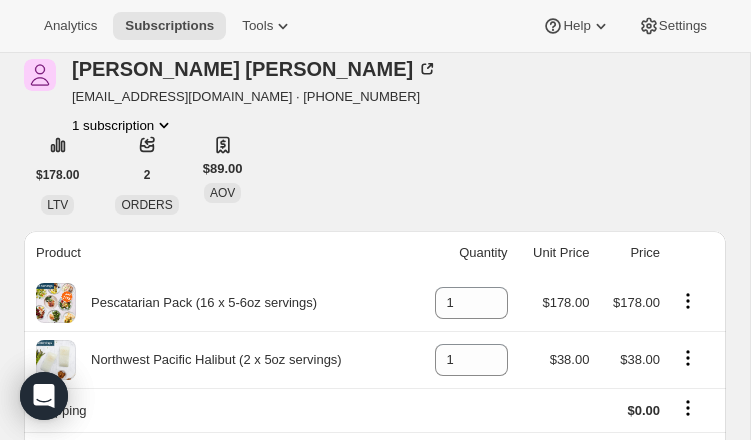 scroll, scrollTop: 0, scrollLeft: 0, axis: both 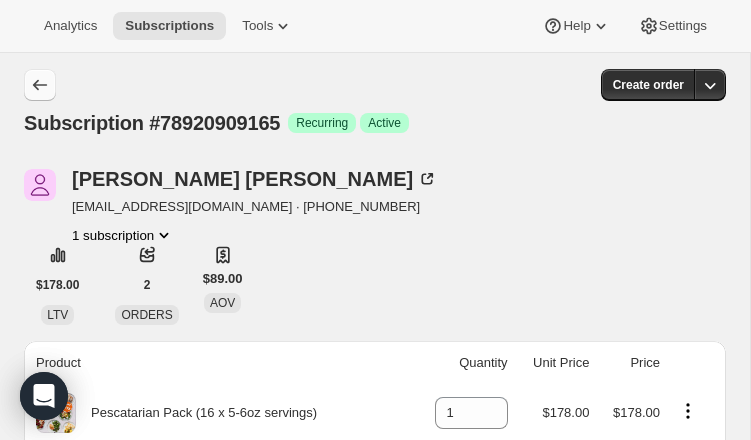 click 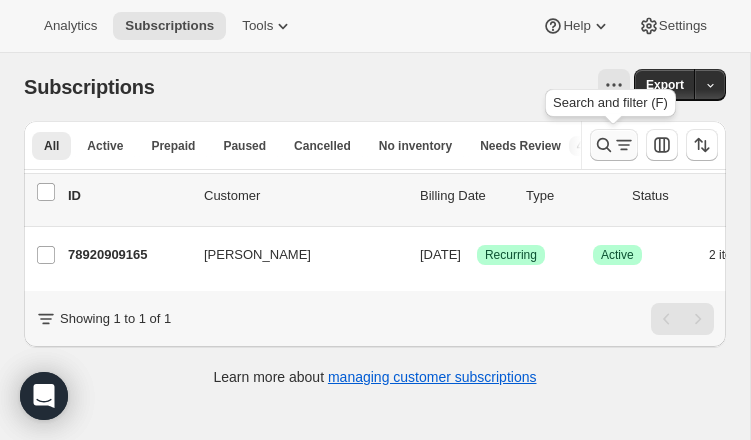 click 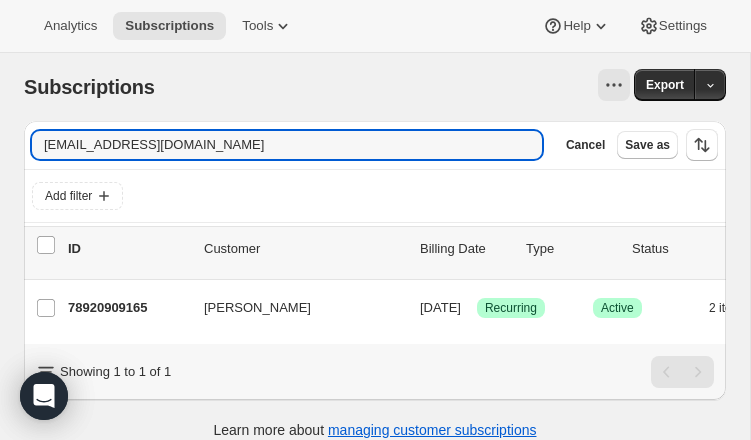 drag, startPoint x: 193, startPoint y: 149, endPoint x: -128, endPoint y: 136, distance: 321.26312 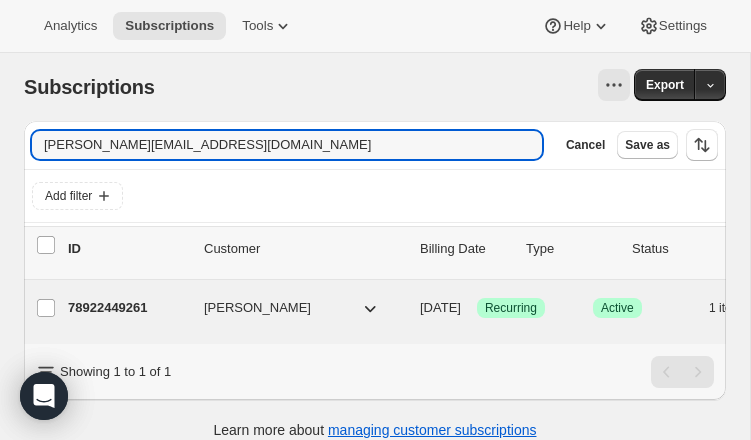 type on "[PERSON_NAME][EMAIL_ADDRESS][DOMAIN_NAME]" 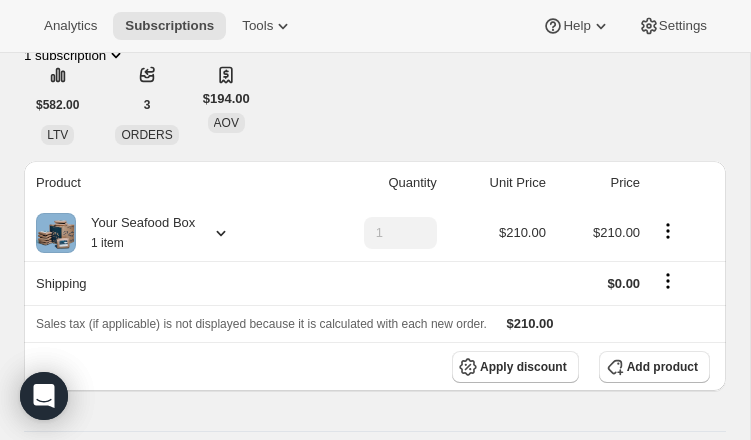 scroll, scrollTop: 0, scrollLeft: 0, axis: both 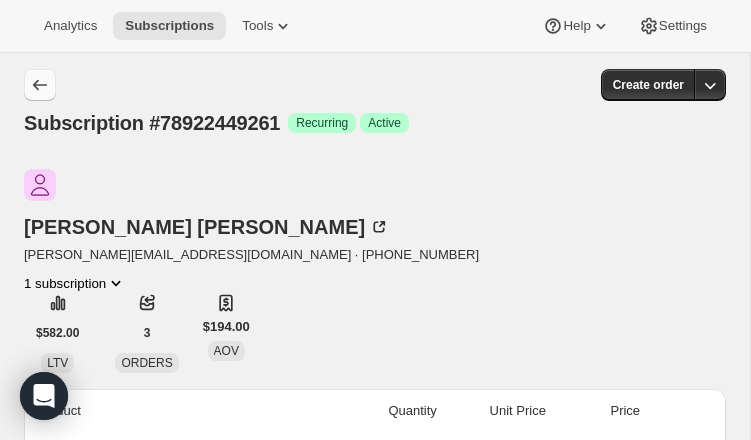 click 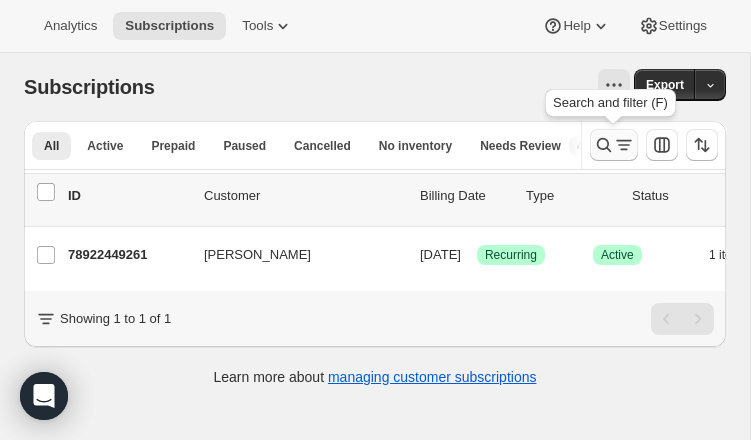 click 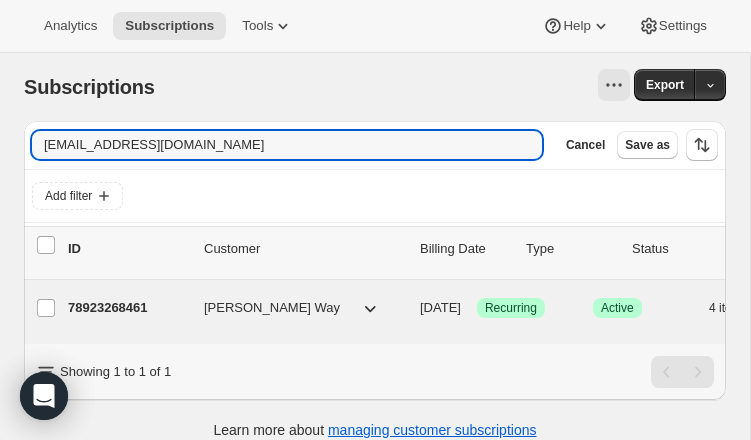 type on "[EMAIL_ADDRESS][DOMAIN_NAME]" 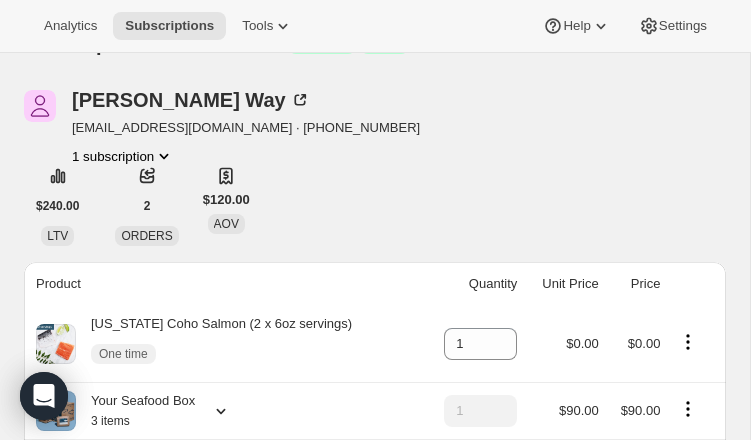 scroll, scrollTop: 0, scrollLeft: 0, axis: both 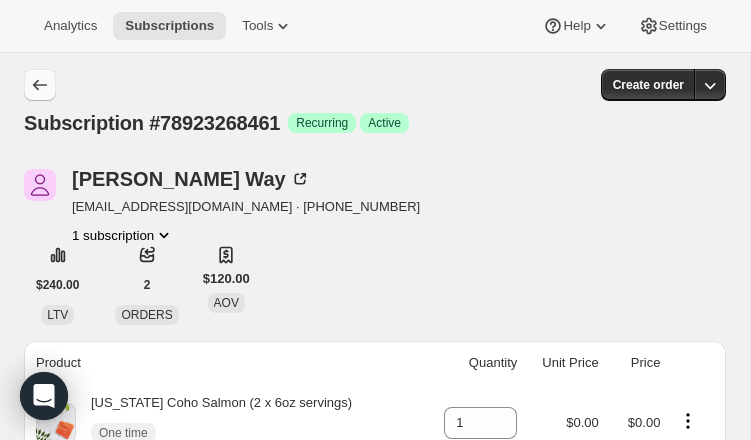 click 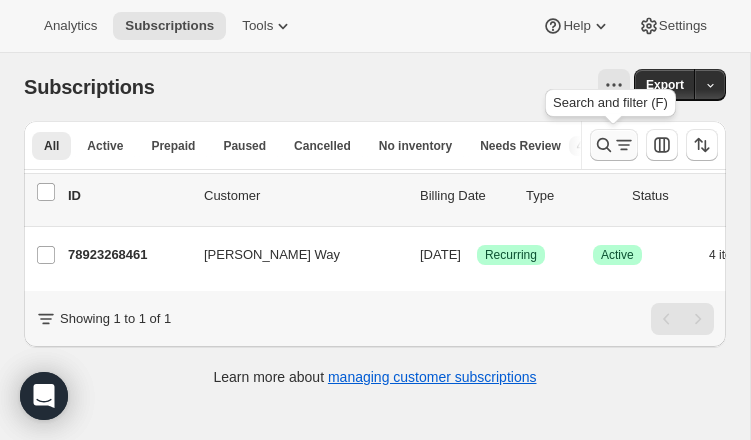 click 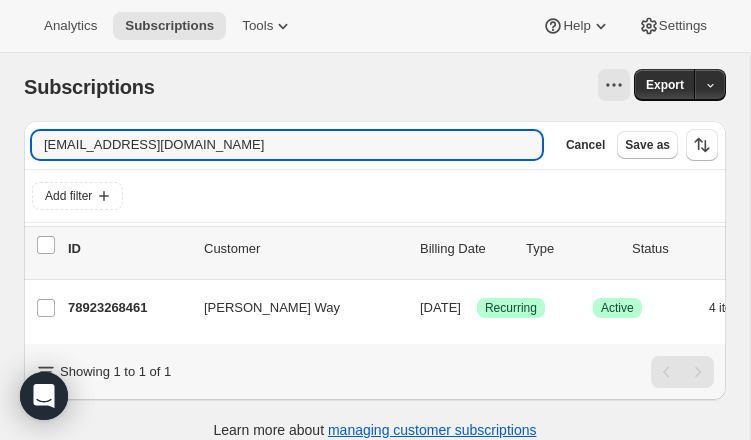 drag, startPoint x: 163, startPoint y: 144, endPoint x: -101, endPoint y: 128, distance: 264.4844 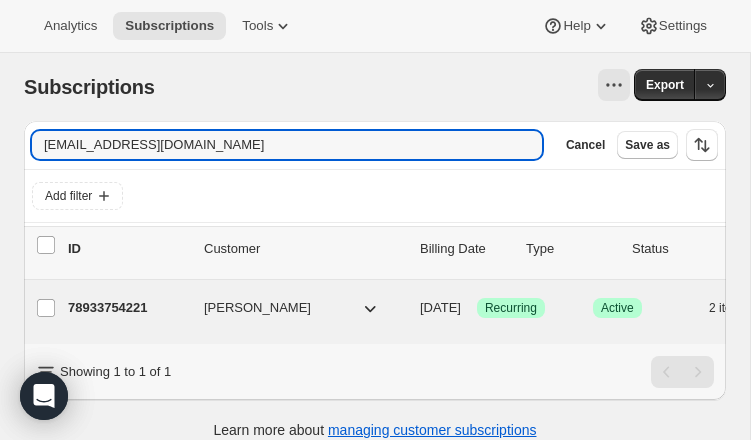 type on "[EMAIL_ADDRESS][DOMAIN_NAME]" 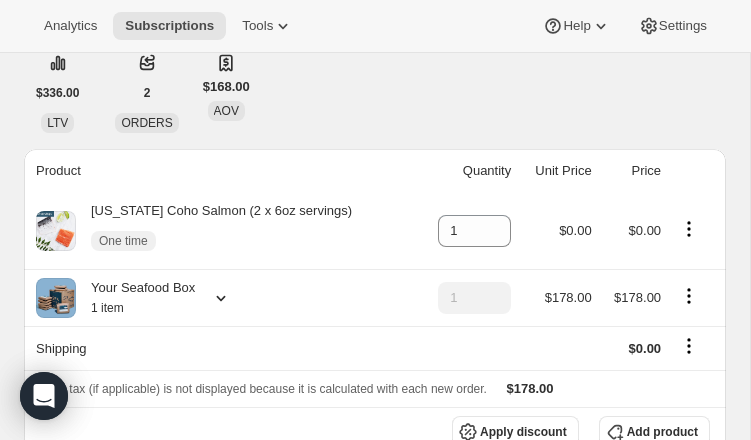 scroll, scrollTop: 0, scrollLeft: 0, axis: both 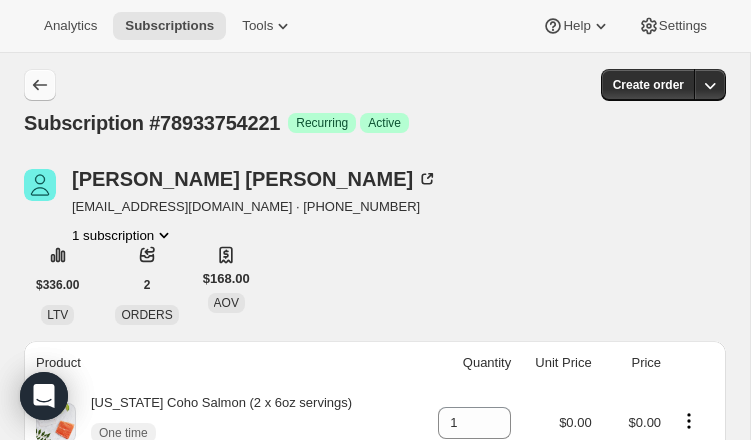 click at bounding box center (40, 85) 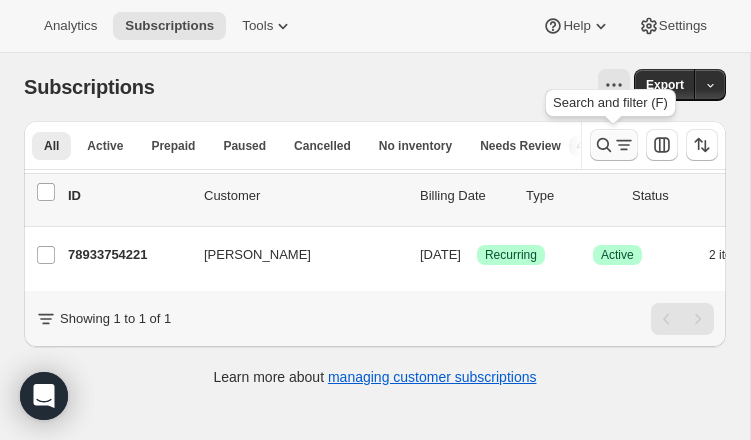 click 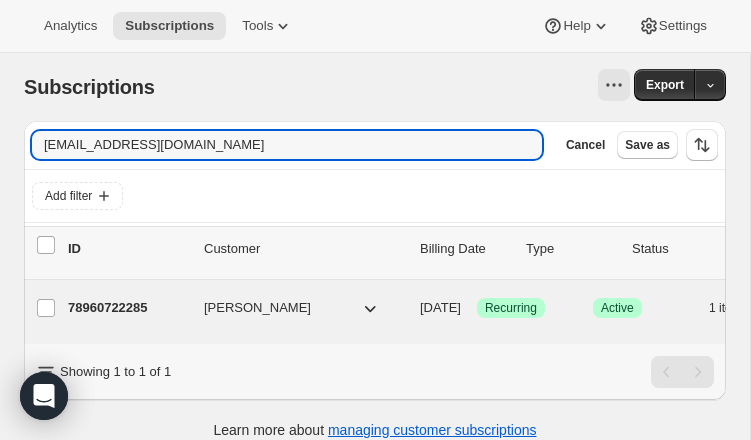 type on "[EMAIL_ADDRESS][DOMAIN_NAME]" 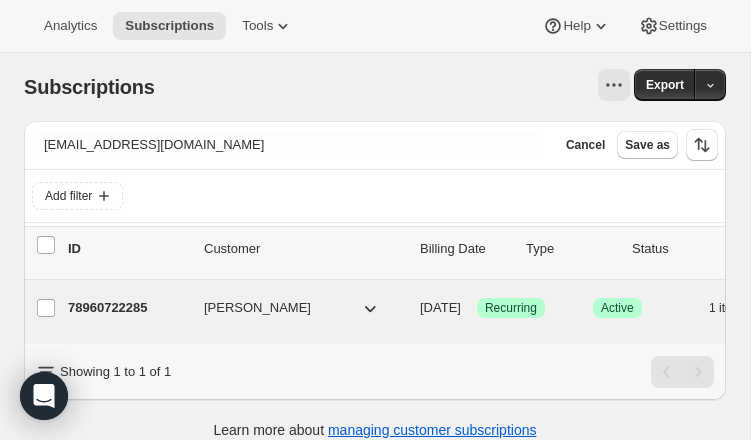 click on "78960722285" at bounding box center (128, 308) 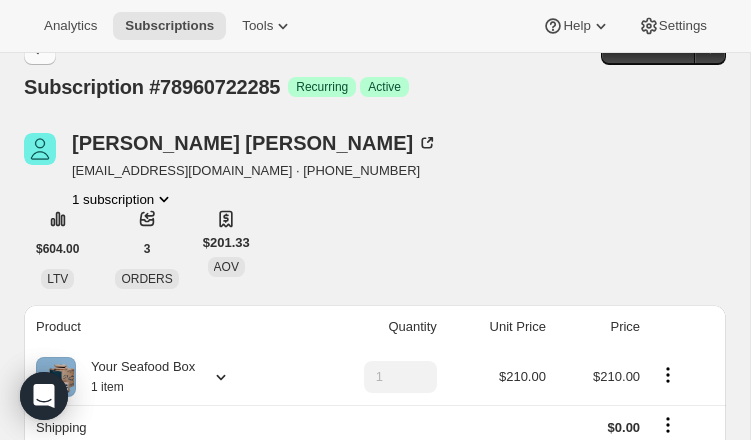 scroll, scrollTop: 0, scrollLeft: 0, axis: both 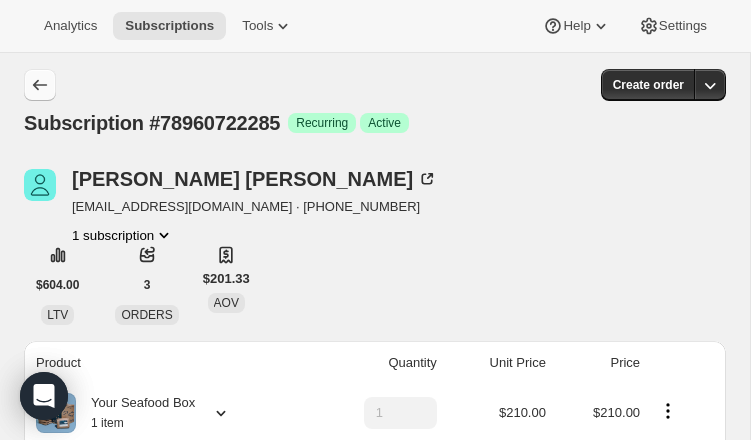 click 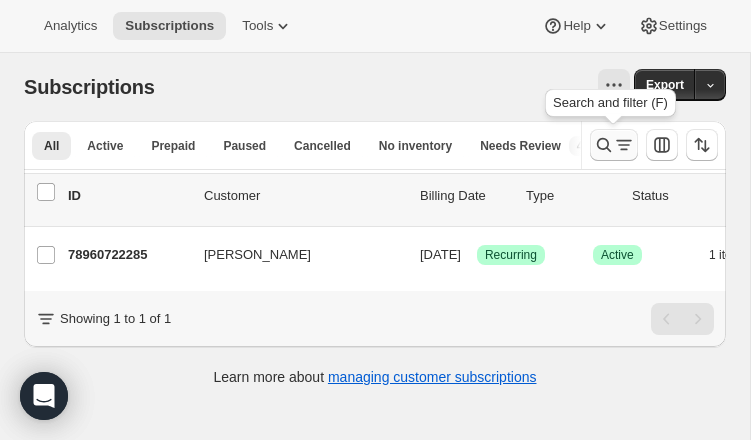 click 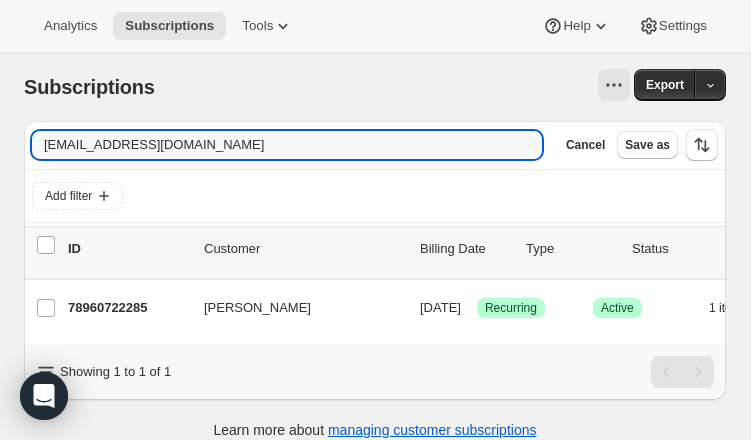 drag, startPoint x: 260, startPoint y: 151, endPoint x: -92, endPoint y: 143, distance: 352.0909 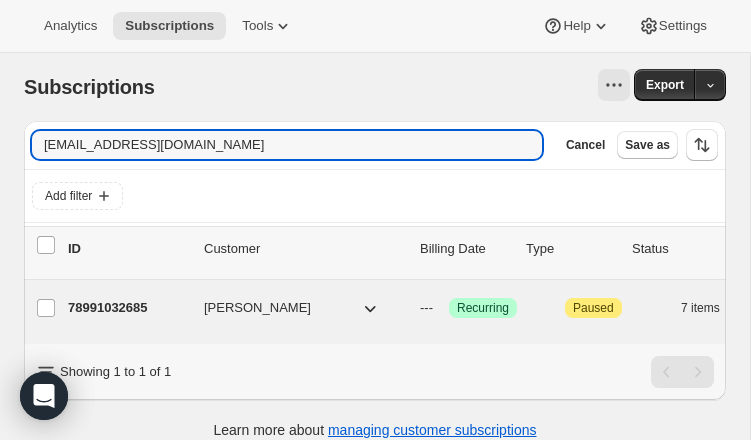 type on "[EMAIL_ADDRESS][DOMAIN_NAME]" 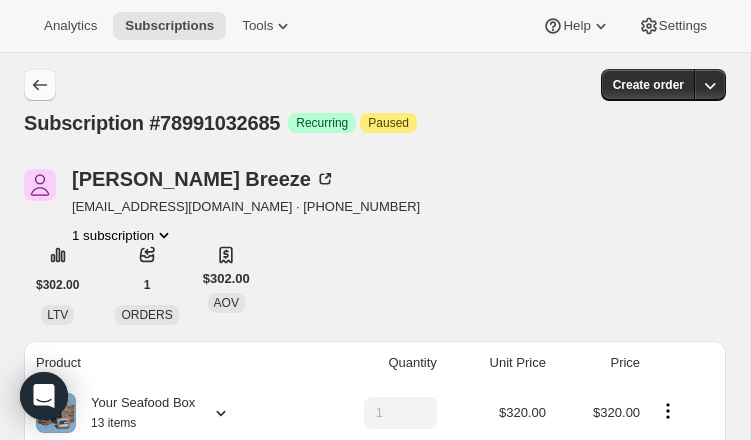 click 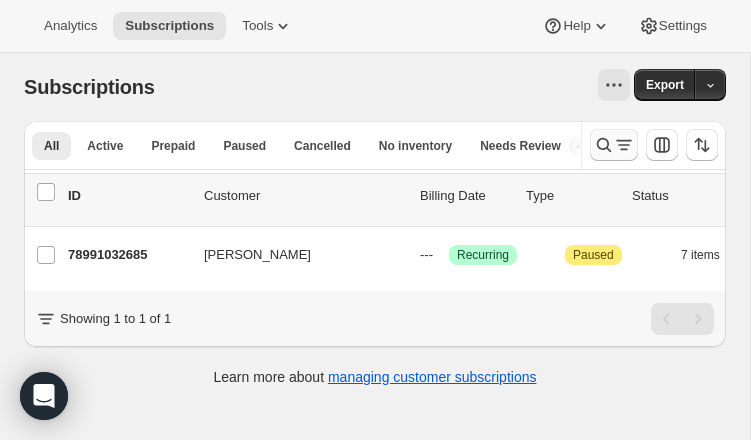 click at bounding box center [614, 145] 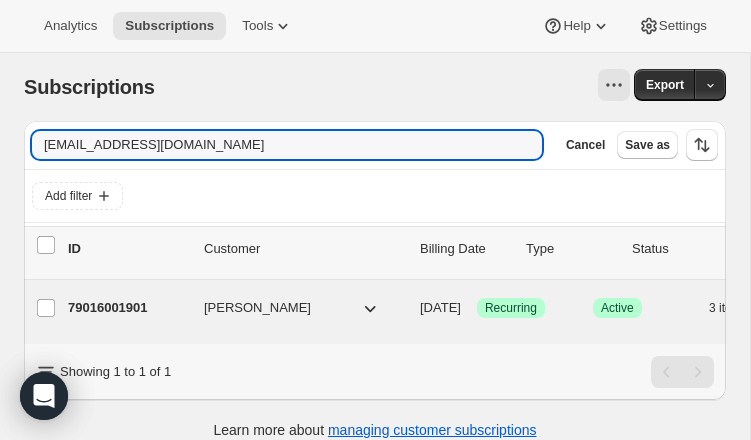type on "[EMAIL_ADDRESS][DOMAIN_NAME]" 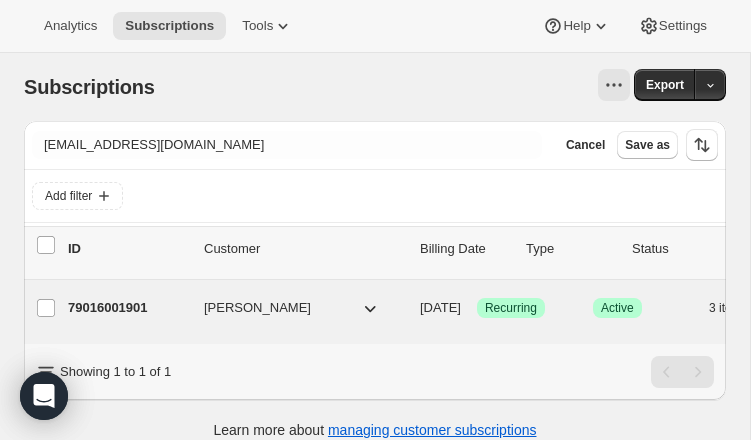 click on "79016001901" at bounding box center [128, 308] 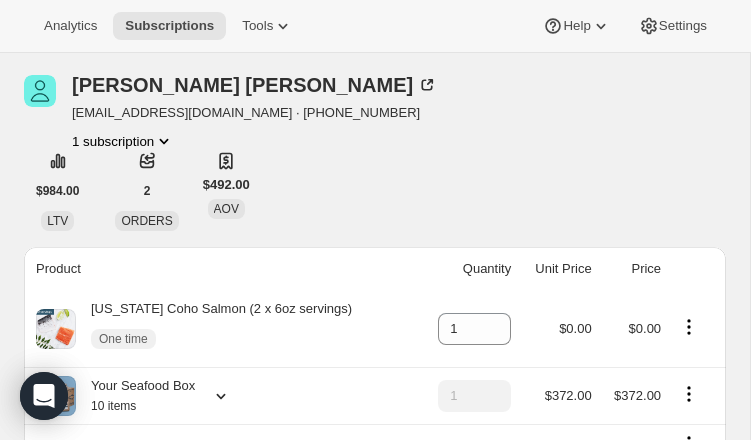 scroll, scrollTop: 0, scrollLeft: 0, axis: both 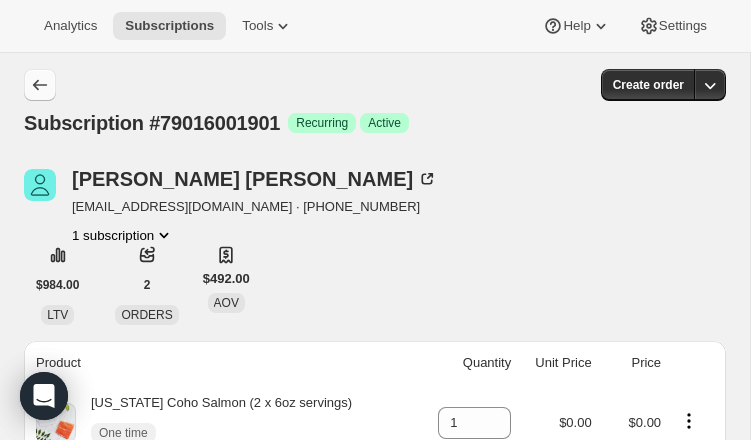 click 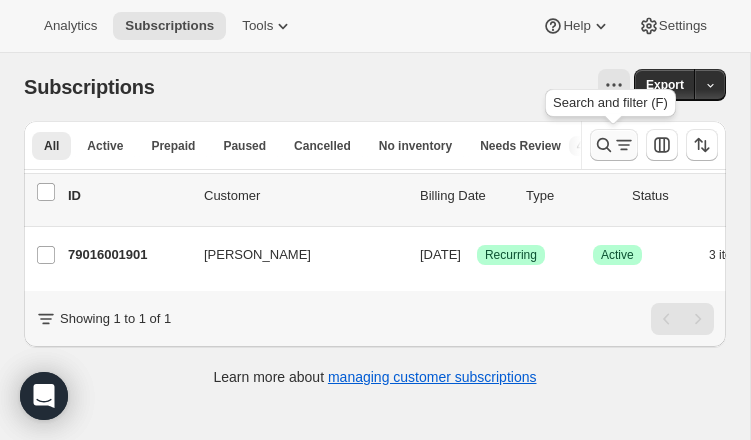 click 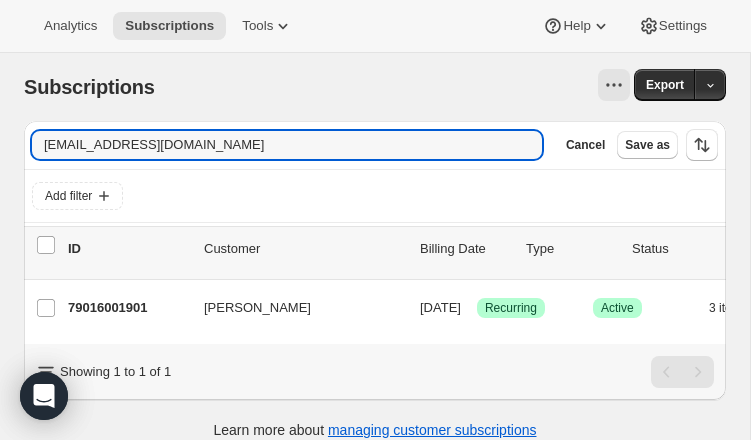drag, startPoint x: 211, startPoint y: 152, endPoint x: -71, endPoint y: 159, distance: 282.08685 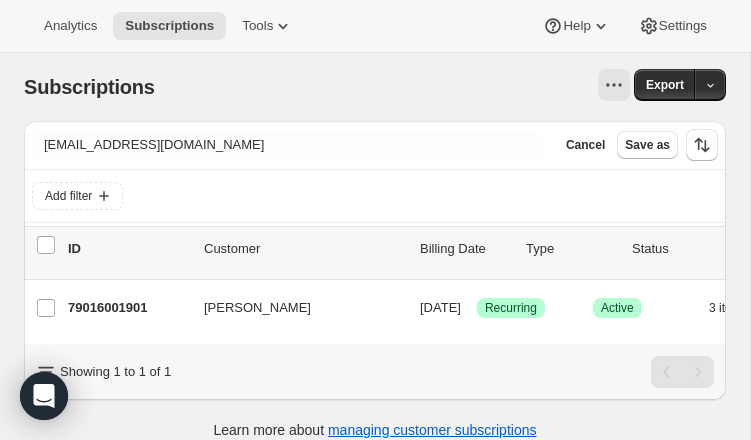 drag, startPoint x: 181, startPoint y: 158, endPoint x: -27, endPoint y: 139, distance: 208.86598 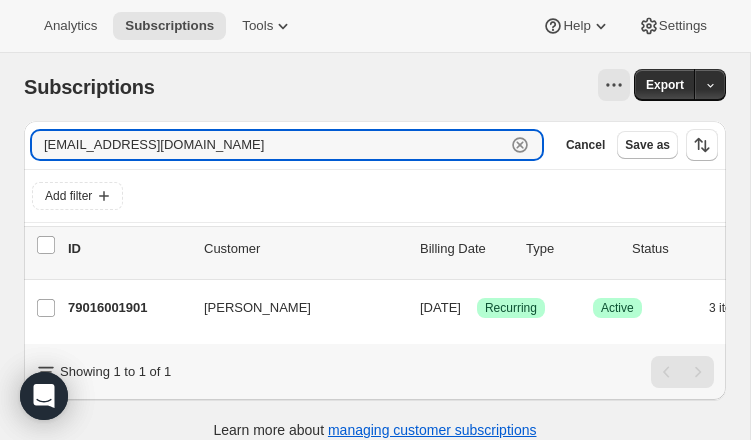 drag, startPoint x: 175, startPoint y: 144, endPoint x: -2, endPoint y: 137, distance: 177.13837 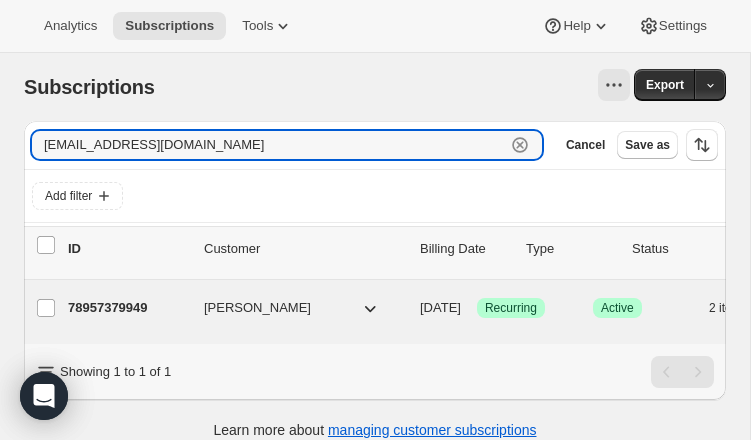 type on "[EMAIL_ADDRESS][DOMAIN_NAME]" 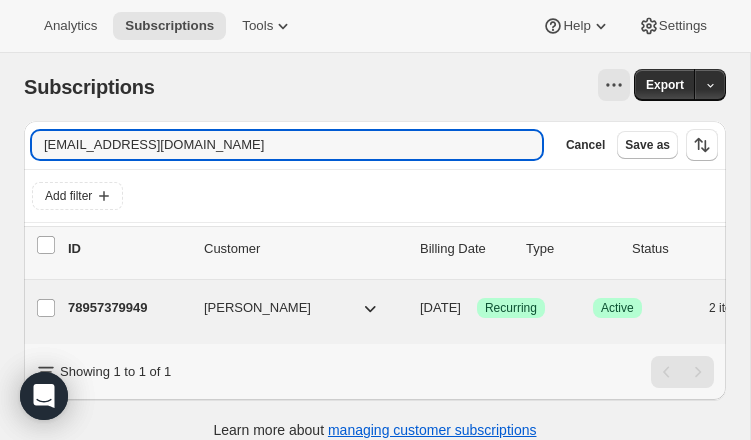 click on "78957379949" at bounding box center (128, 308) 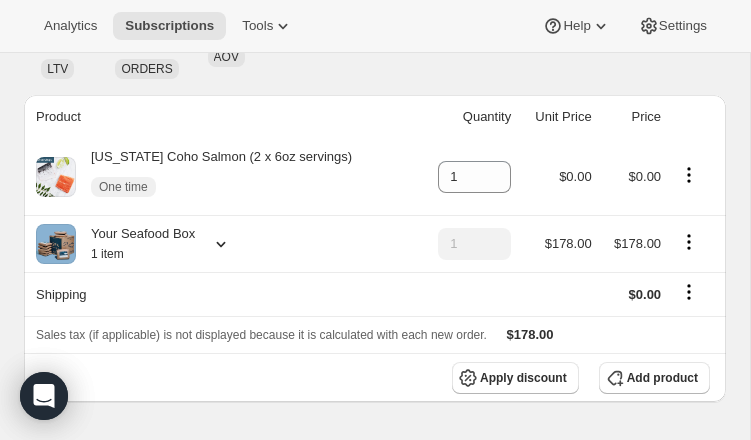 scroll, scrollTop: 0, scrollLeft: 0, axis: both 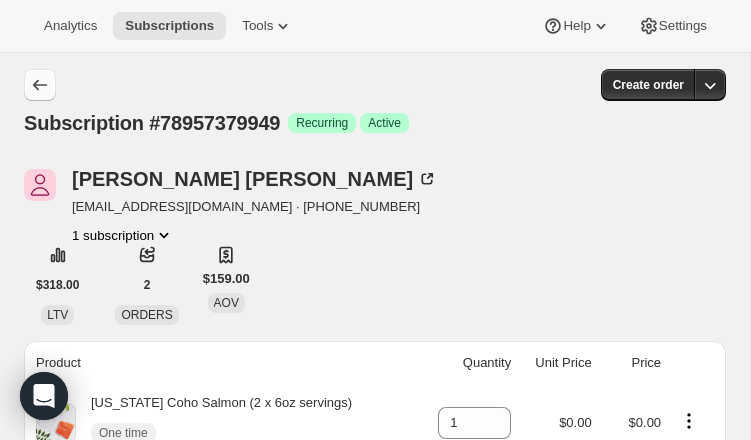 click 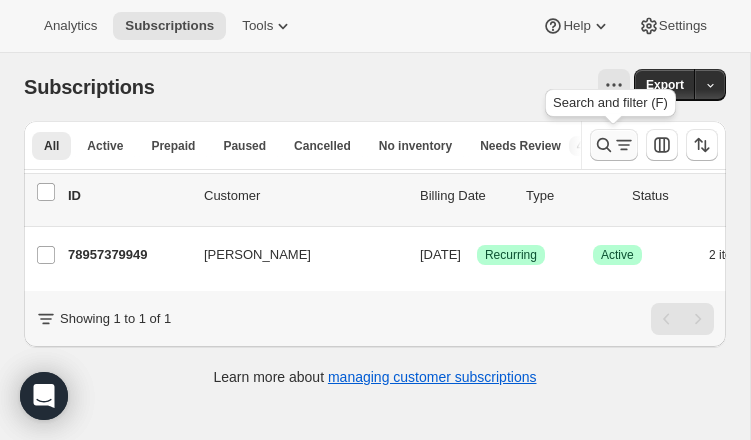 click 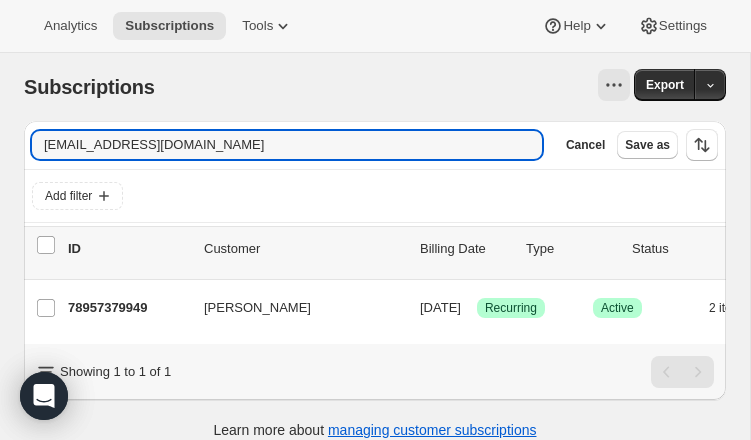 drag, startPoint x: 121, startPoint y: 142, endPoint x: -57, endPoint y: 131, distance: 178.33957 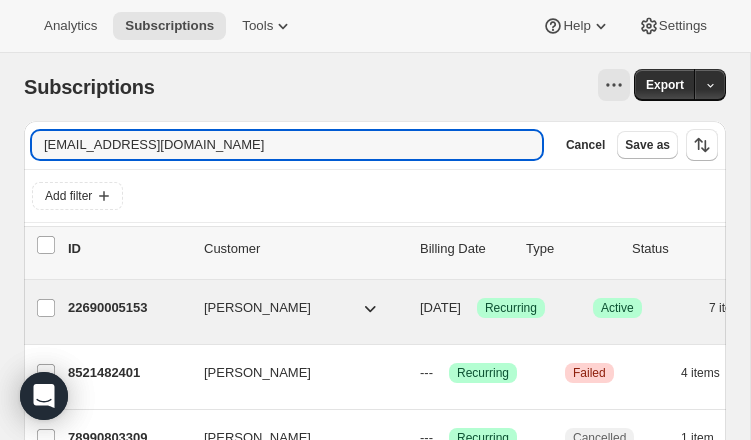 type on "[EMAIL_ADDRESS][DOMAIN_NAME]" 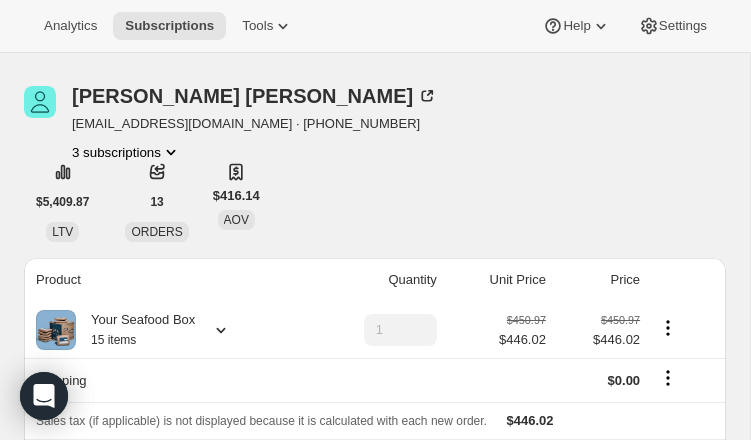 scroll, scrollTop: 0, scrollLeft: 0, axis: both 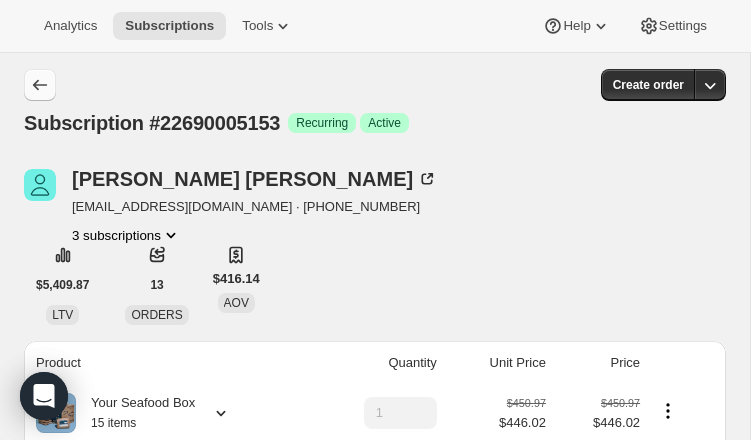 click 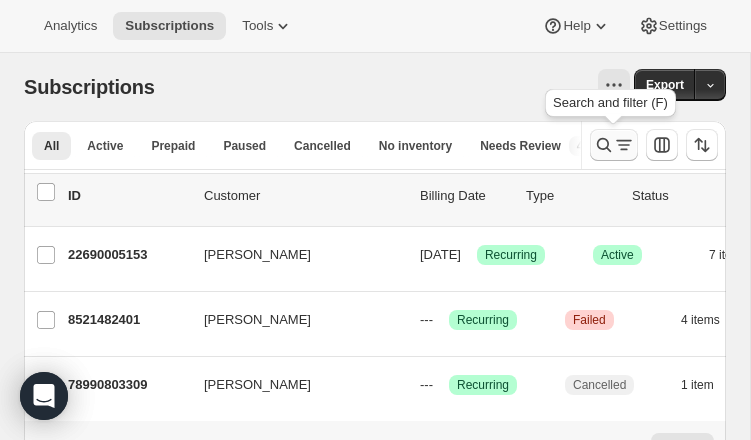 click 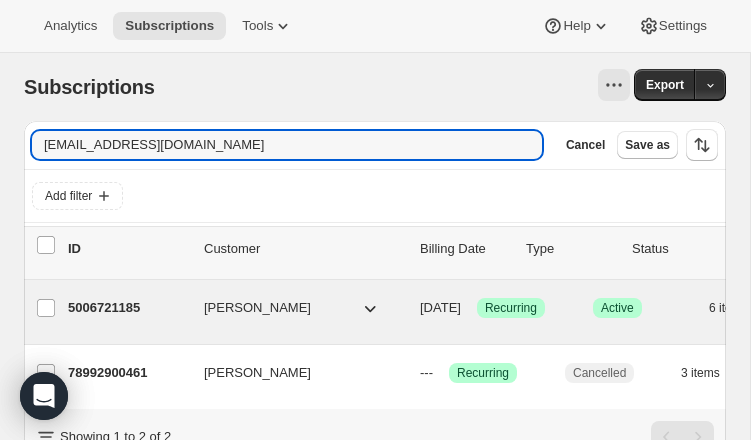 type on "[EMAIL_ADDRESS][DOMAIN_NAME]" 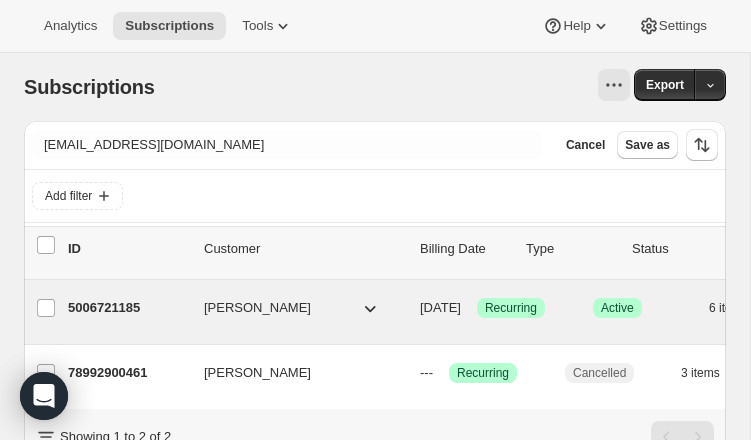click on "5006721185" at bounding box center [128, 308] 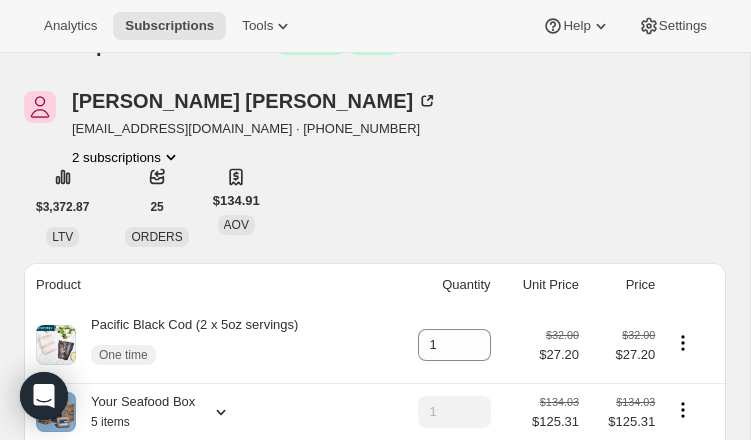 scroll, scrollTop: 0, scrollLeft: 0, axis: both 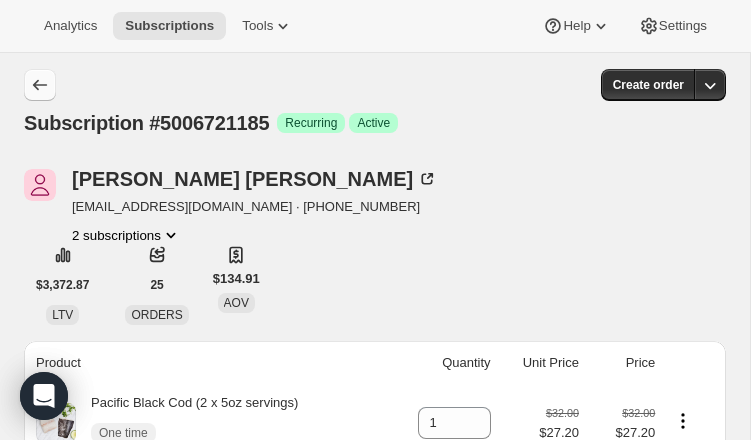 click 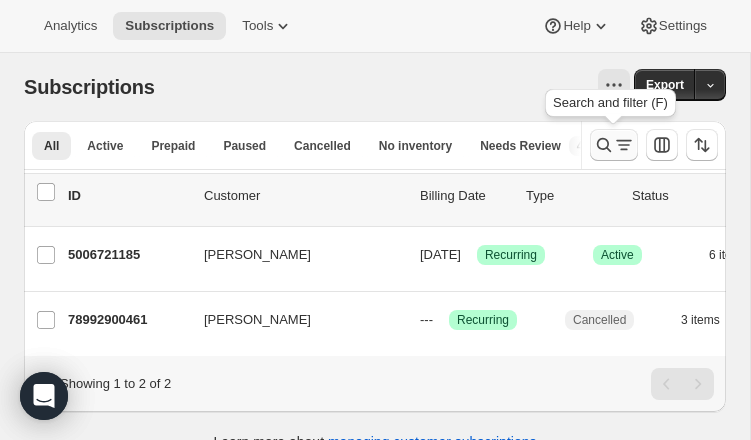 click 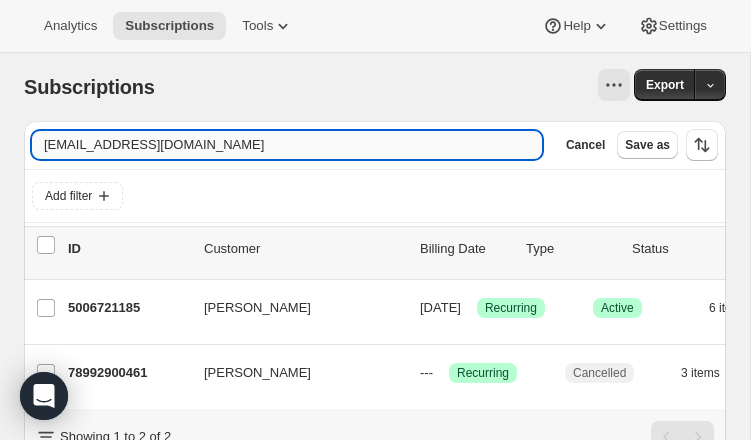 drag, startPoint x: 212, startPoint y: 147, endPoint x: 40, endPoint y: 138, distance: 172.2353 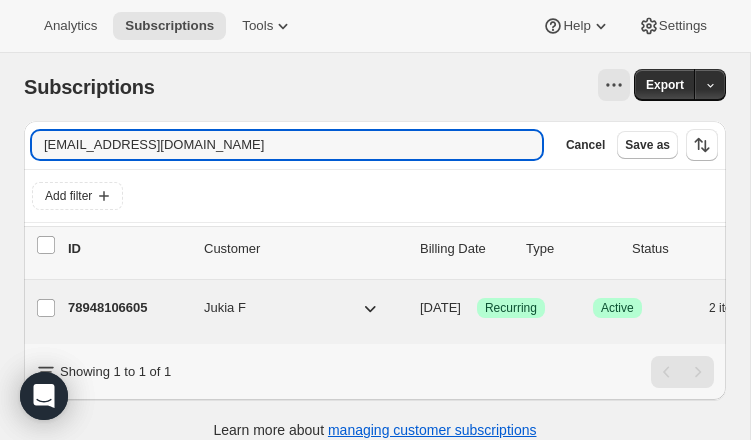 type on "[EMAIL_ADDRESS][DOMAIN_NAME]" 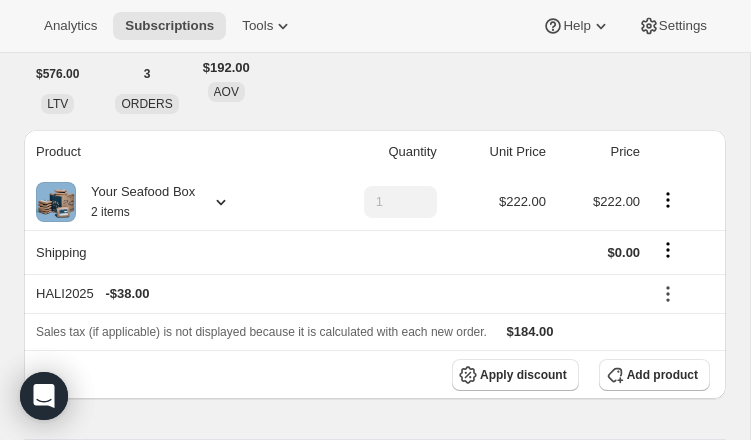 scroll, scrollTop: 0, scrollLeft: 0, axis: both 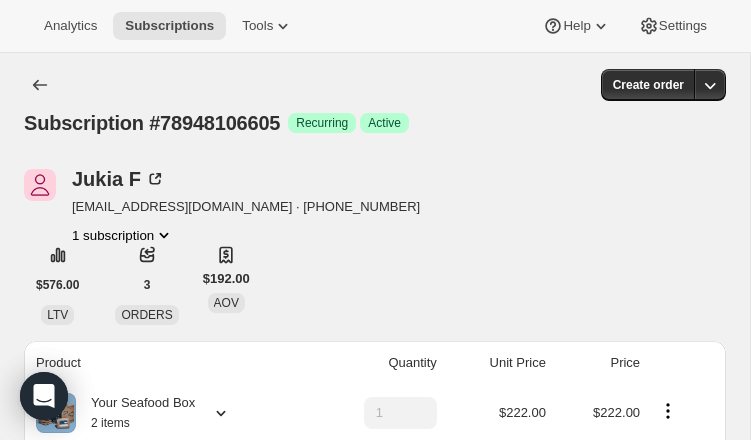 click on "Subscription #78948106605. This page is ready Subscription #78948106605 Success Recurring Success Active Create order Jukia   F [EMAIL_ADDRESS][DOMAIN_NAME] · [PHONE_NUMBER] 1 subscription $576.00 LTV 3 ORDERS $192.00 AOV Product Quantity Unit Price Price Your Seafood Box 2 items 1 $222.00 $222.00 Shipping $0.00 HALI2025   - $38.00 Sales tax (if applicable) is not displayed because it is calculated with each new order.   $184.00 Apply discount Add product Payment attempts Order Billing date Status Fulfillment #146612 [DATE]  ·  11:02 AM  Complete Paid Attention Incomplete Unfulfilled #144583 [DATE]  ·  11:02 AM  Complete Paid  Complete Fulfilled #142554 [DATE]  ·  05:59 AM  Complete Paid  Complete Fulfilled Timeline [DATE] Triggered Shopify flow event for successful billing attempt. 11:10 AM Order processed successfully.  View order 11:02 AM [US_STATE] Coho Salmon (2 x 6oz servings) (one-time) removed from subscription via Awtomic application.  11:10 AM [DATE] 11:07 AM [DATE] Plan" at bounding box center (375, 1657) 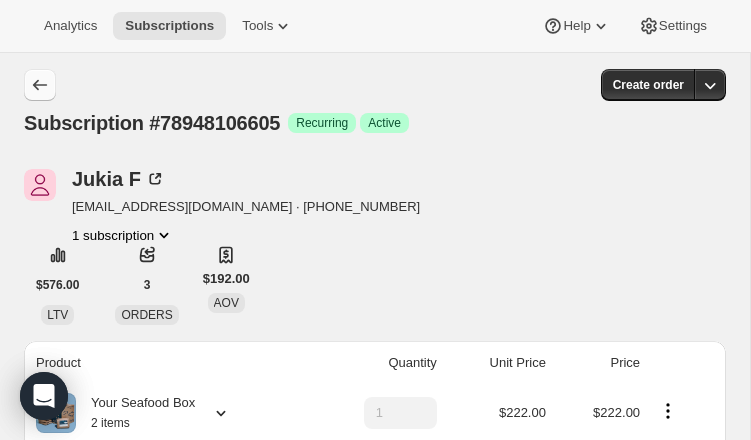 click 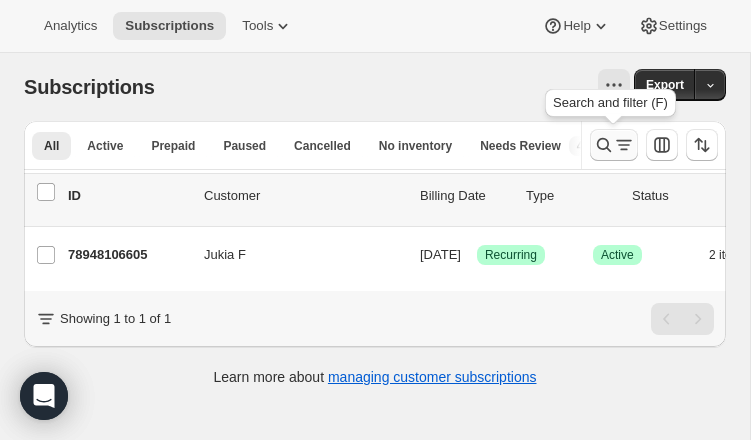 click 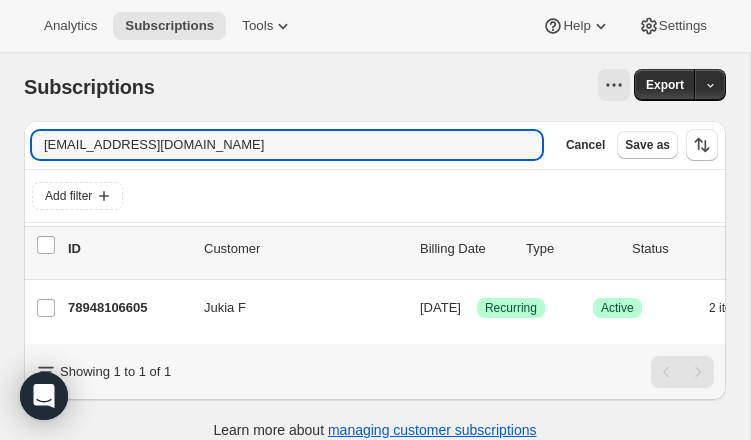 drag, startPoint x: 145, startPoint y: 142, endPoint x: -80, endPoint y: 126, distance: 225.56818 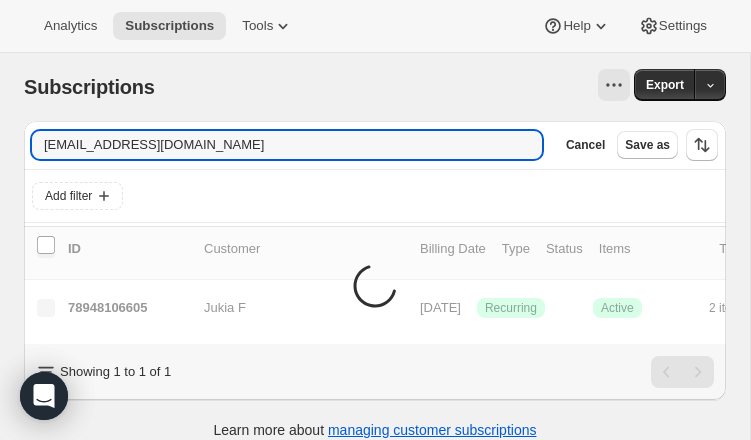 scroll, scrollTop: 0, scrollLeft: 0, axis: both 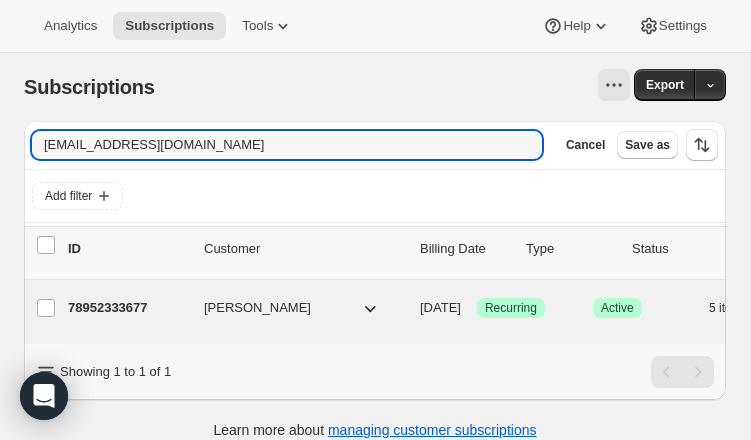 type on "[EMAIL_ADDRESS][DOMAIN_NAME]" 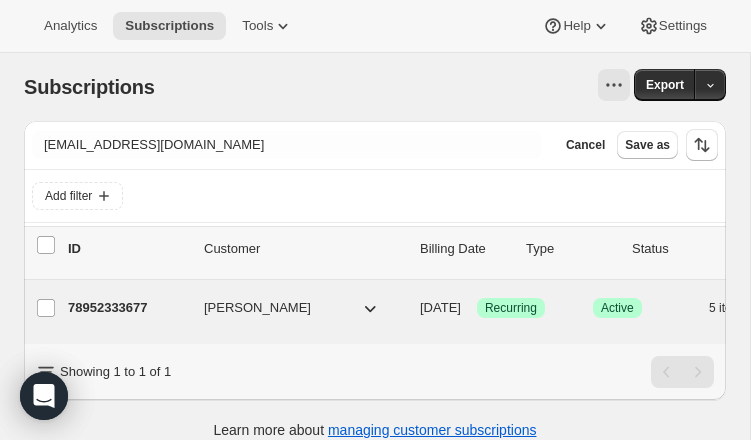 click on "78952333677" at bounding box center [128, 308] 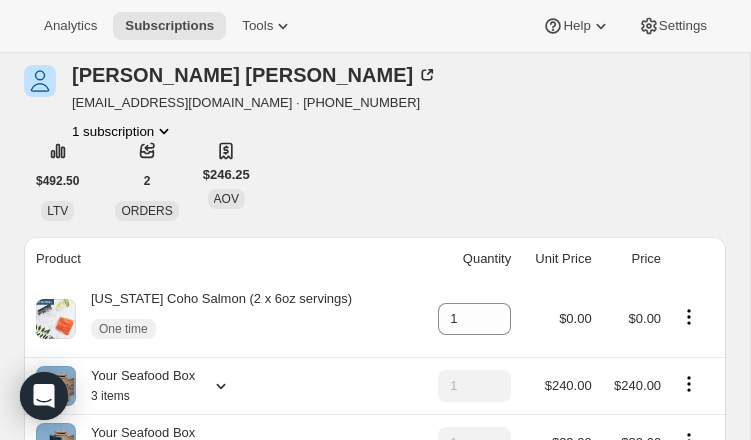 scroll, scrollTop: 0, scrollLeft: 0, axis: both 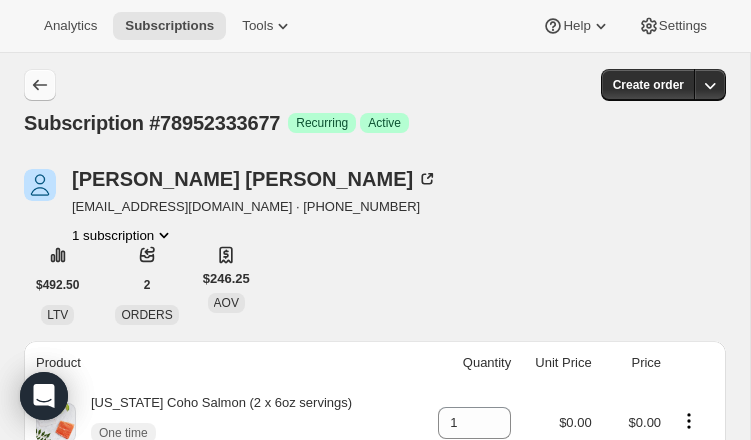 click 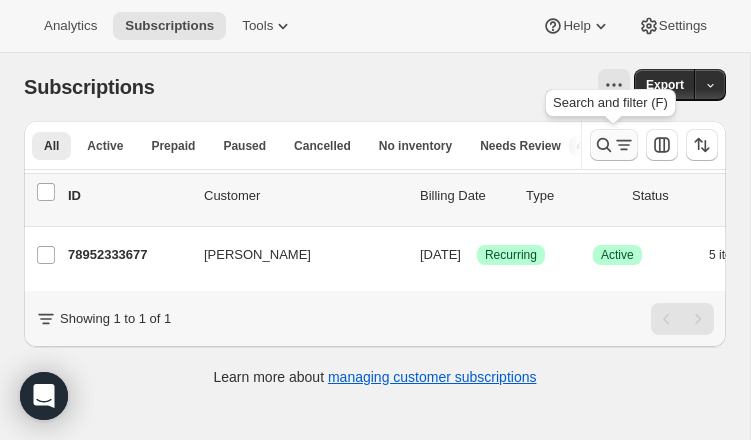 click 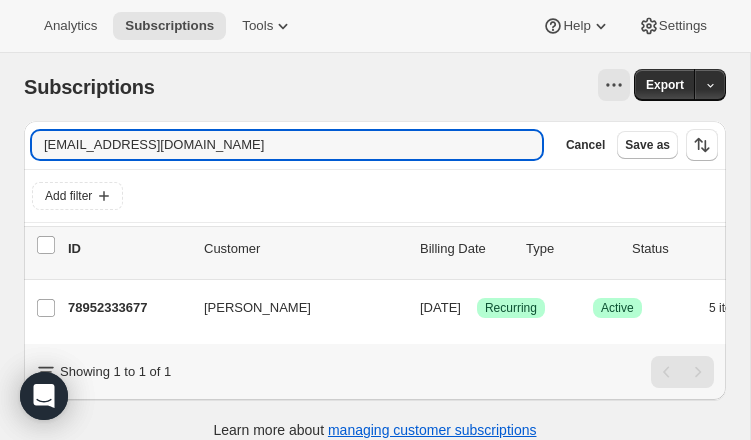 drag, startPoint x: 219, startPoint y: 150, endPoint x: -111, endPoint y: 124, distance: 331.02264 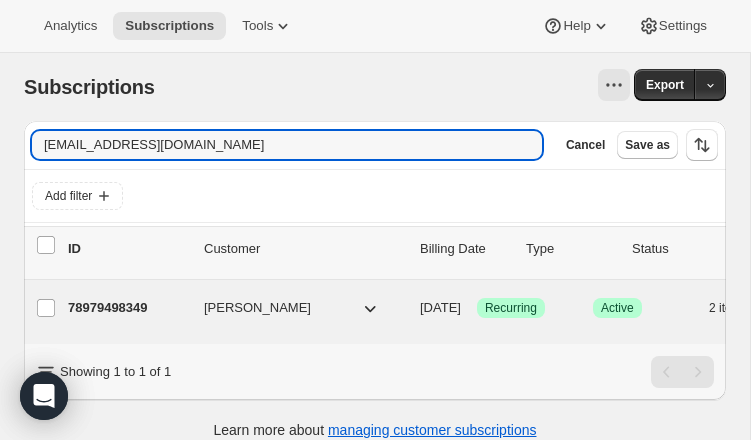 type on "[EMAIL_ADDRESS][DOMAIN_NAME]" 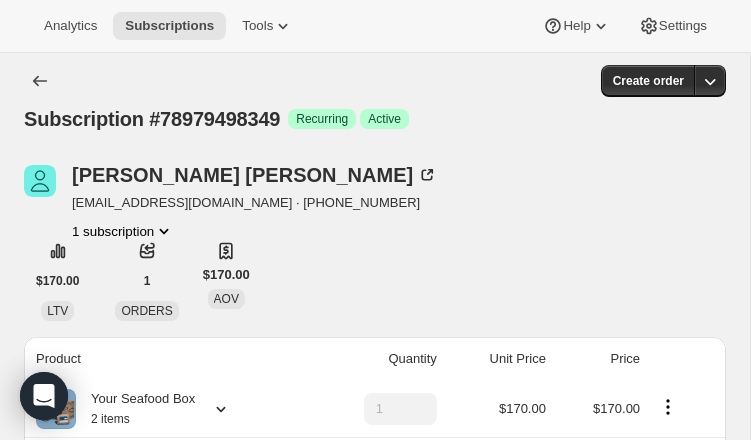 scroll, scrollTop: 0, scrollLeft: 0, axis: both 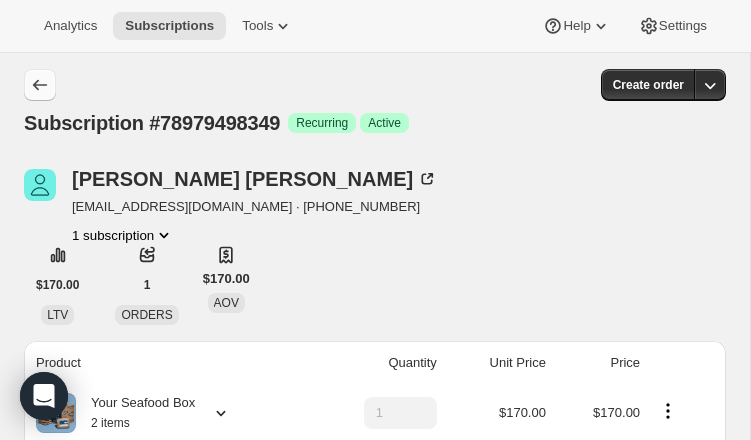 click 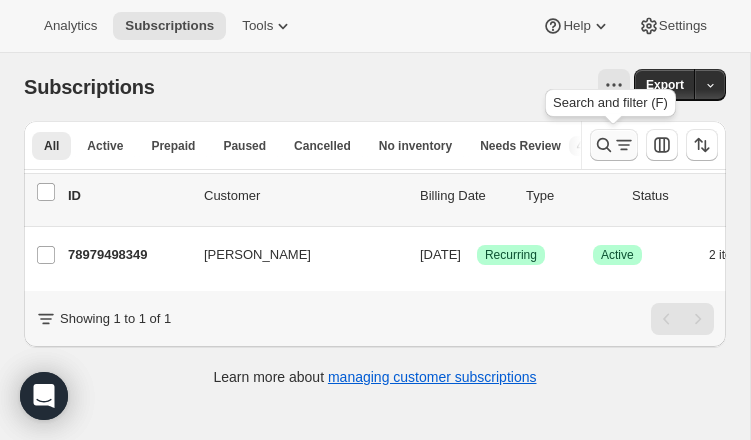 click 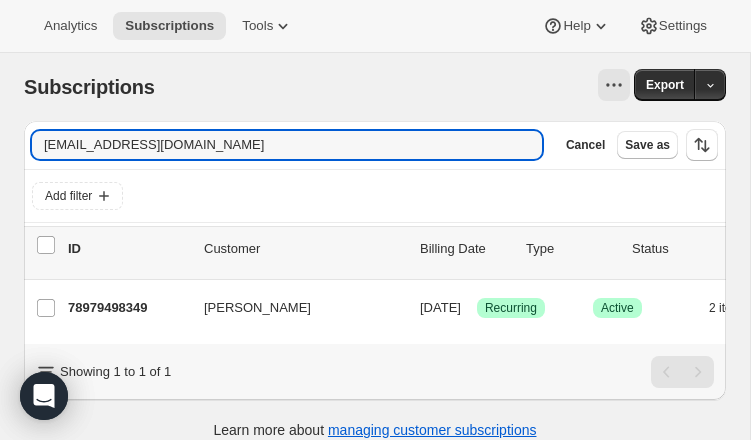 drag, startPoint x: 147, startPoint y: 151, endPoint x: -47, endPoint y: 146, distance: 194.06442 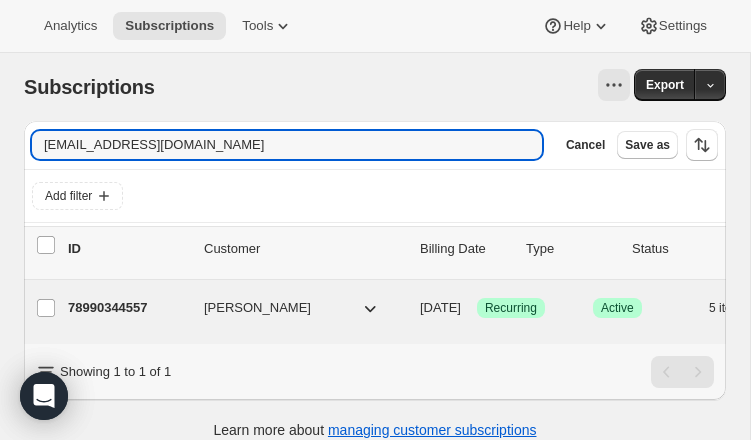 type on "[EMAIL_ADDRESS][DOMAIN_NAME]" 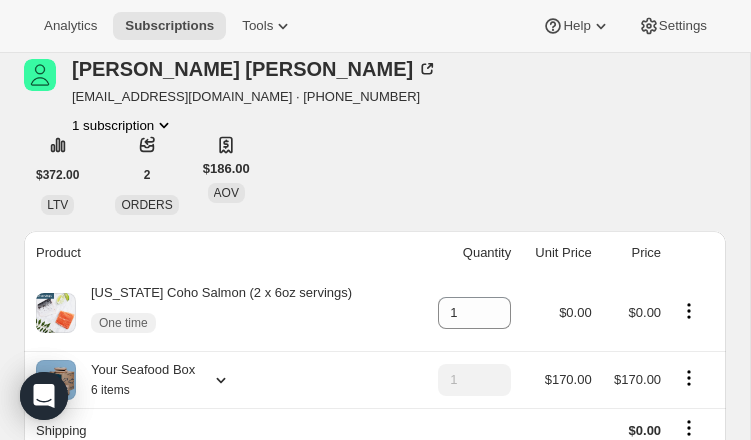 scroll, scrollTop: 0, scrollLeft: 0, axis: both 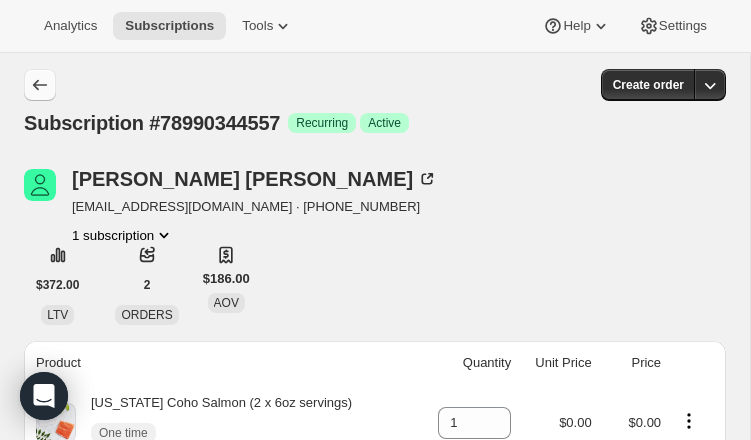 click 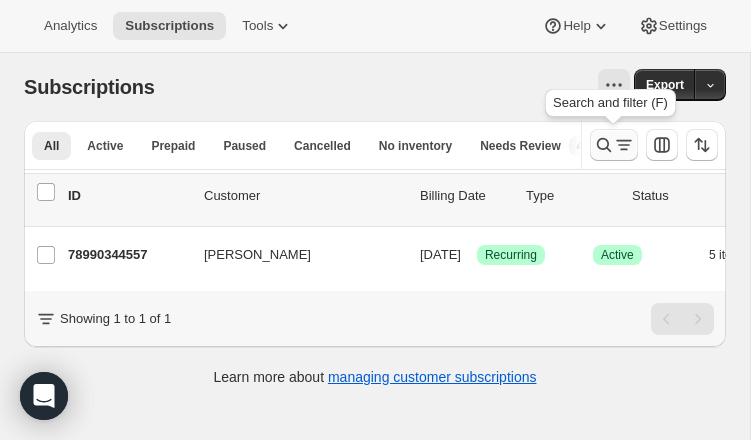 click 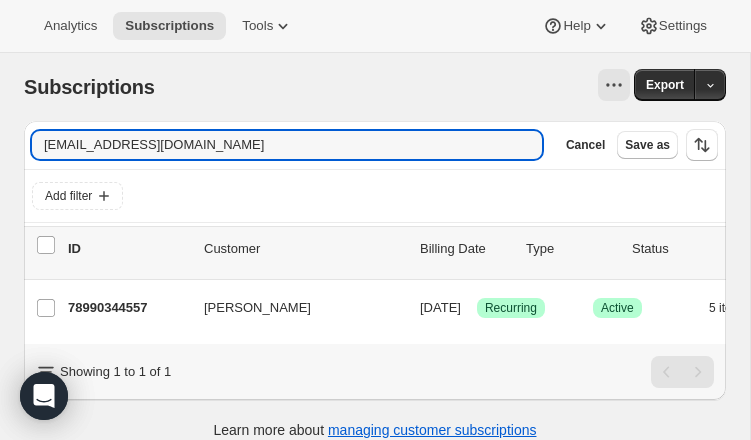 drag, startPoint x: 90, startPoint y: 138, endPoint x: -48, endPoint y: 124, distance: 138.70833 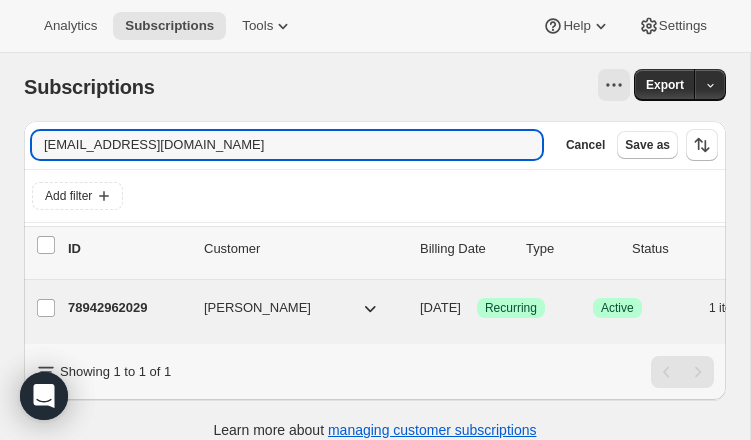 type on "[EMAIL_ADDRESS][DOMAIN_NAME]" 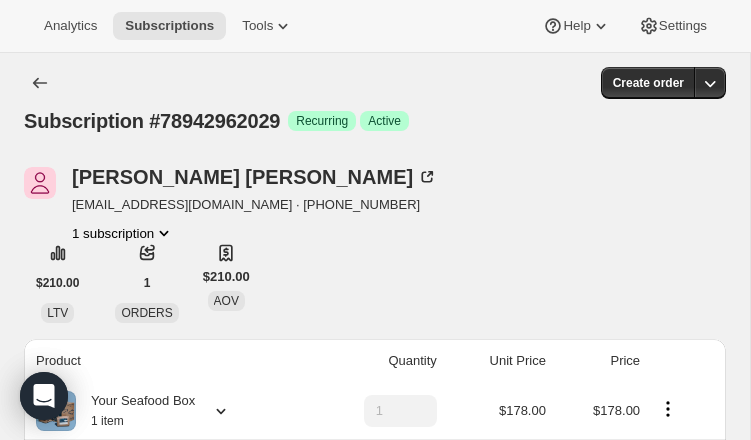 scroll, scrollTop: 2, scrollLeft: 0, axis: vertical 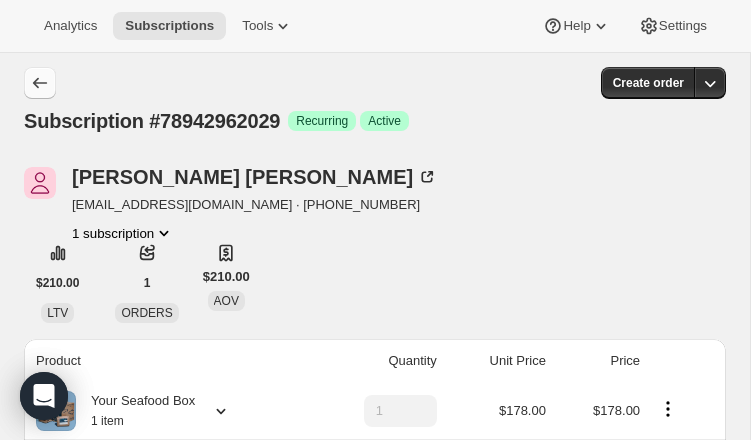 click 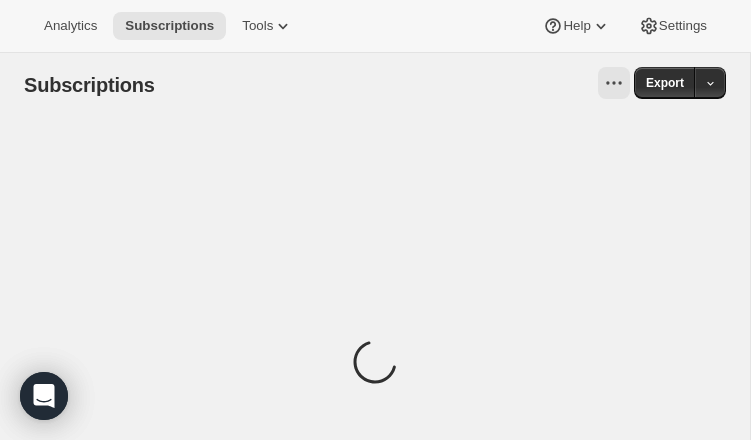scroll, scrollTop: 0, scrollLeft: 0, axis: both 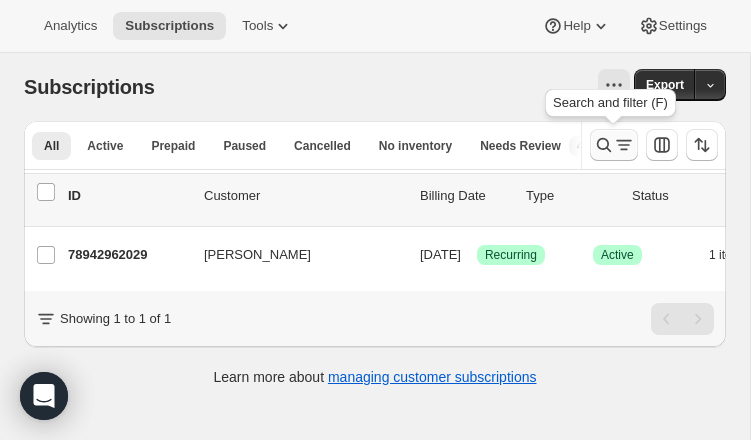 click 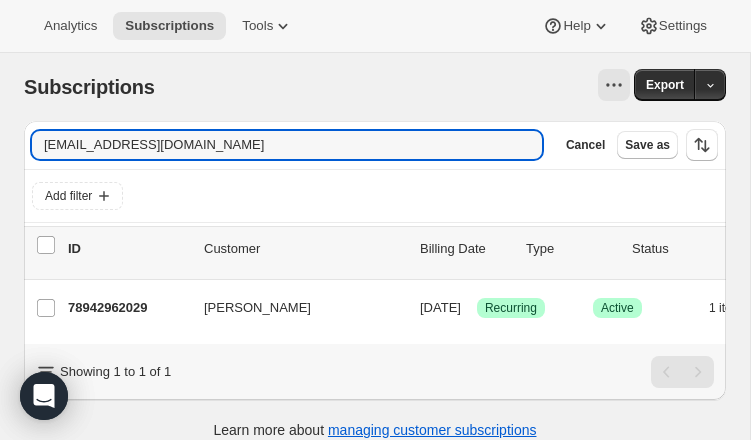 drag, startPoint x: 14, startPoint y: 134, endPoint x: -27, endPoint y: 126, distance: 41.773197 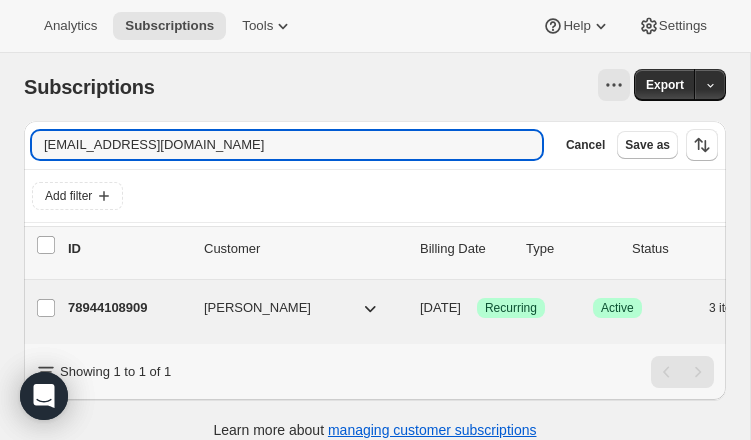 type on "[EMAIL_ADDRESS][DOMAIN_NAME]" 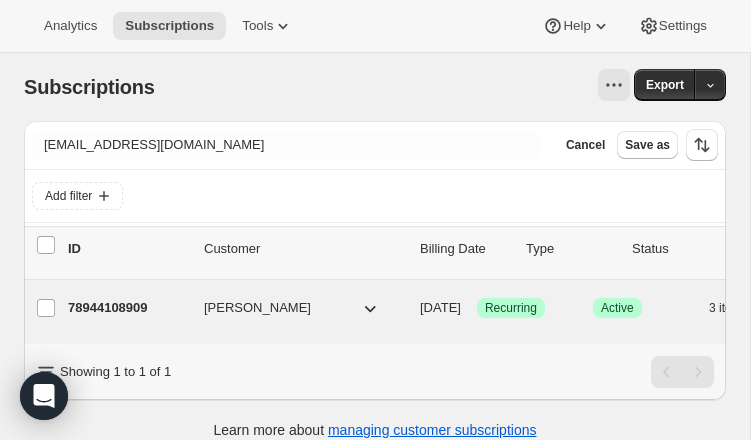 click on "78944108909" at bounding box center [128, 308] 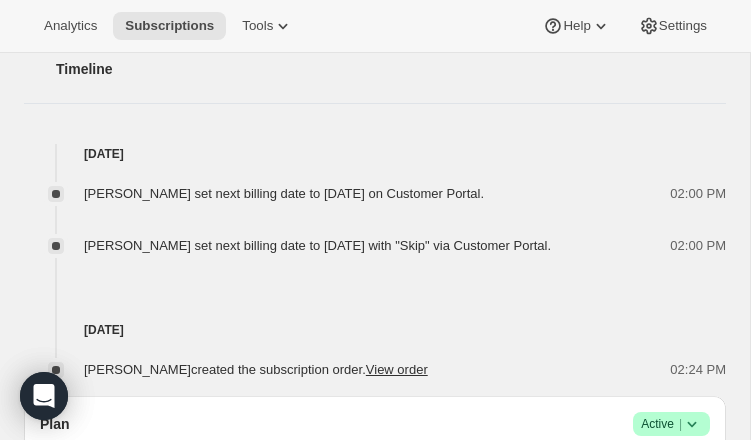 scroll, scrollTop: 912, scrollLeft: 0, axis: vertical 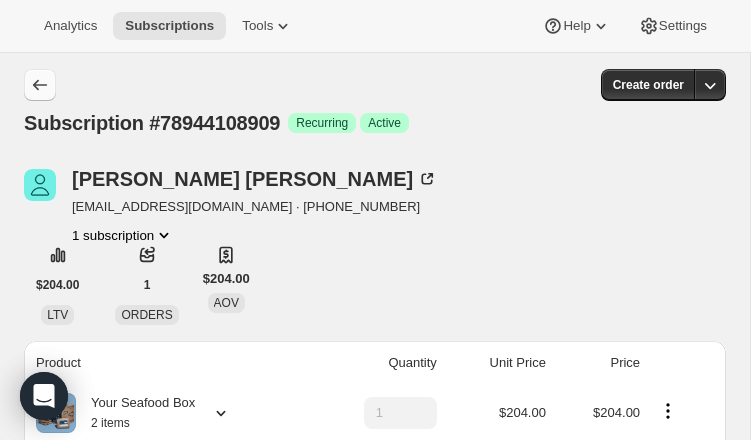 click 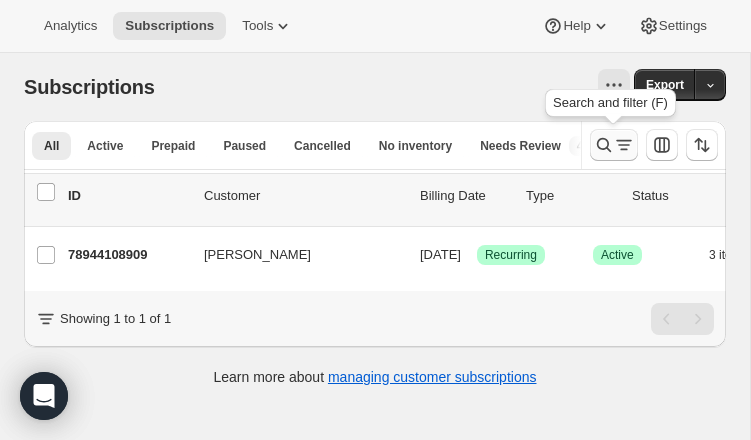 click 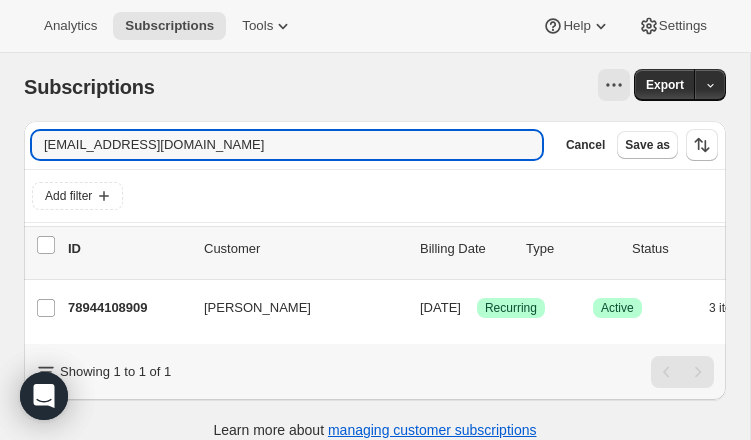 drag, startPoint x: 186, startPoint y: 138, endPoint x: -42, endPoint y: 134, distance: 228.03508 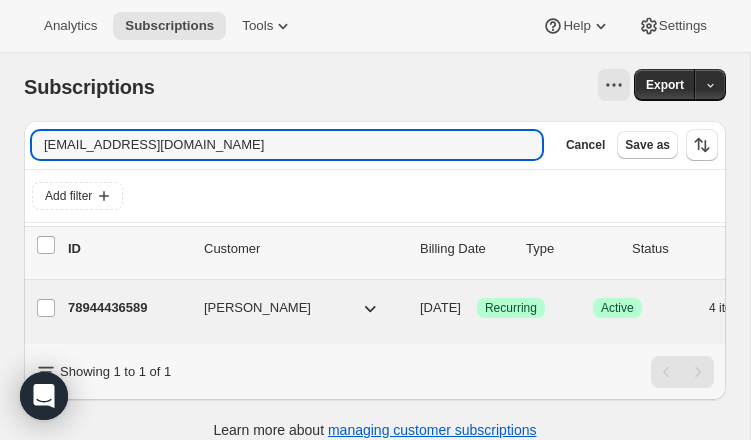 type on "[EMAIL_ADDRESS][DOMAIN_NAME]" 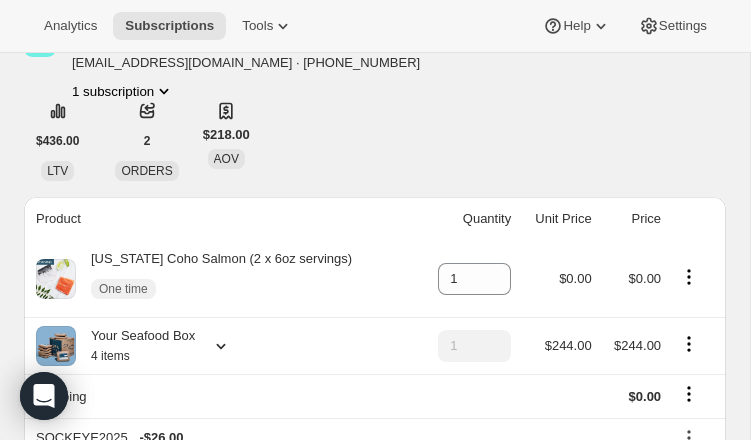 scroll, scrollTop: 0, scrollLeft: 0, axis: both 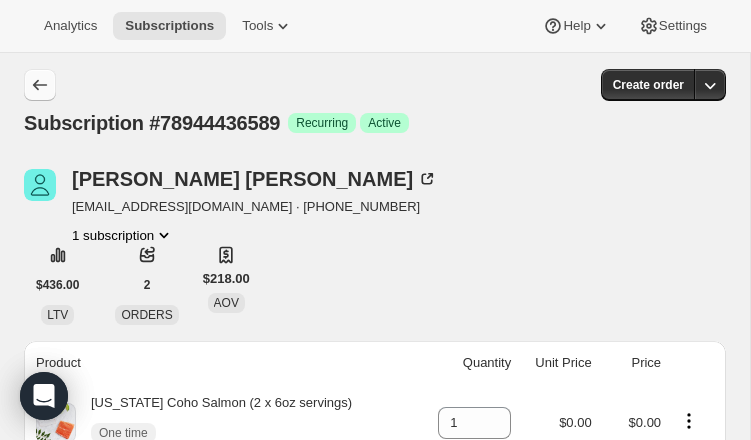 click 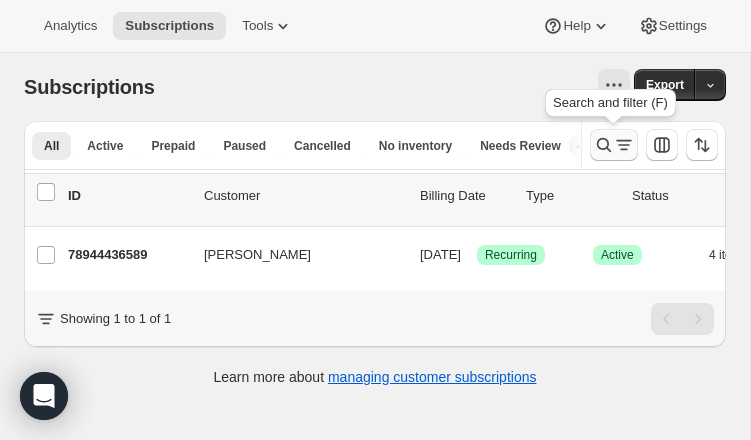 click 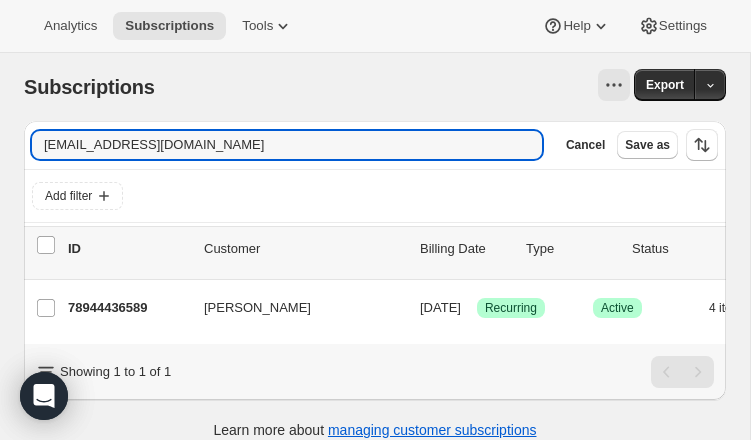 drag, startPoint x: 210, startPoint y: 152, endPoint x: -99, endPoint y: 140, distance: 309.2329 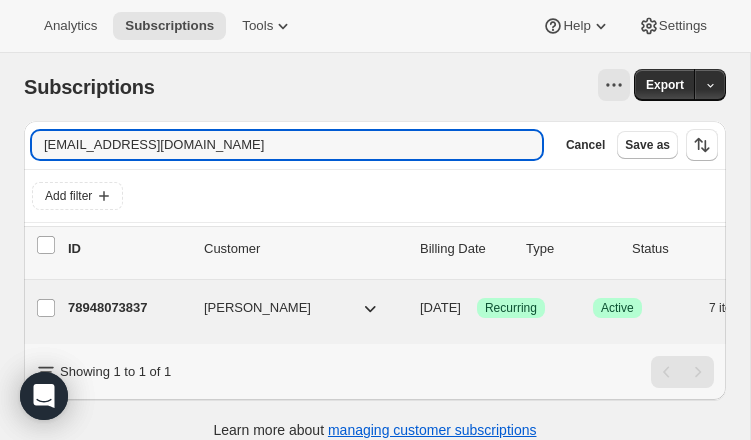 type on "[EMAIL_ADDRESS][DOMAIN_NAME]" 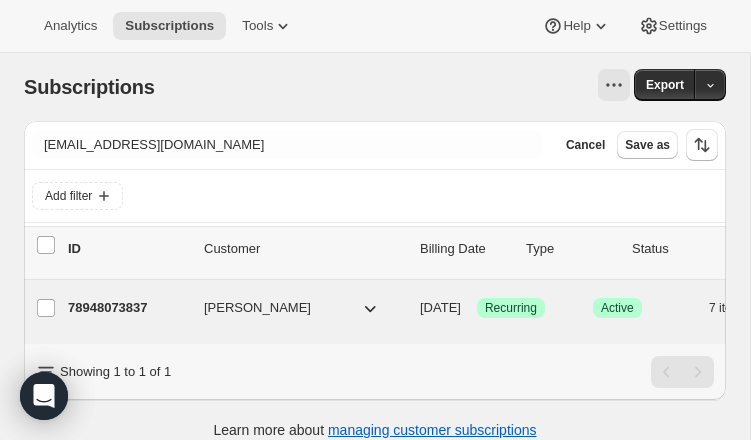 click on "78948073837" at bounding box center (128, 308) 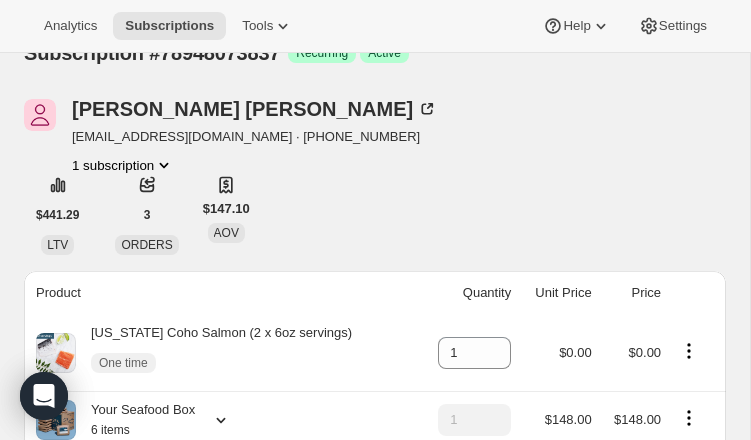 scroll, scrollTop: 0, scrollLeft: 0, axis: both 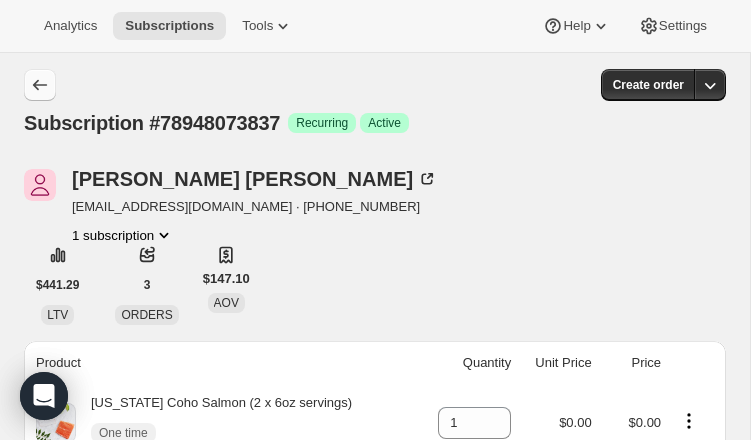 click at bounding box center [40, 85] 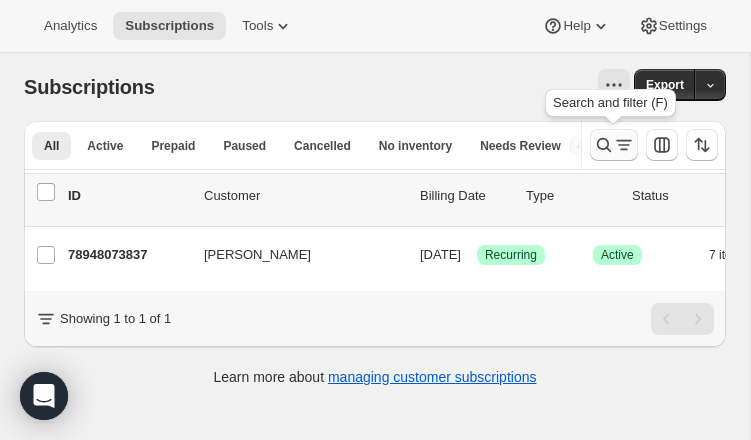 click 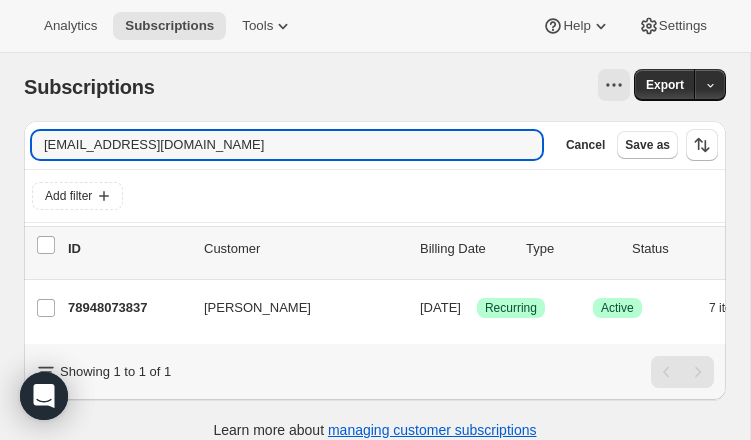 drag, startPoint x: 180, startPoint y: 144, endPoint x: -76, endPoint y: 139, distance: 256.04883 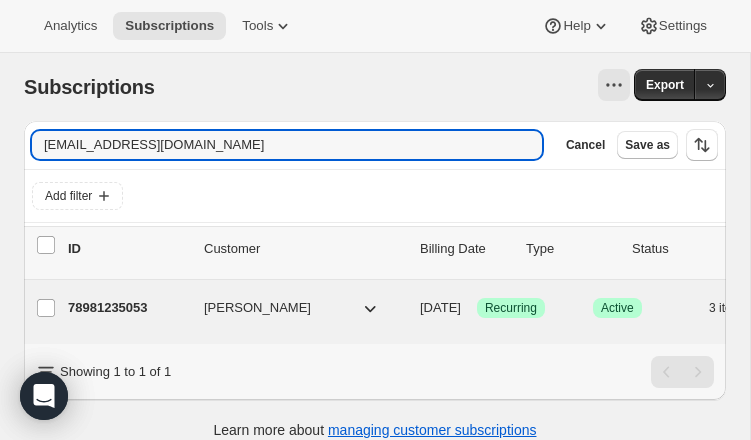 type on "got.tickets100@gmail.com" 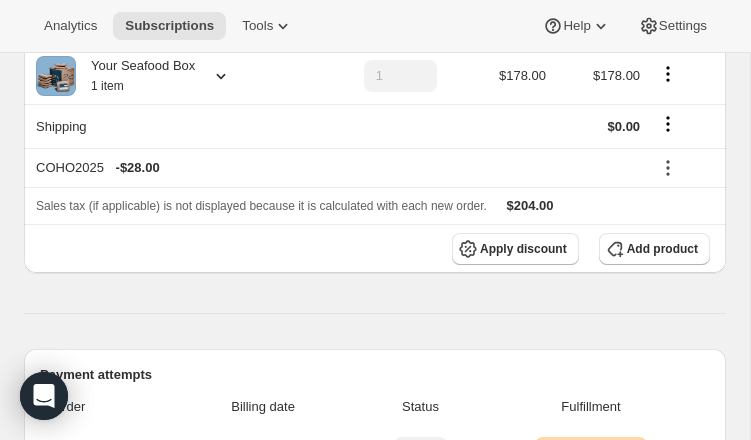 scroll, scrollTop: 0, scrollLeft: 0, axis: both 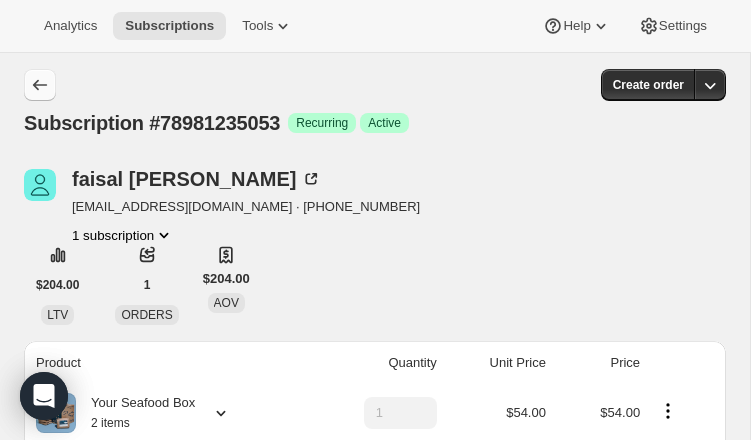 click 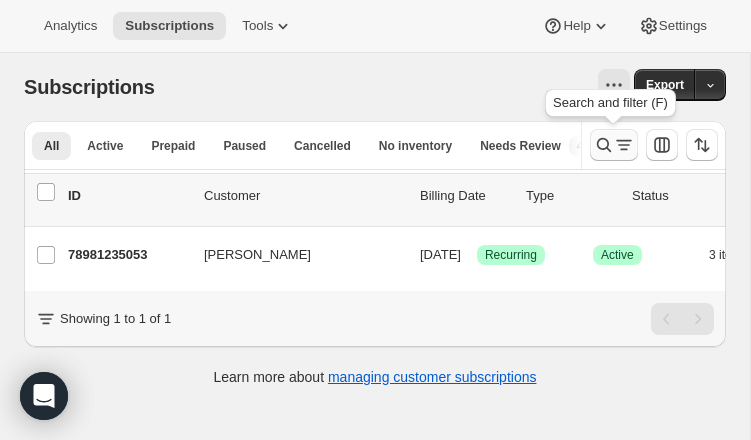 click 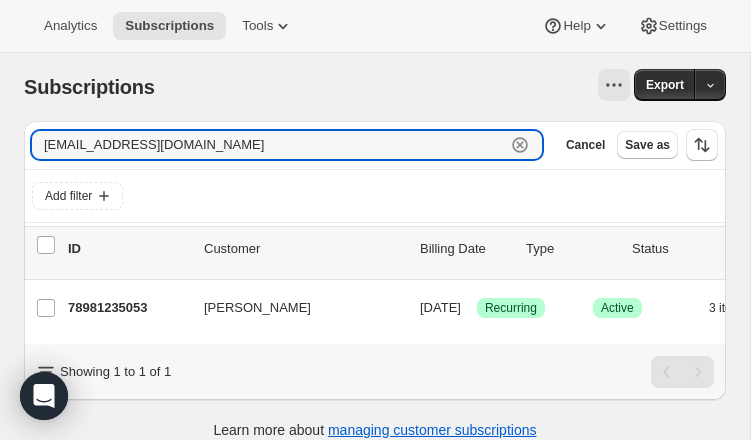drag, startPoint x: 226, startPoint y: 147, endPoint x: -156, endPoint y: 95, distance: 385.523 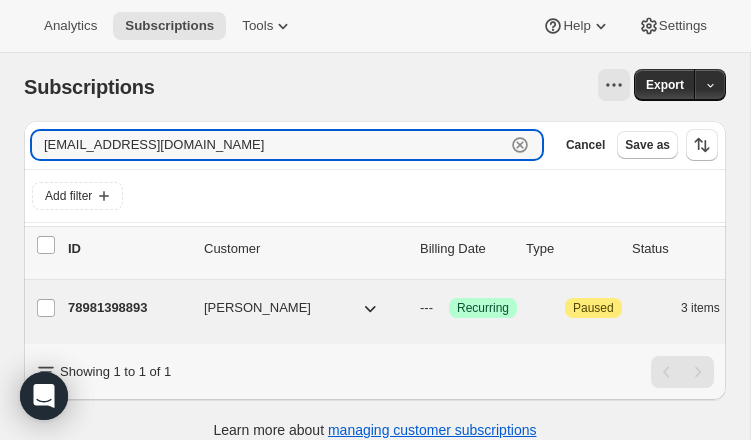 type on "citygalestcst@aol.com" 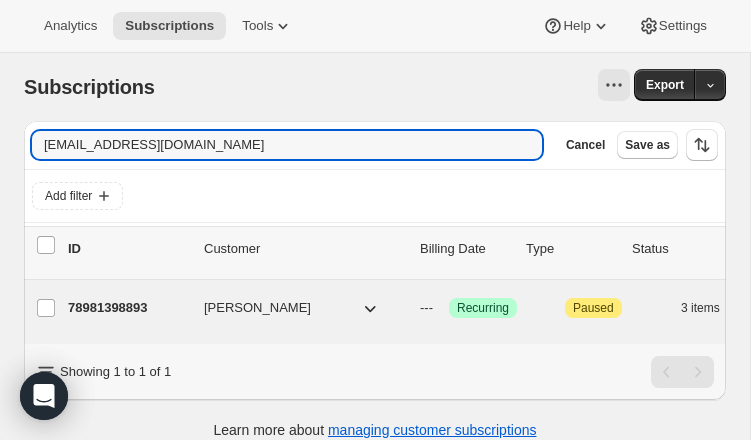 click on "78981398893" at bounding box center (128, 308) 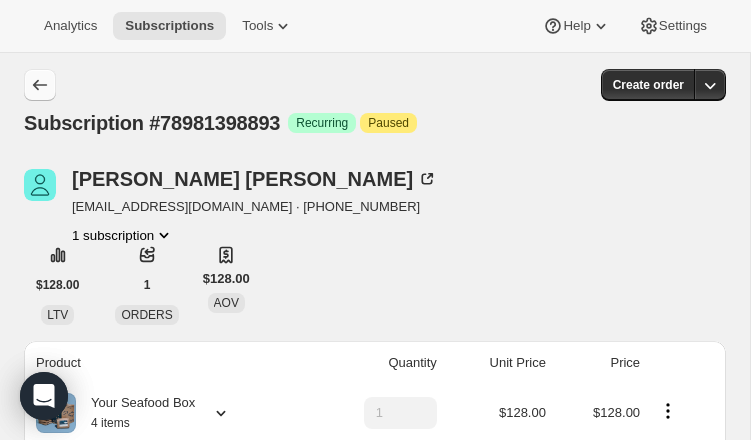 click at bounding box center [40, 85] 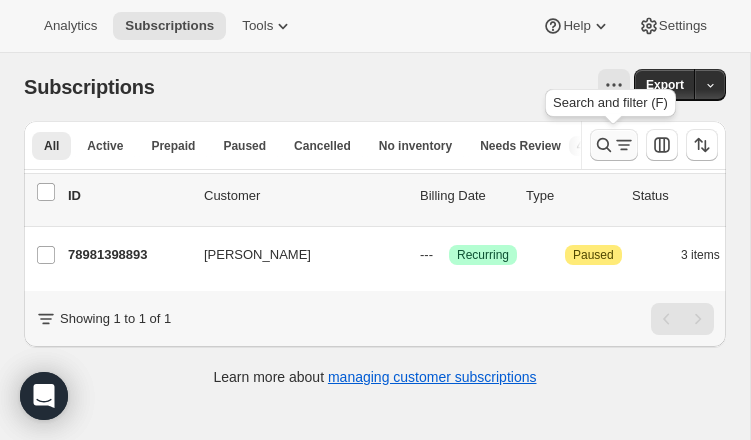 click 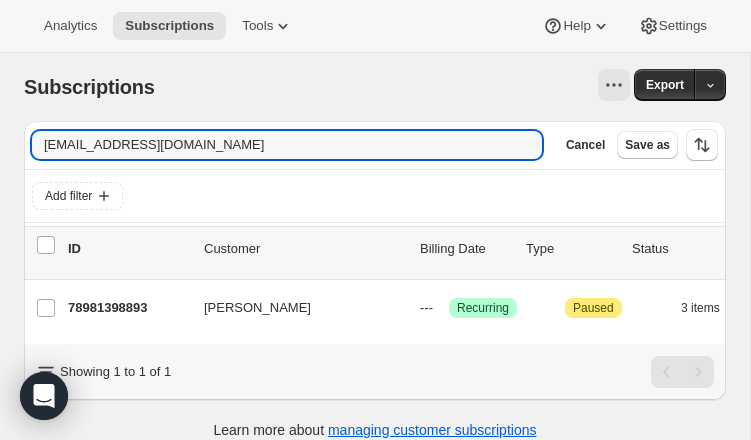 drag, startPoint x: 205, startPoint y: 146, endPoint x: -79, endPoint y: 128, distance: 284.56985 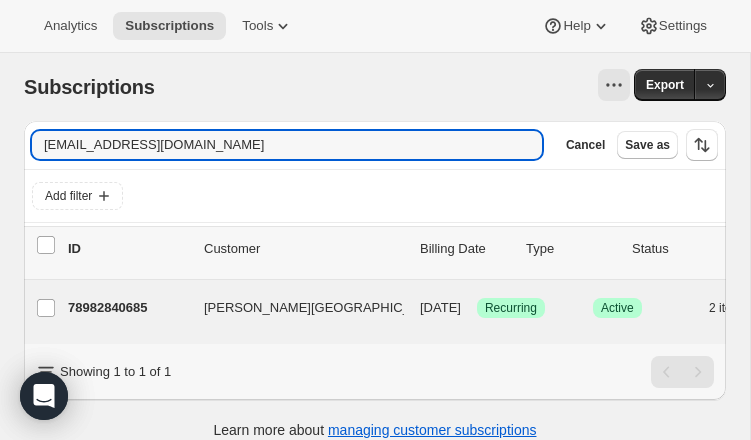 type on "cecilyrichard@gmail.com" 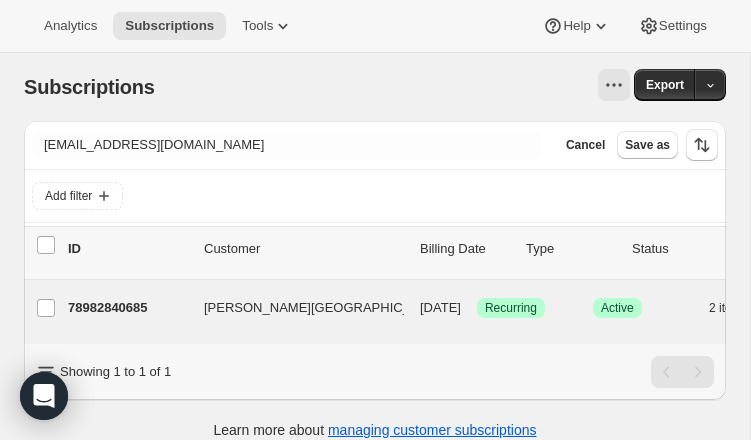 click on "78982840685" at bounding box center [128, 308] 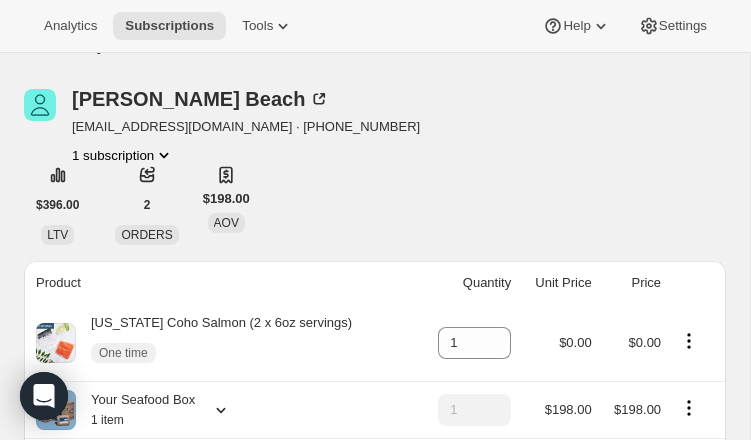 scroll, scrollTop: 0, scrollLeft: 0, axis: both 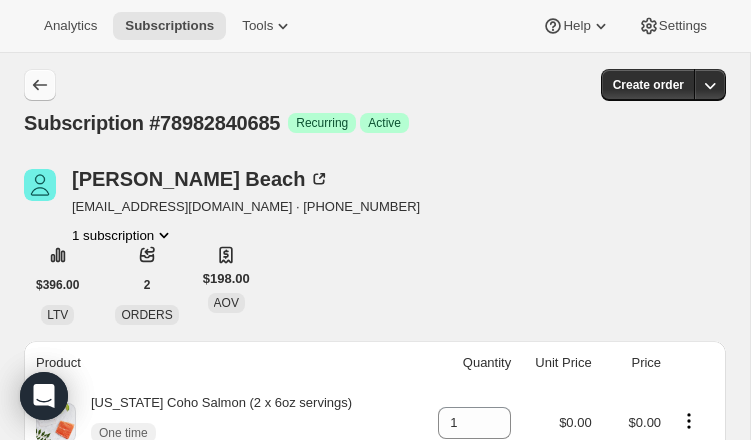 click at bounding box center (40, 85) 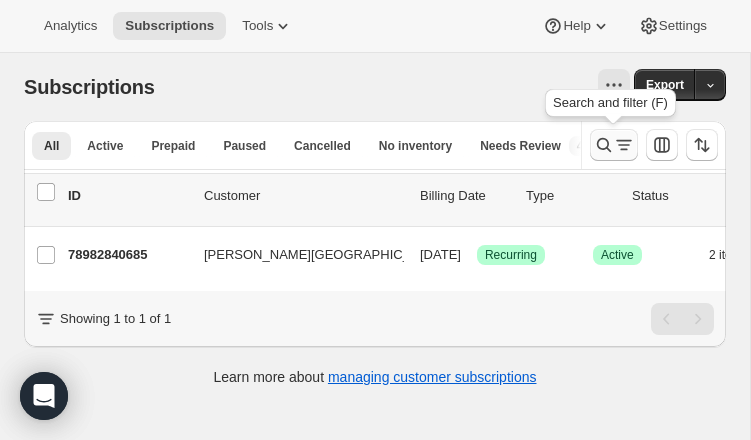 click 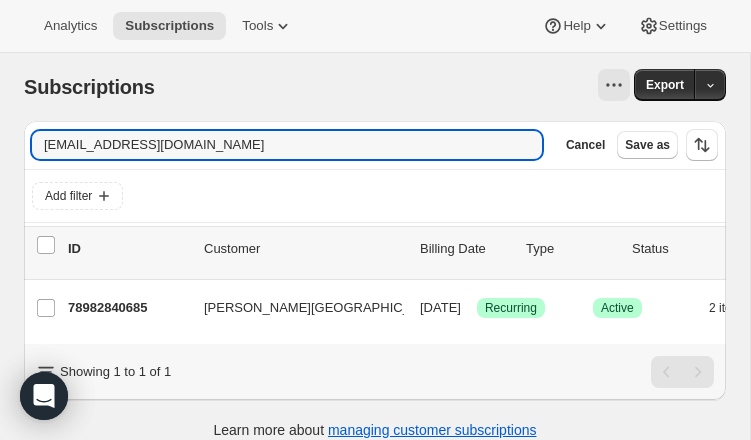 drag, startPoint x: 224, startPoint y: 144, endPoint x: -48, endPoint y: 127, distance: 272.53073 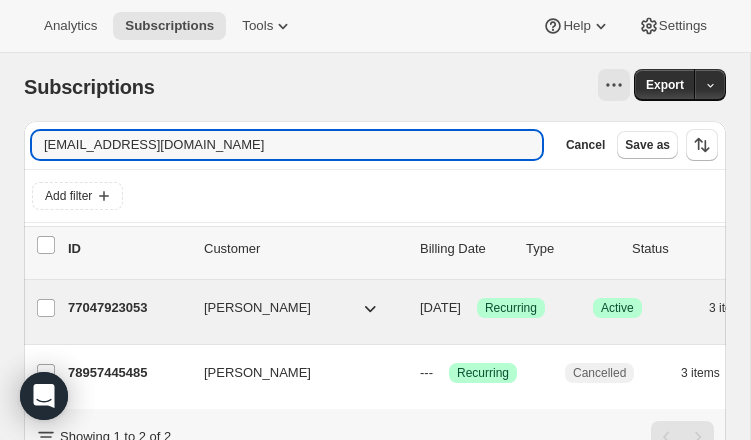 type on "digitalingrid@hotmail.com" 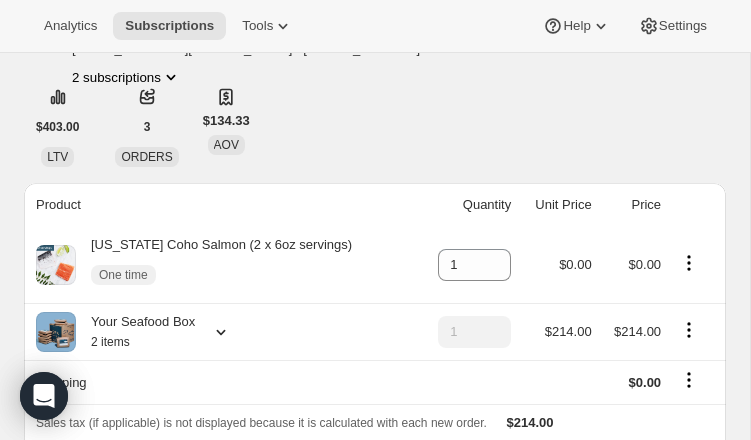 scroll, scrollTop: 0, scrollLeft: 0, axis: both 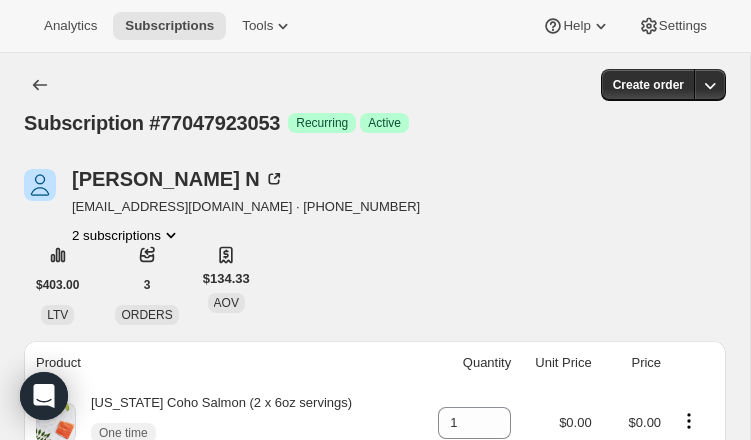 click 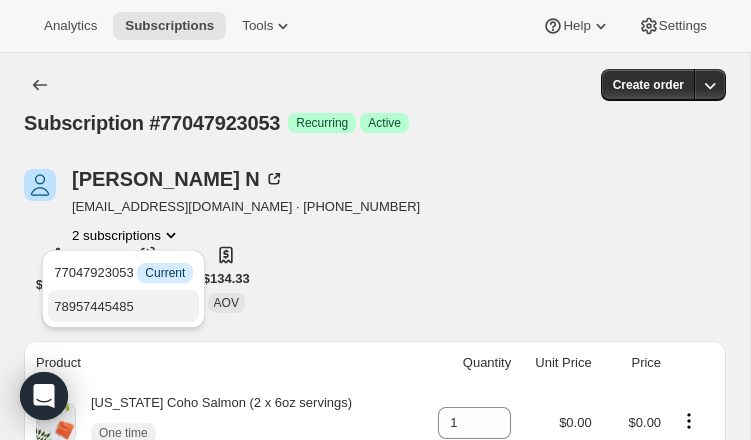 click on "78957445485" at bounding box center (123, 307) 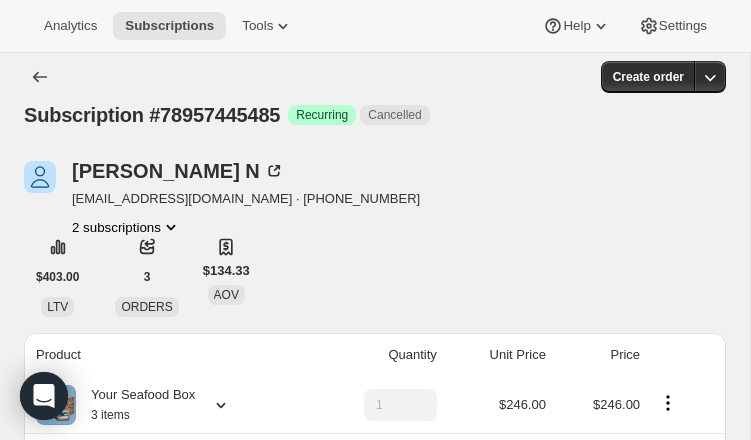 scroll, scrollTop: 0, scrollLeft: 0, axis: both 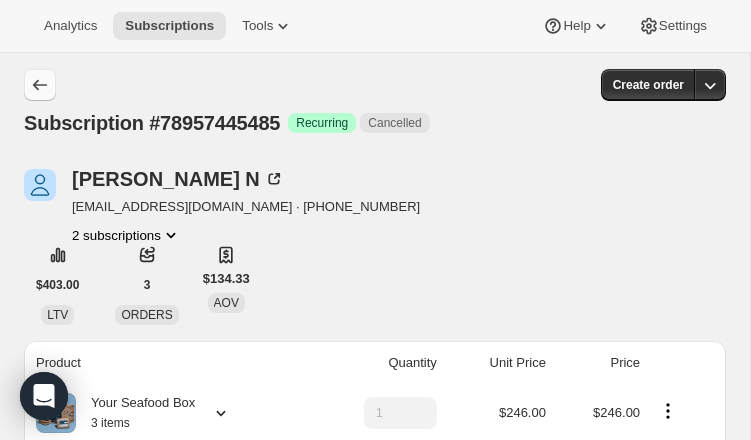 click 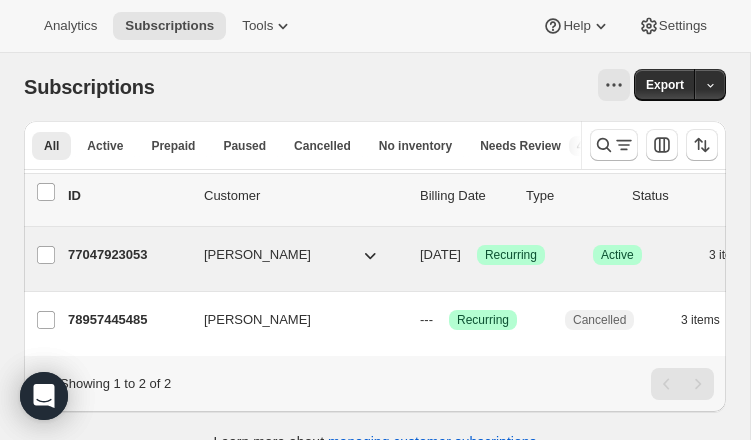 click on "77047923053" at bounding box center (128, 255) 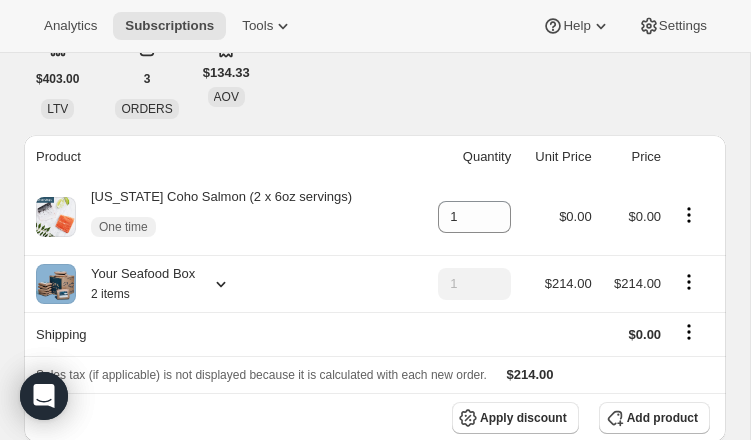 scroll, scrollTop: 0, scrollLeft: 0, axis: both 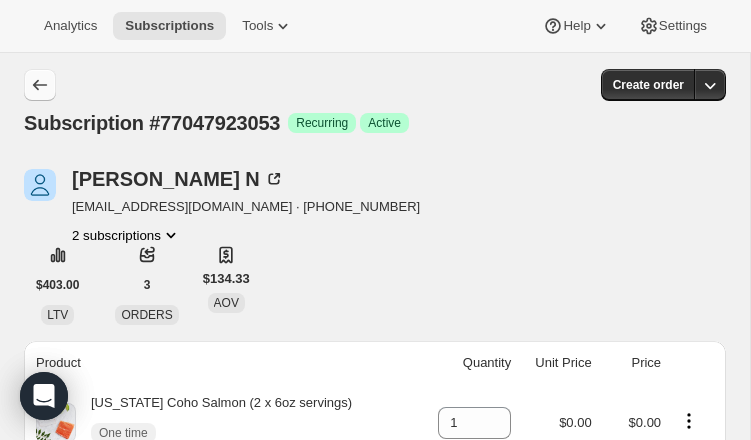 click 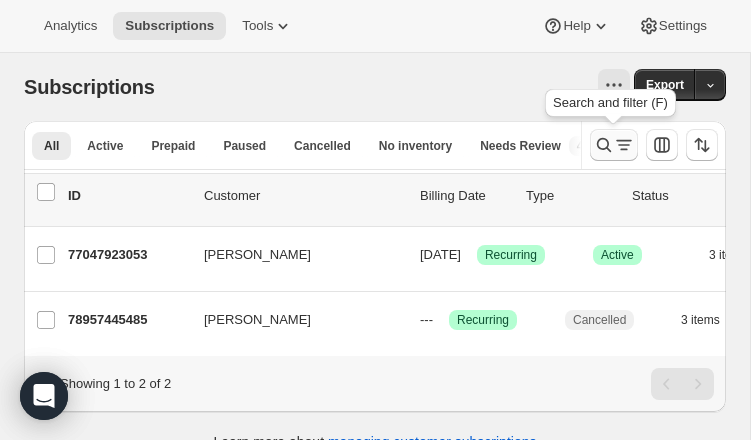 click 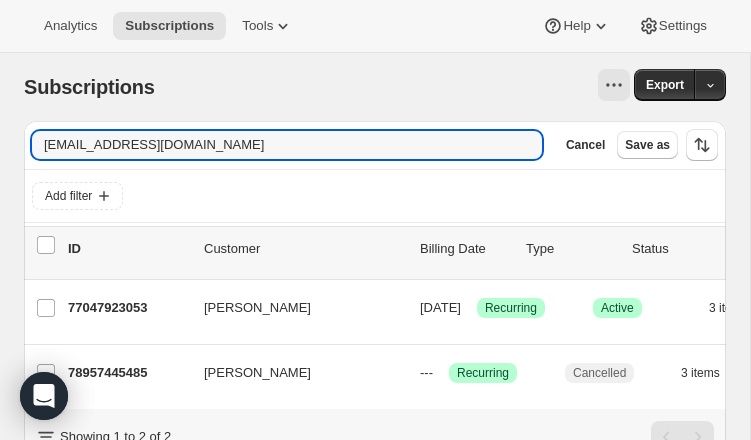 drag, startPoint x: 212, startPoint y: 143, endPoint x: -40, endPoint y: 136, distance: 252.0972 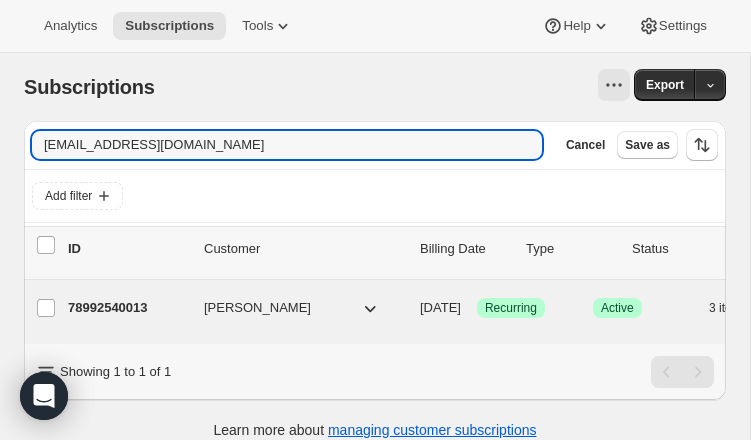 type on "ktousi@umich.edu" 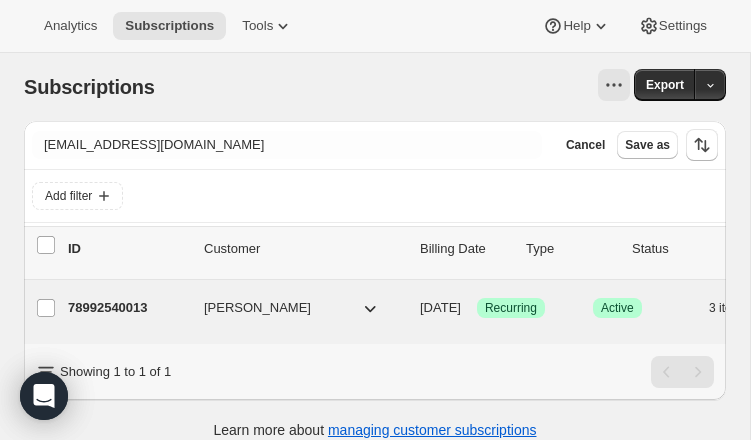click on "78992540013" at bounding box center [128, 308] 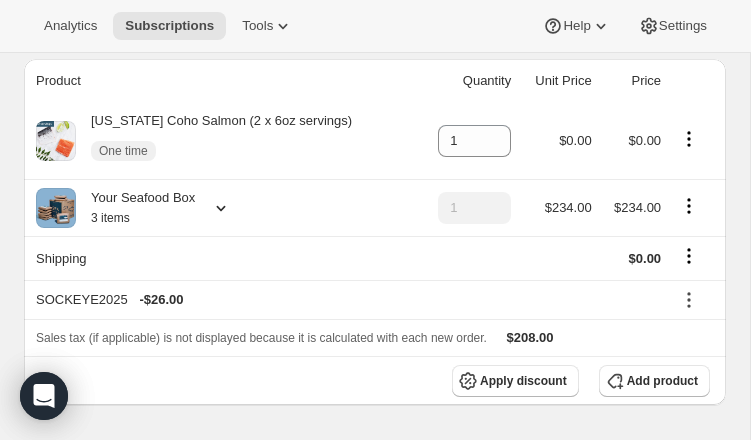 scroll, scrollTop: 0, scrollLeft: 0, axis: both 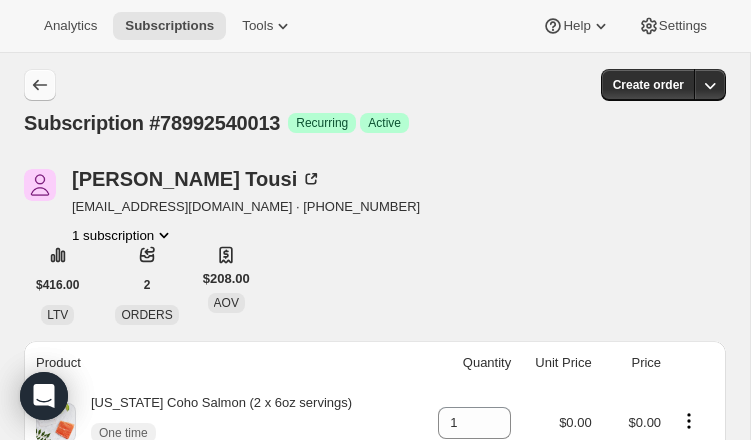 click at bounding box center (40, 85) 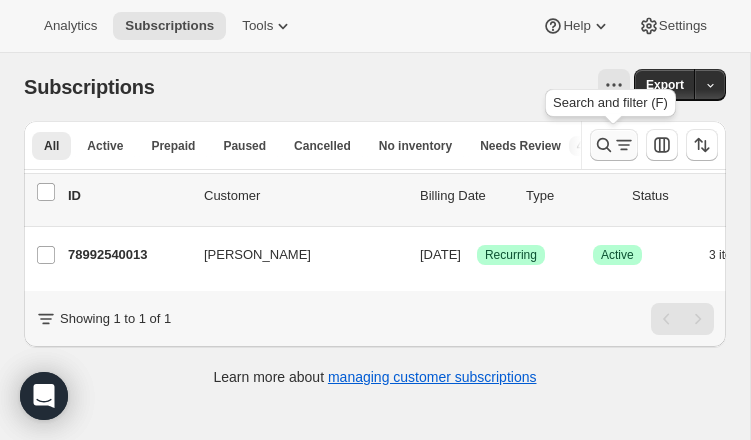 click 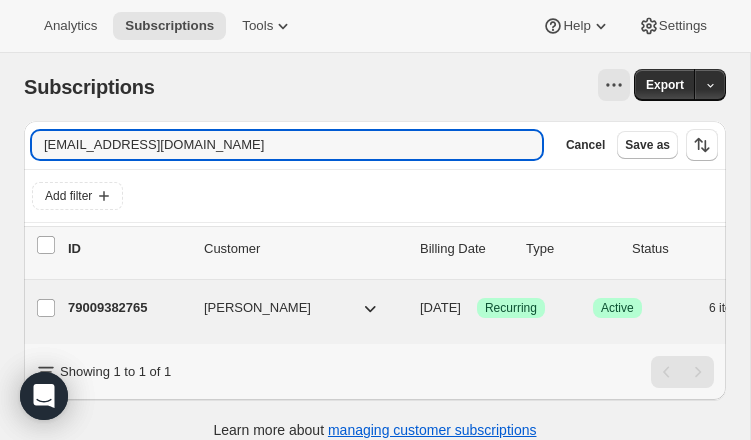 type on "gphilipp50@gmail.com" 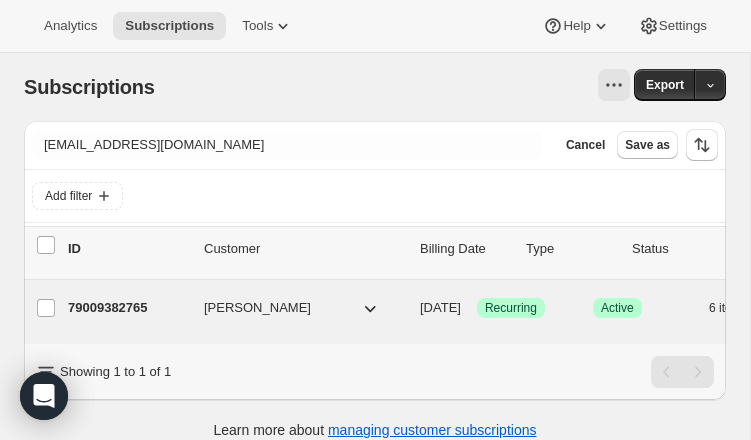click on "79009382765" at bounding box center (128, 308) 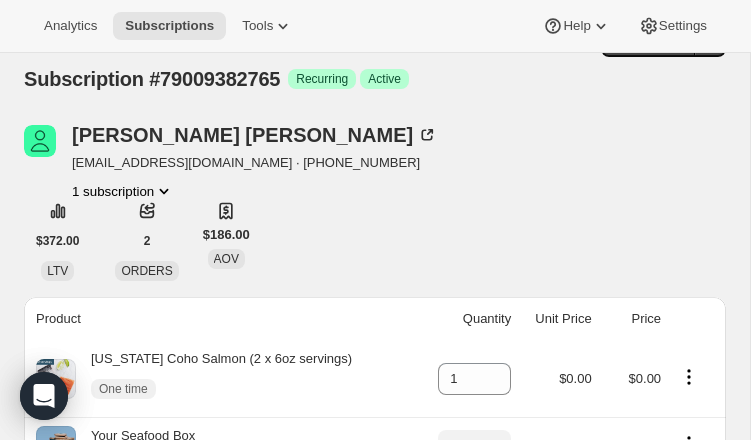 scroll, scrollTop: 0, scrollLeft: 0, axis: both 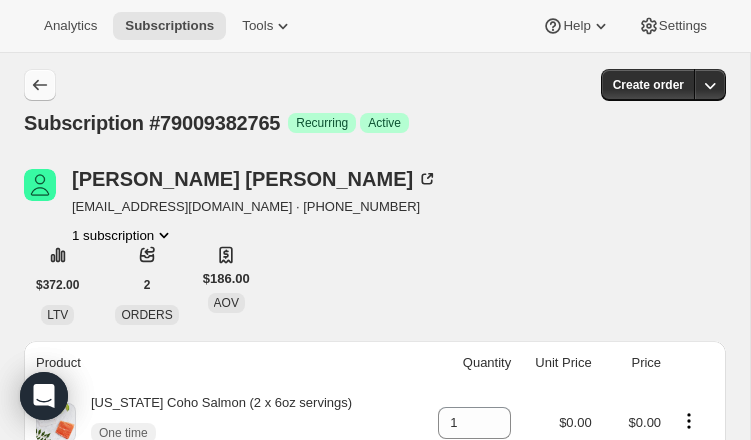 click 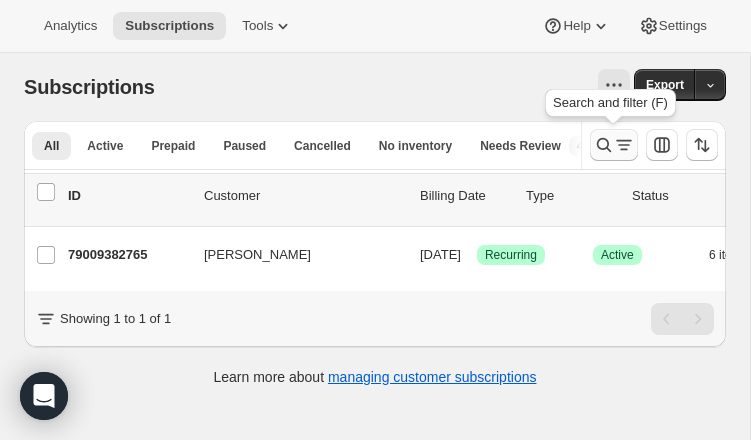 click 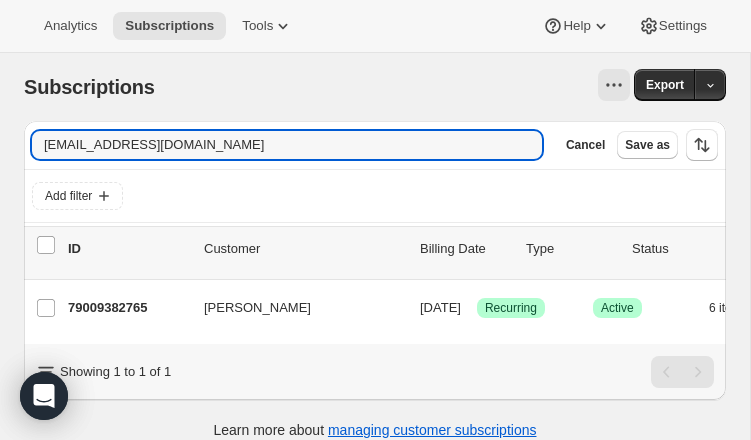 drag, startPoint x: 200, startPoint y: 147, endPoint x: -114, endPoint y: 129, distance: 314.5155 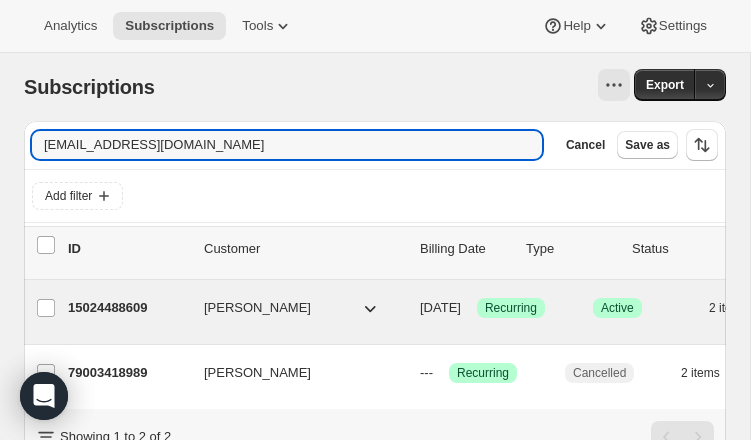 type on "dvblaise1@yahoo.com" 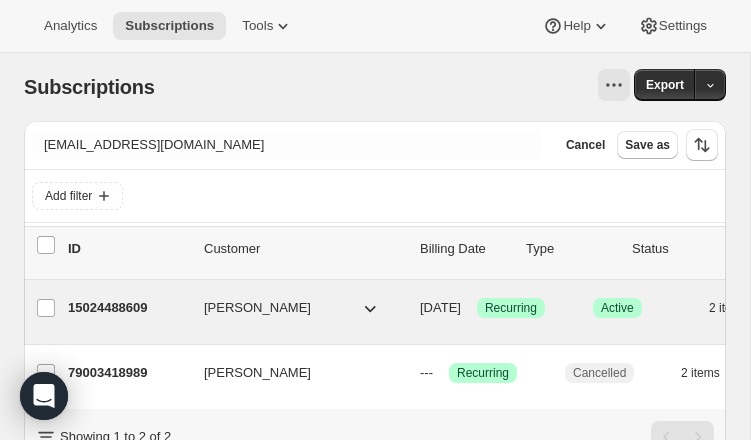 click on "15024488609" at bounding box center (128, 308) 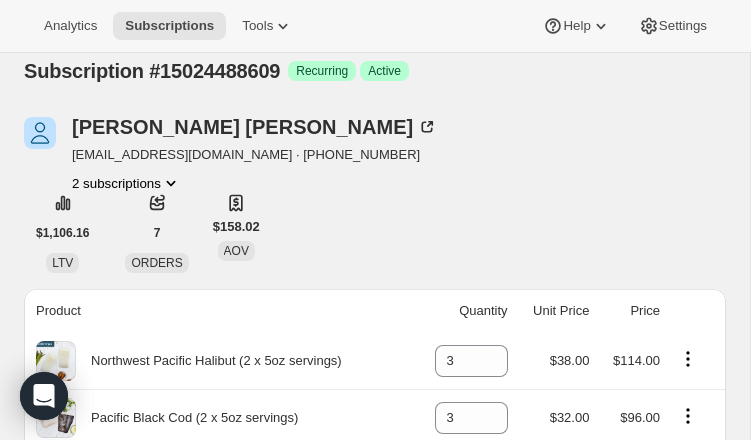 scroll, scrollTop: 0, scrollLeft: 0, axis: both 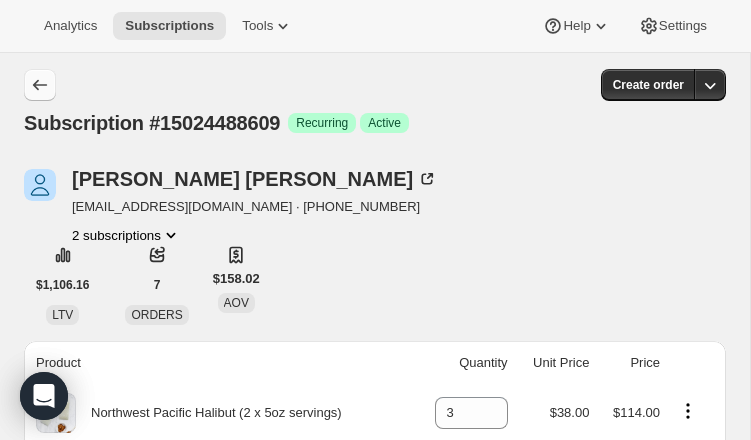 click 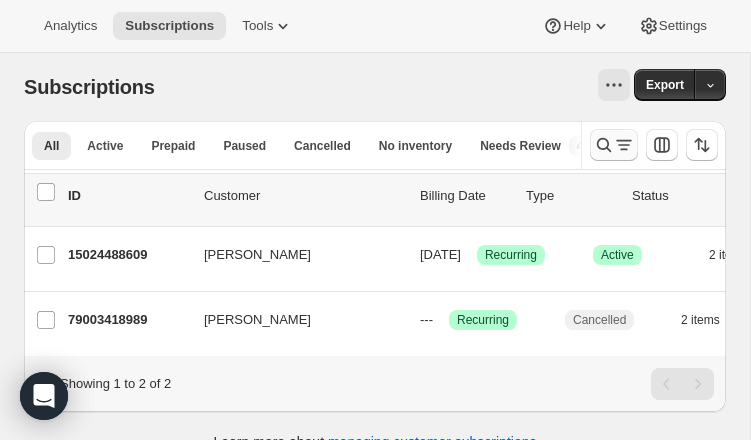click at bounding box center (614, 145) 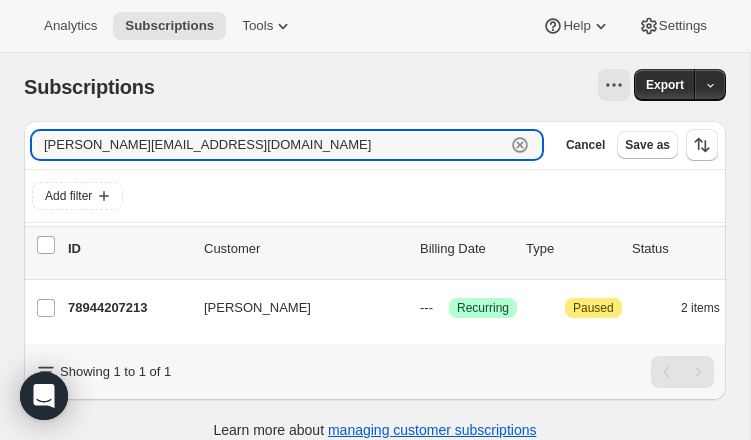 paste on "ate@katelarsen" 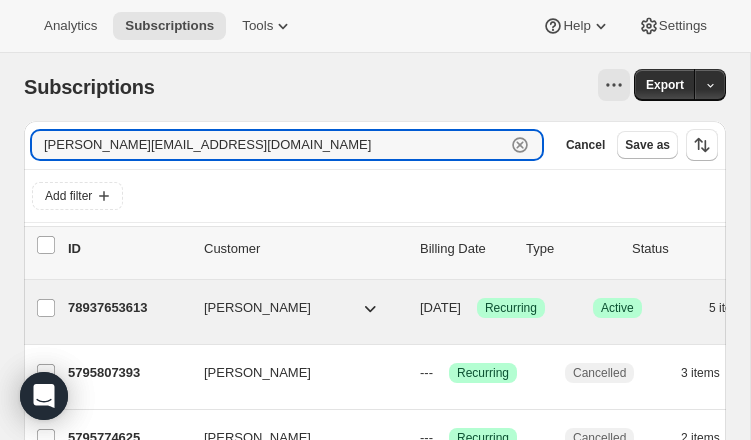 type on "kate@katelarsen.com" 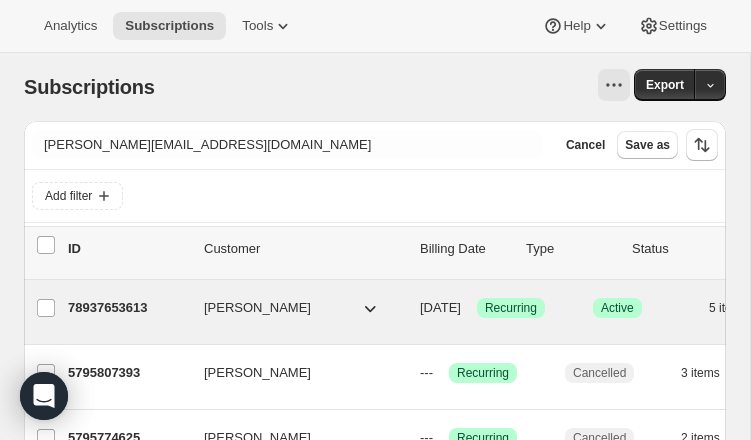 click on "78937653613" at bounding box center [128, 308] 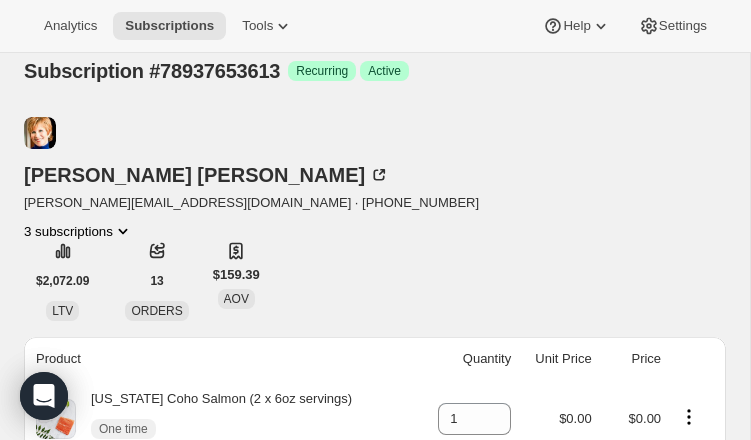 scroll, scrollTop: 0, scrollLeft: 0, axis: both 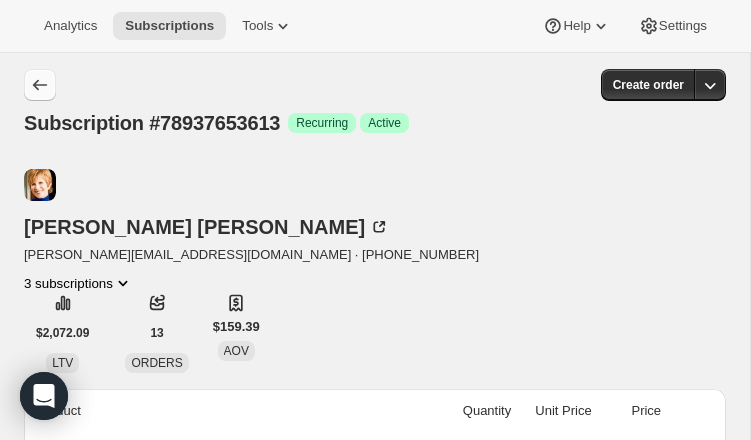 click 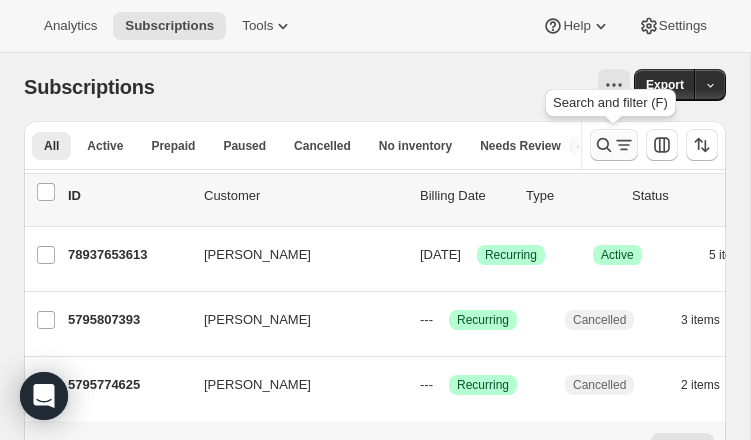 click 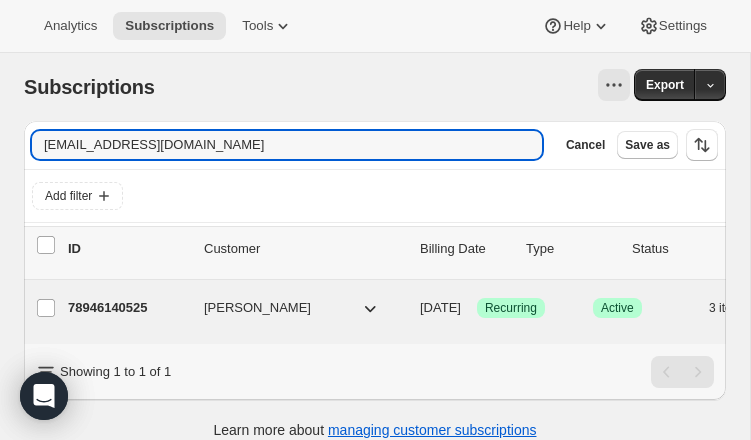 type on "semperfortisveritas@gmail.com" 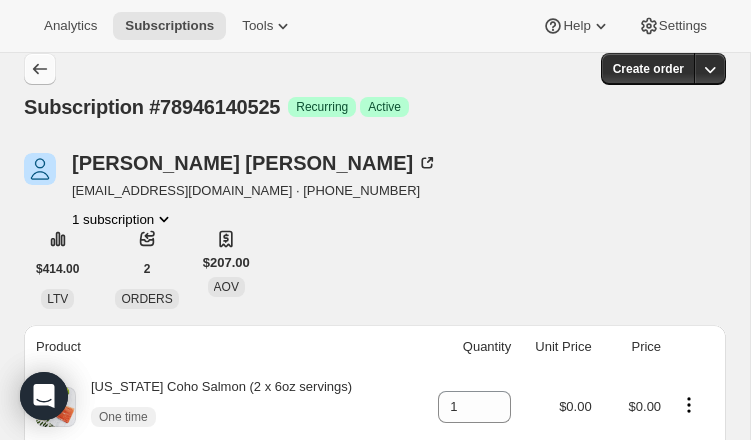 scroll, scrollTop: 0, scrollLeft: 0, axis: both 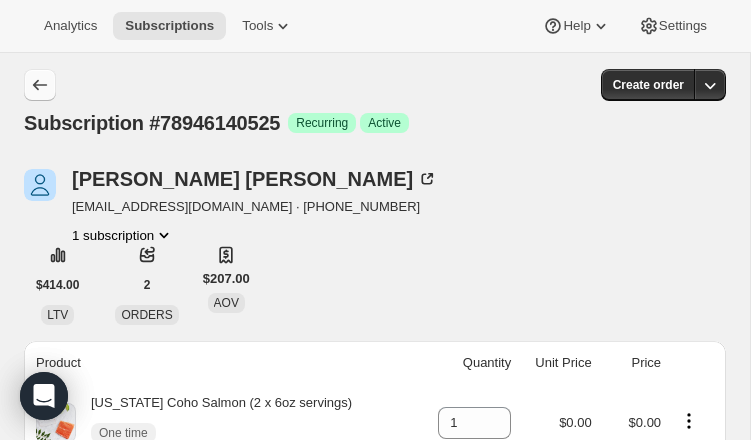 click 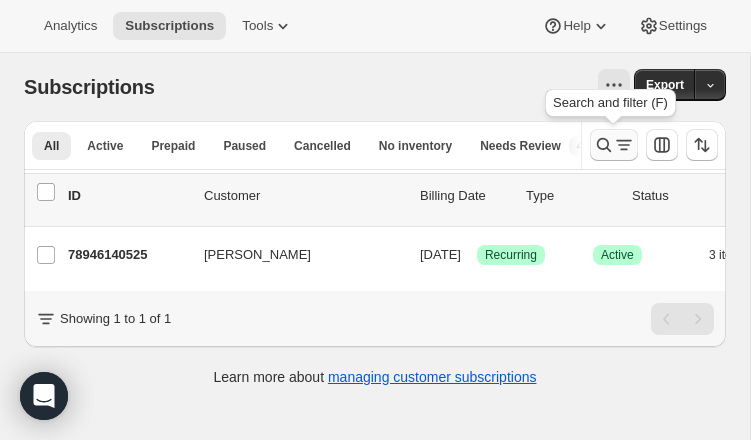 click 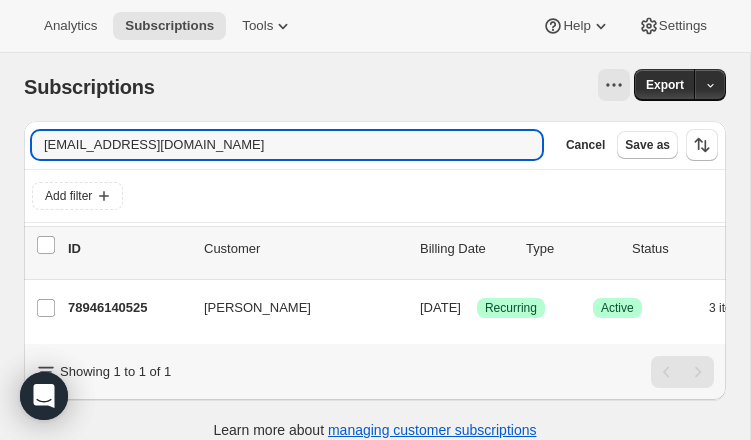 drag, startPoint x: 234, startPoint y: 145, endPoint x: -98, endPoint y: 122, distance: 332.79575 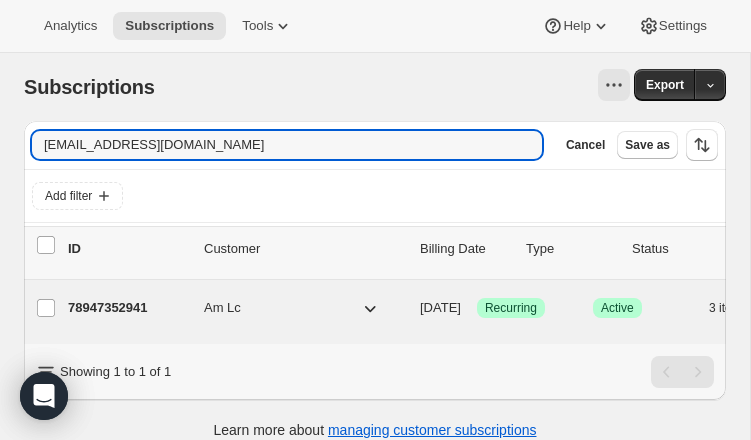 type on "amtaag@yahoo.com" 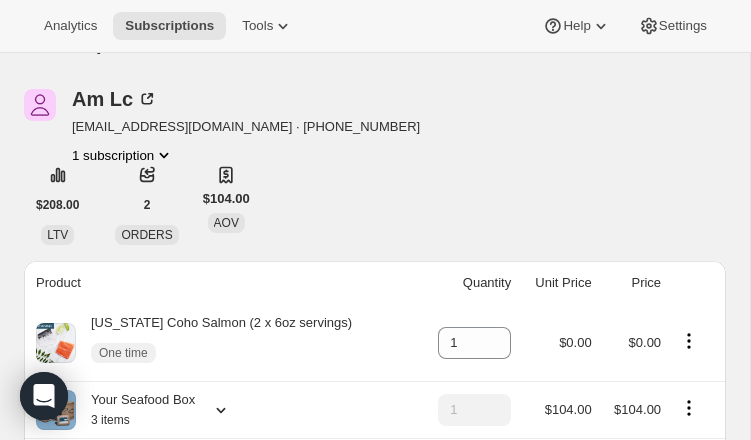 scroll, scrollTop: 0, scrollLeft: 0, axis: both 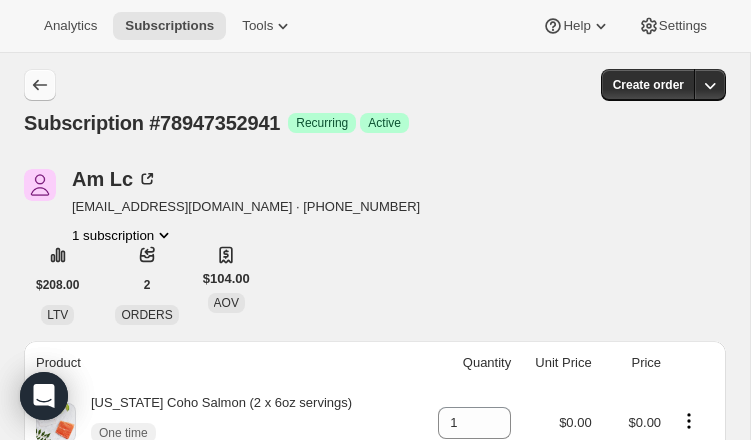 click 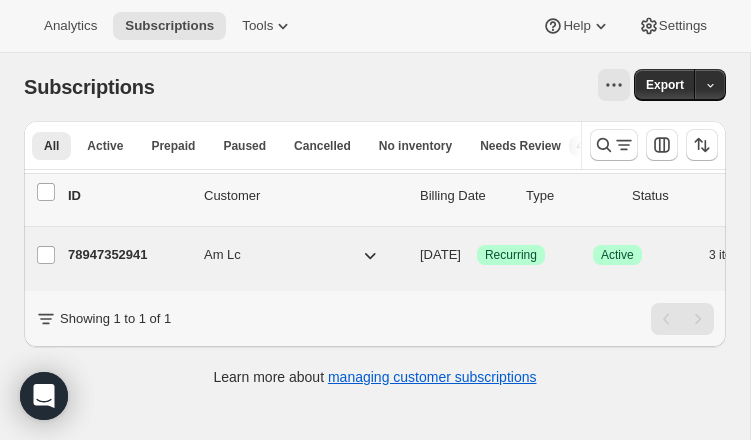 click on "78947352941" at bounding box center (128, 255) 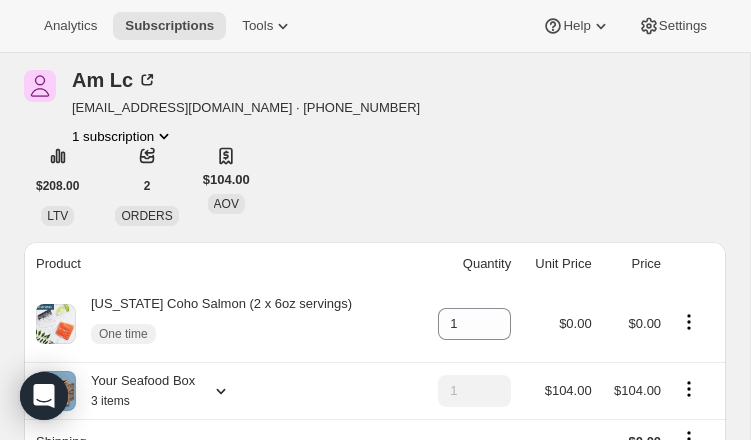 scroll, scrollTop: 0, scrollLeft: 0, axis: both 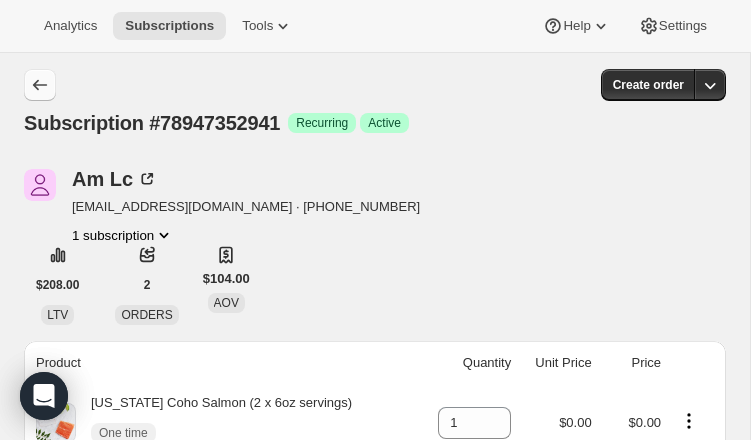 click 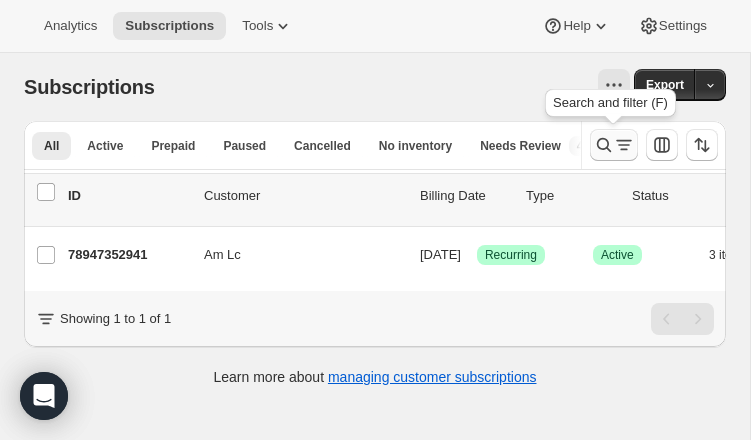 click 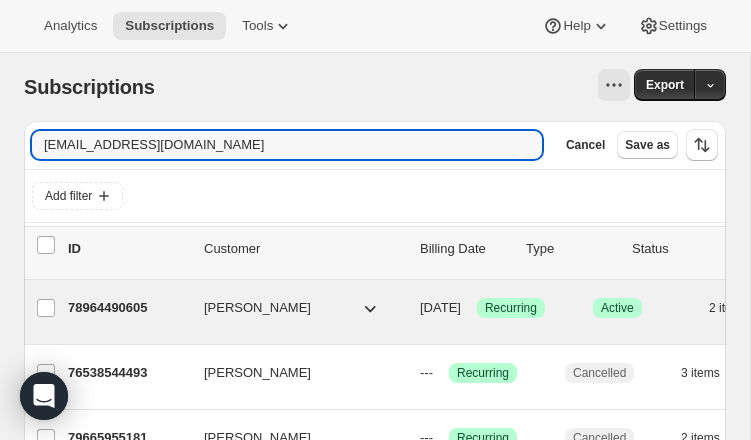 type on "rkj2@verizon.net" 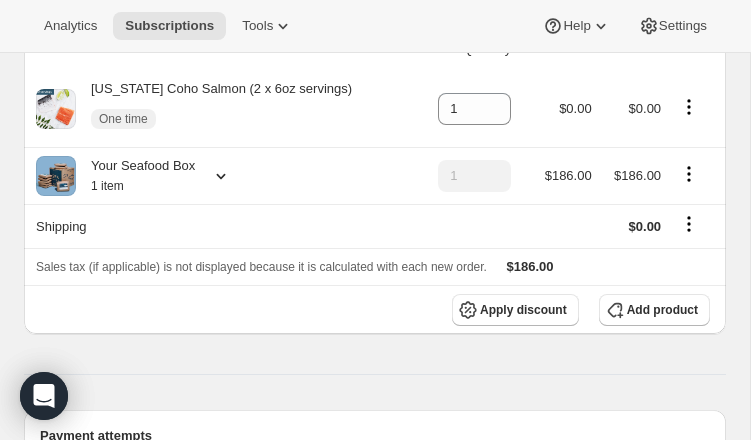 scroll, scrollTop: 0, scrollLeft: 0, axis: both 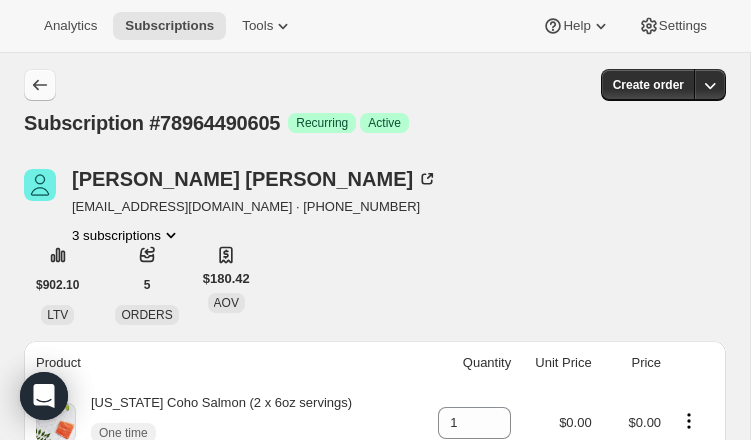 click at bounding box center [40, 85] 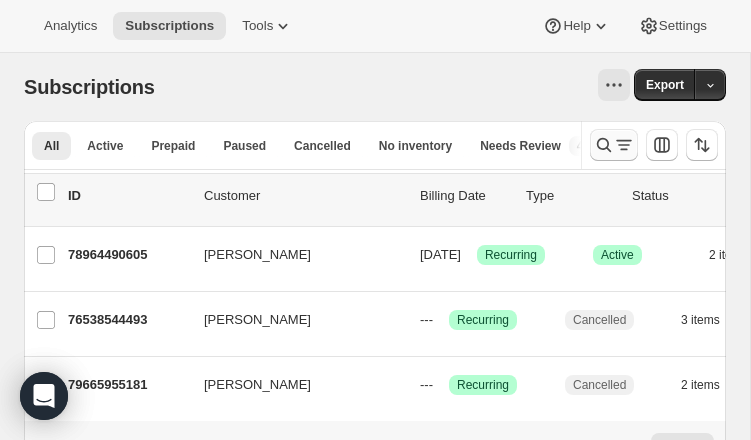 scroll, scrollTop: 0, scrollLeft: 0, axis: both 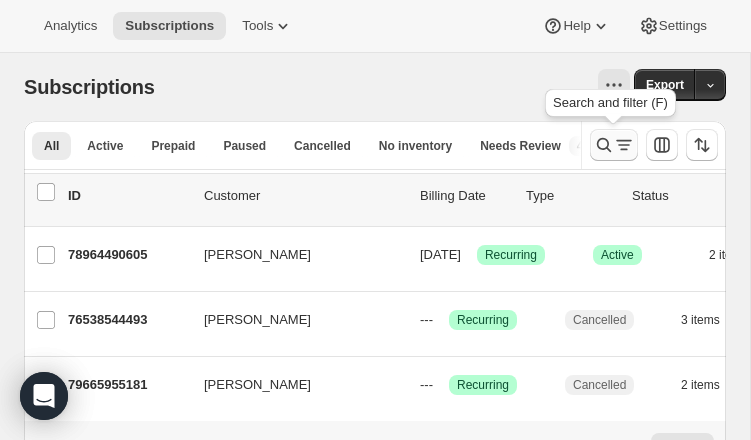 click 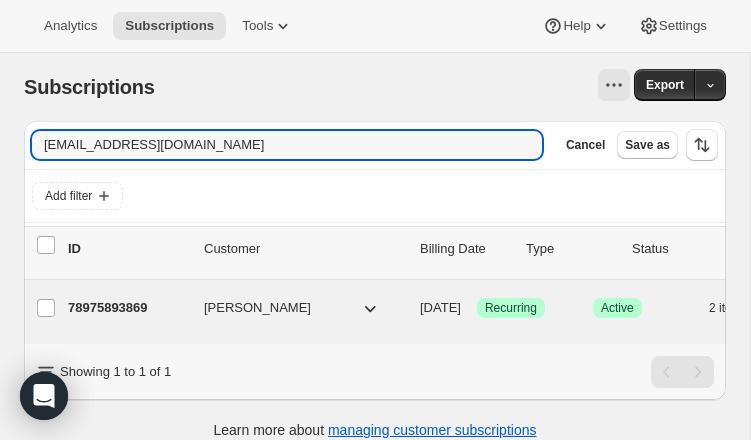 type on "darciklotz2@gmail.com" 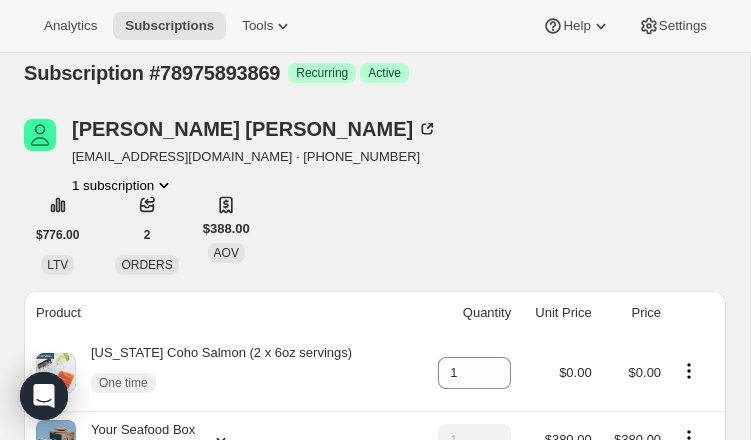 scroll, scrollTop: 0, scrollLeft: 0, axis: both 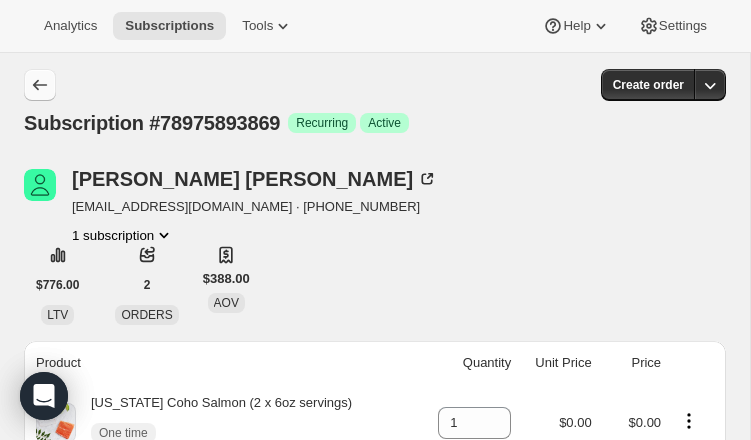 click 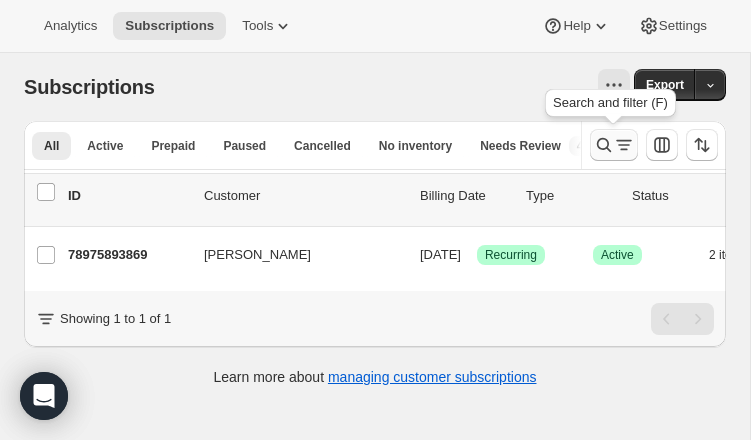 click 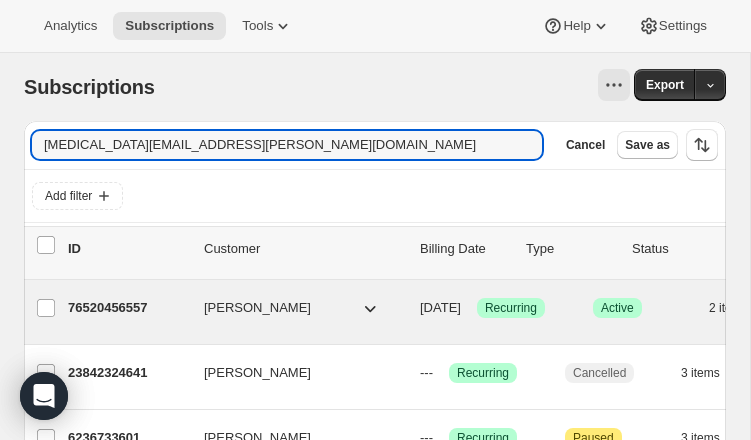 type on "alli.a.tucker@gmail.com" 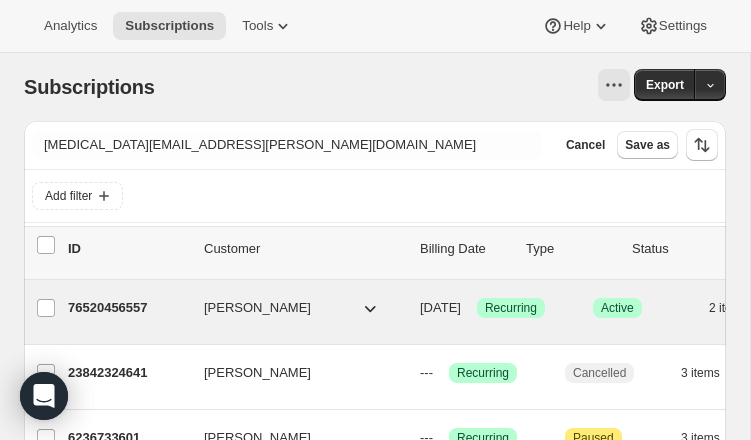click on "76520456557" at bounding box center [128, 308] 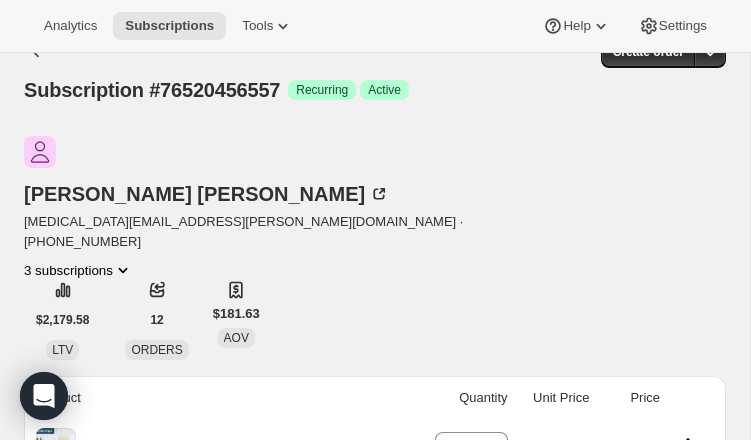 scroll, scrollTop: 0, scrollLeft: 0, axis: both 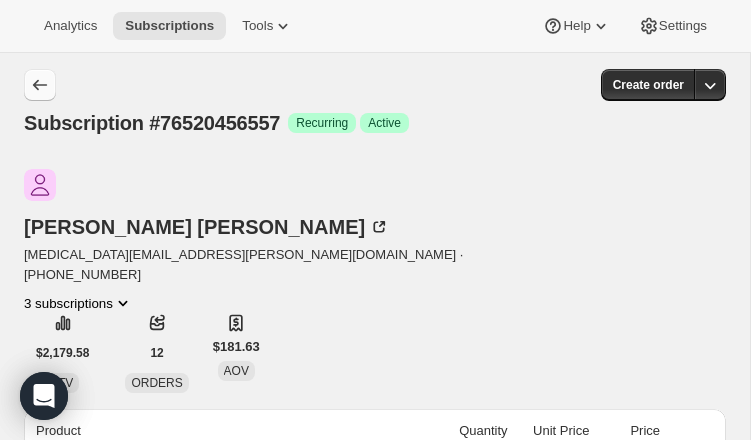 click 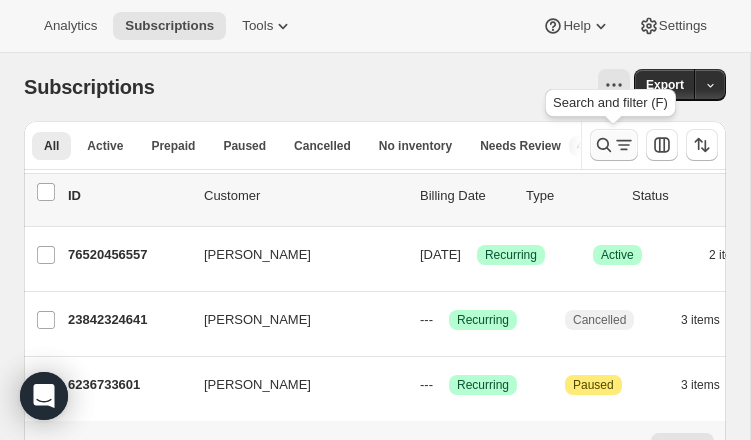 click 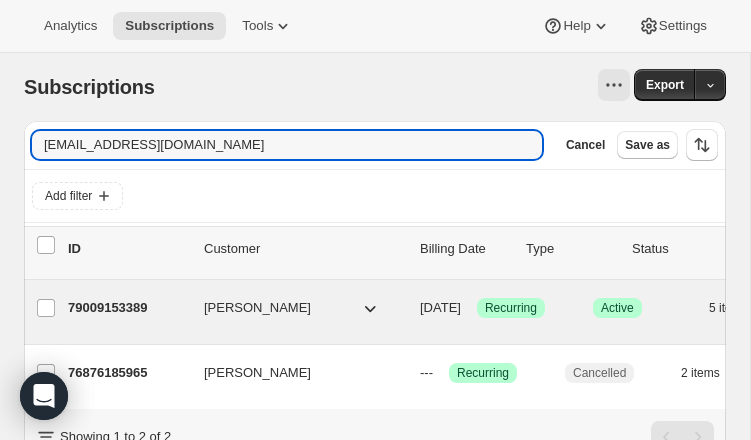 type on "tinamary29@gmail.com" 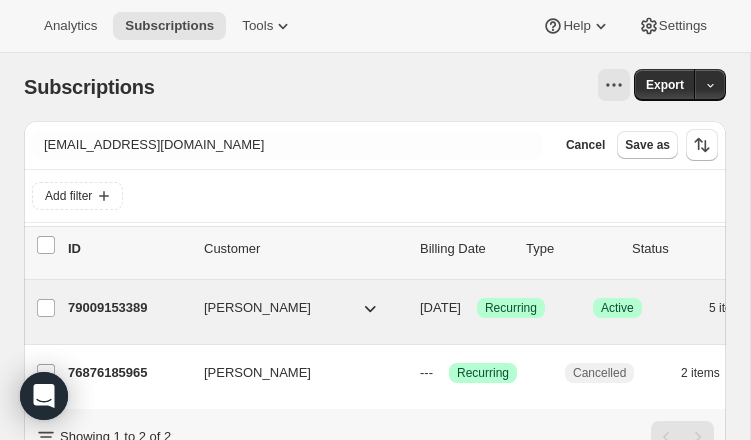 click on "79009153389 Christina LaFleur 08/29/2025 Success Recurring Success Active 5   items $196.00" at bounding box center (496, 308) 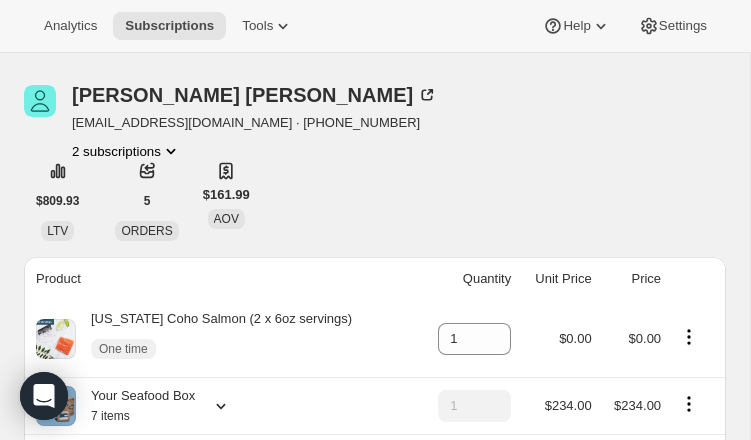 scroll, scrollTop: 0, scrollLeft: 0, axis: both 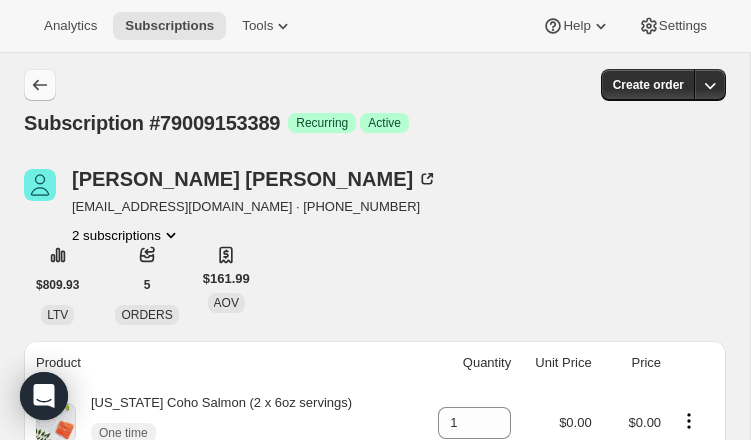 click 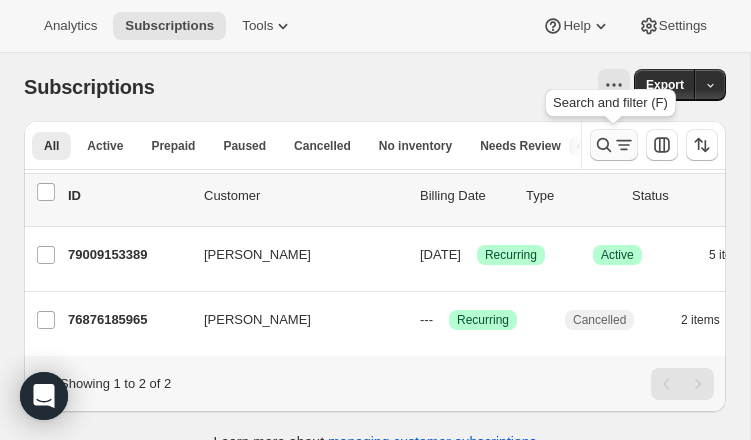 click 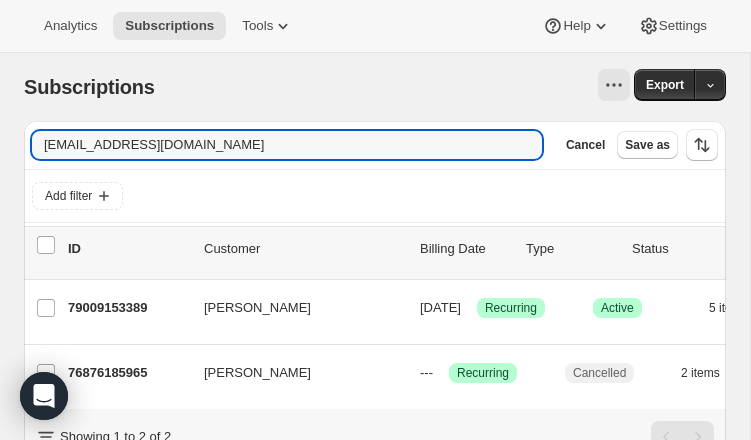 drag, startPoint x: 117, startPoint y: 144, endPoint x: -67, endPoint y: 135, distance: 184.21997 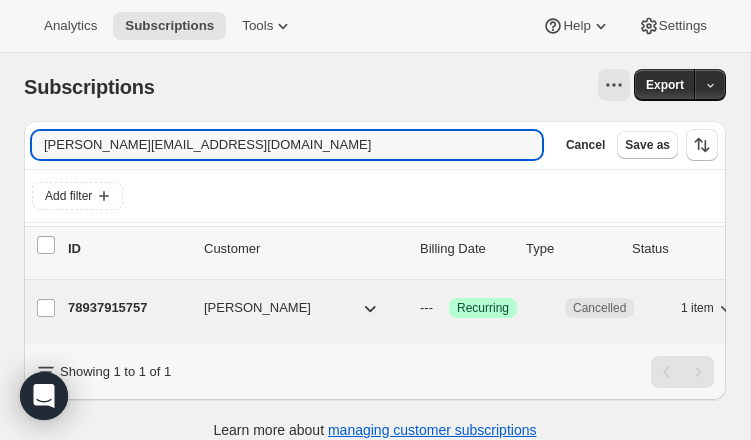 type on "andrew.j.dunlap33@gmail.com" 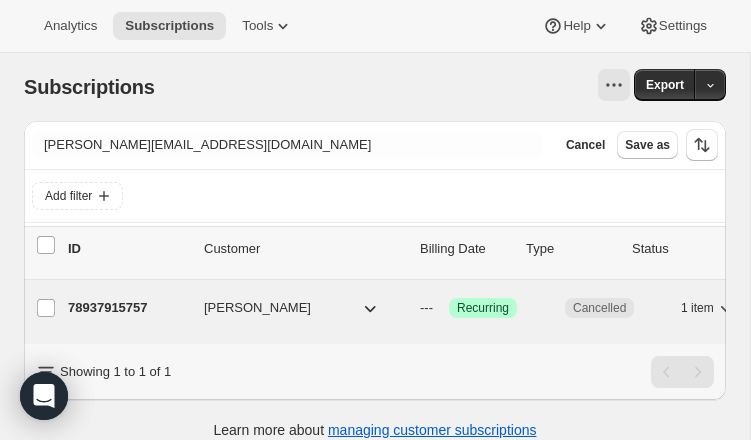 click on "78937915757" at bounding box center [128, 308] 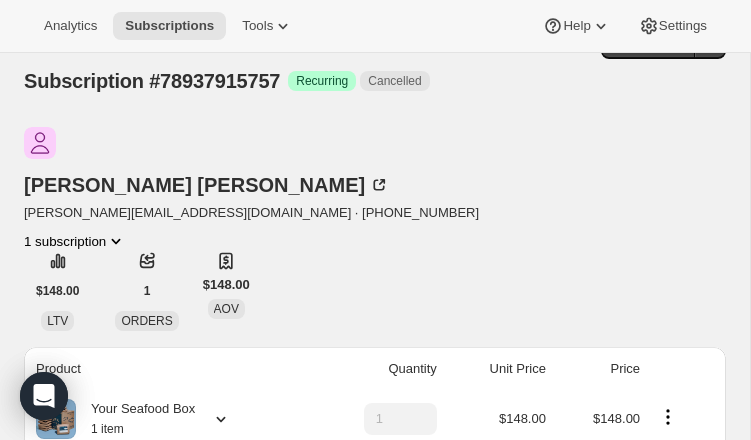 scroll, scrollTop: 0, scrollLeft: 0, axis: both 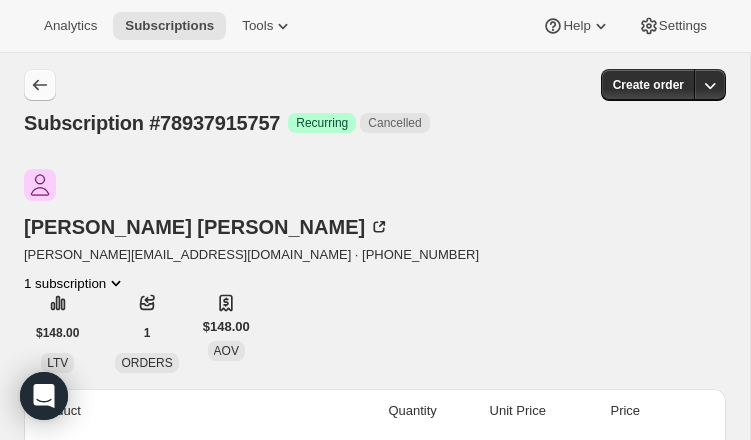 click 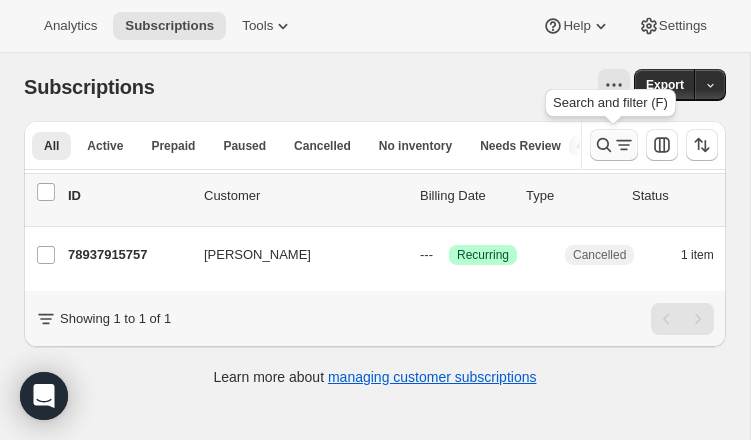 click 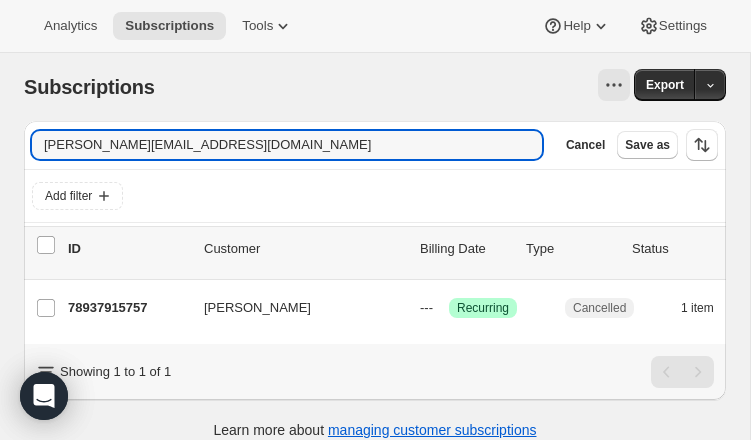 drag, startPoint x: 232, startPoint y: 152, endPoint x: -81, endPoint y: 129, distance: 313.8439 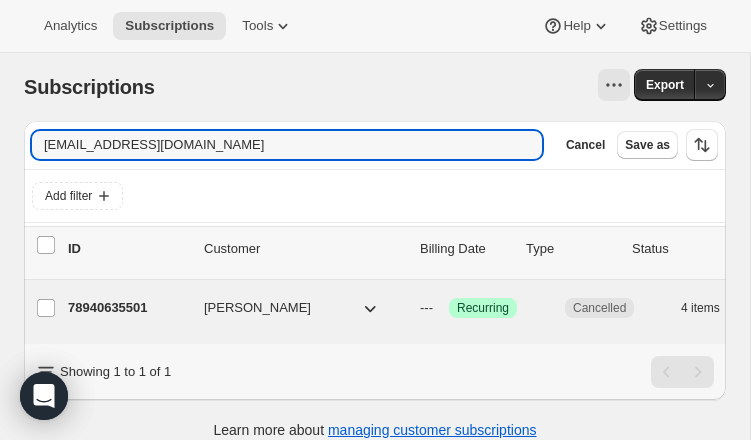 type on "dpawelsky@aol.com" 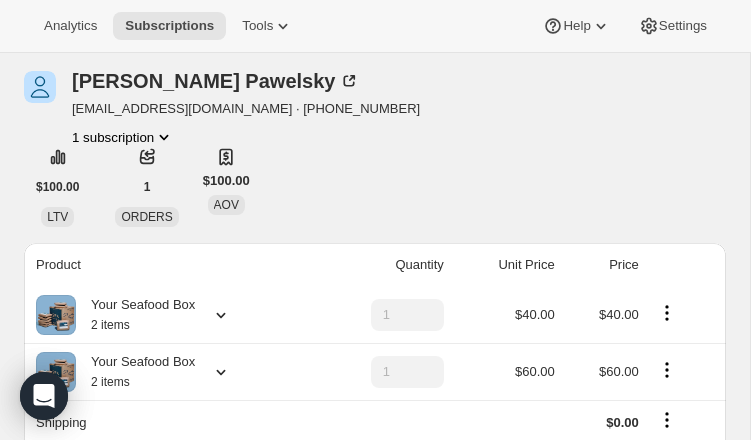 scroll, scrollTop: 0, scrollLeft: 0, axis: both 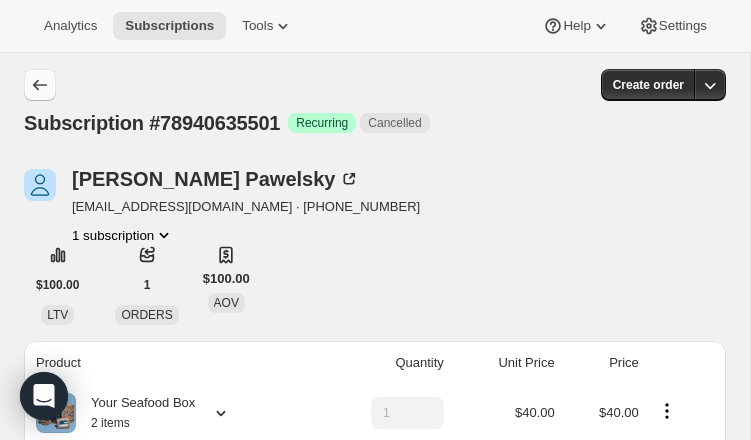 click 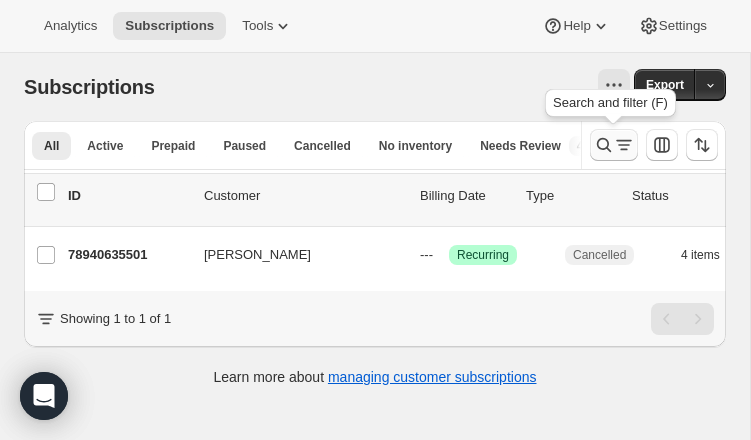 click 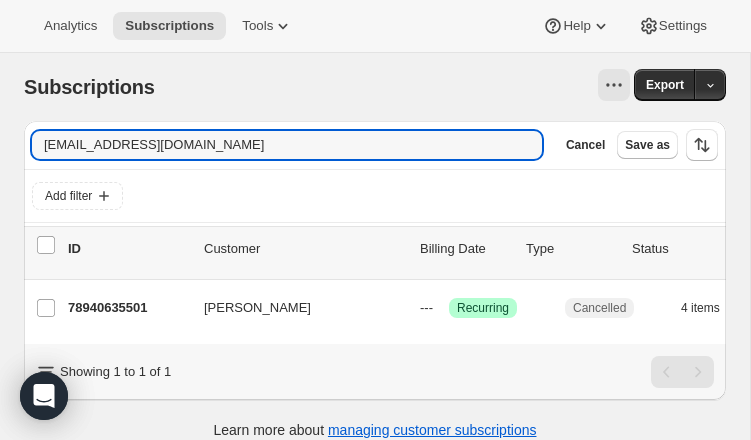 drag, startPoint x: 209, startPoint y: 144, endPoint x: -72, endPoint y: 147, distance: 281.01602 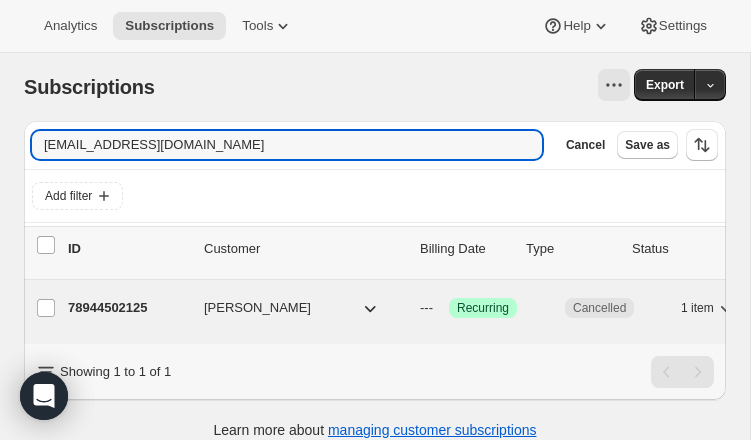 type on "banyansmom@gmail.com" 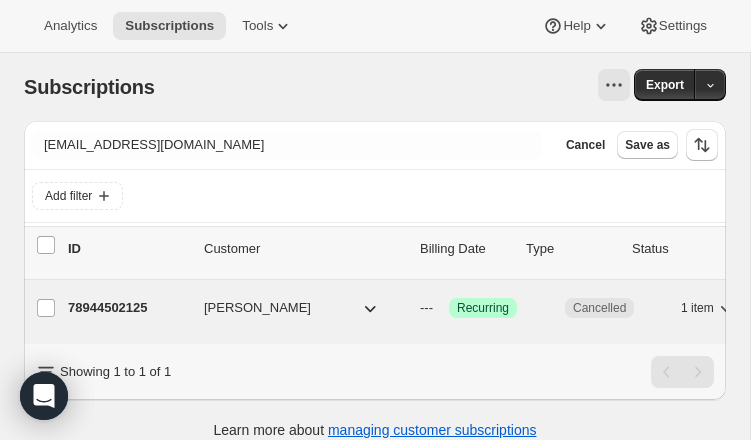 click on "78944502125" at bounding box center [128, 308] 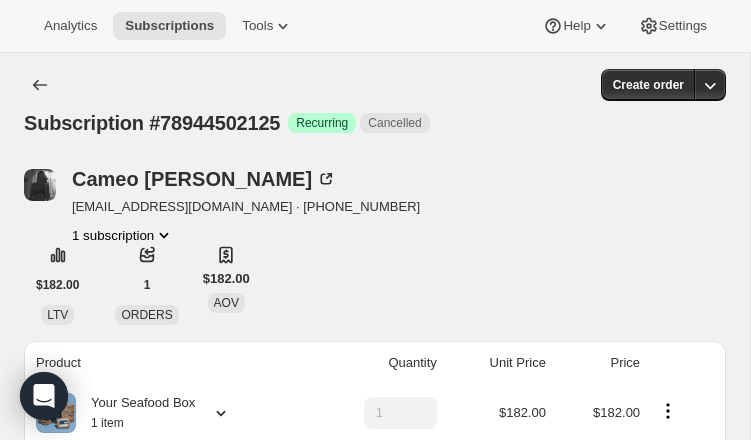 scroll, scrollTop: 0, scrollLeft: 0, axis: both 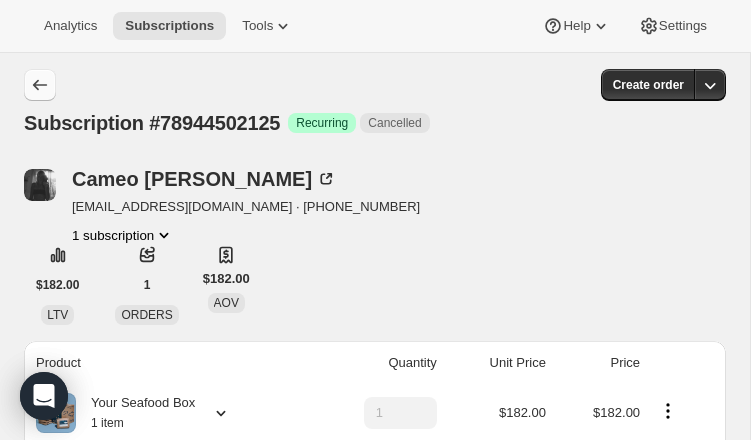 click 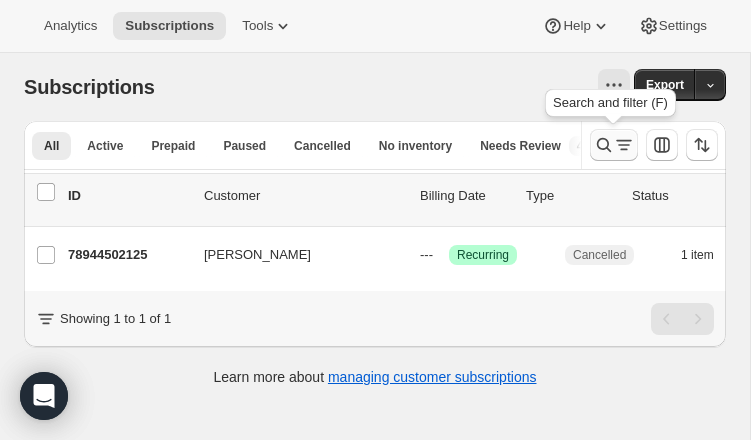 click 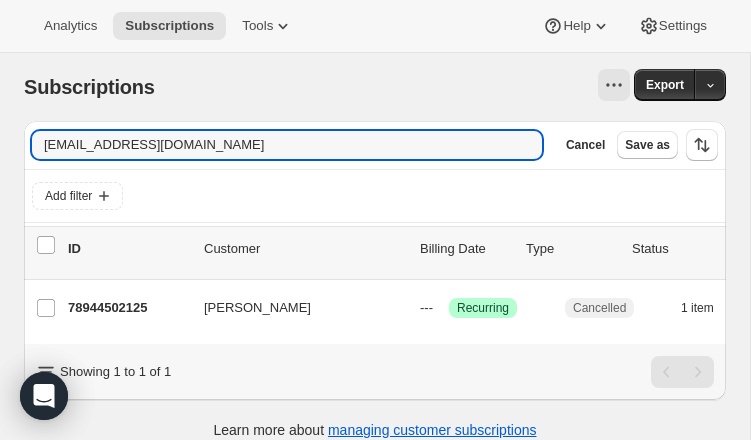 drag, startPoint x: 196, startPoint y: 148, endPoint x: 2, endPoint y: 140, distance: 194.16487 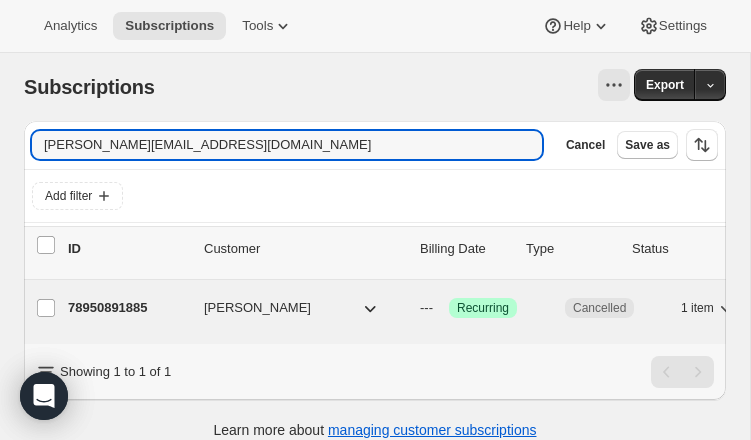 type on "lisa@bbpconsulting.com" 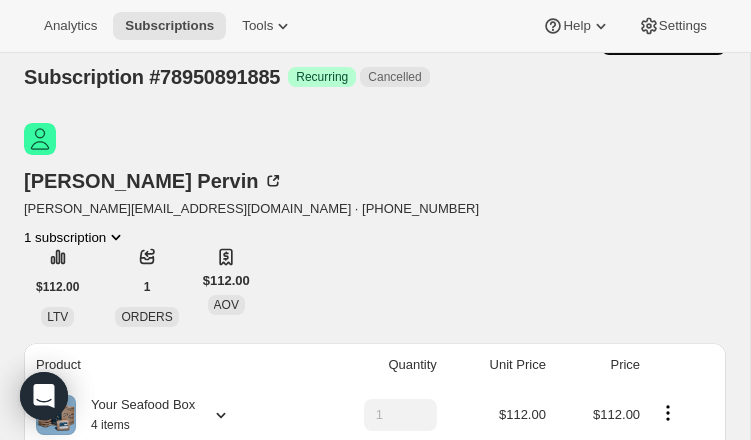 scroll, scrollTop: 0, scrollLeft: 0, axis: both 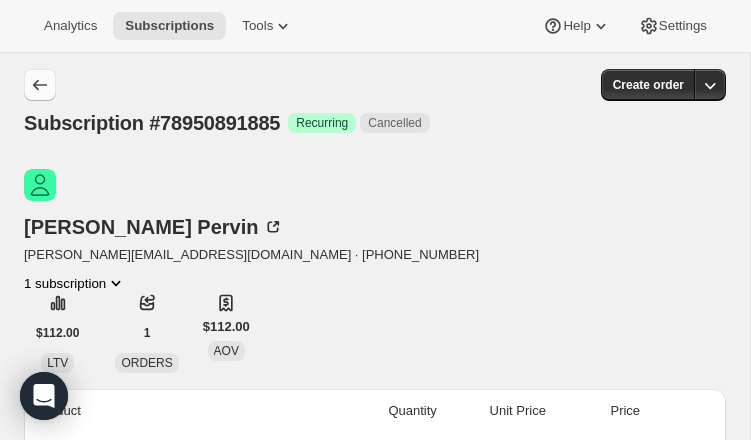 click 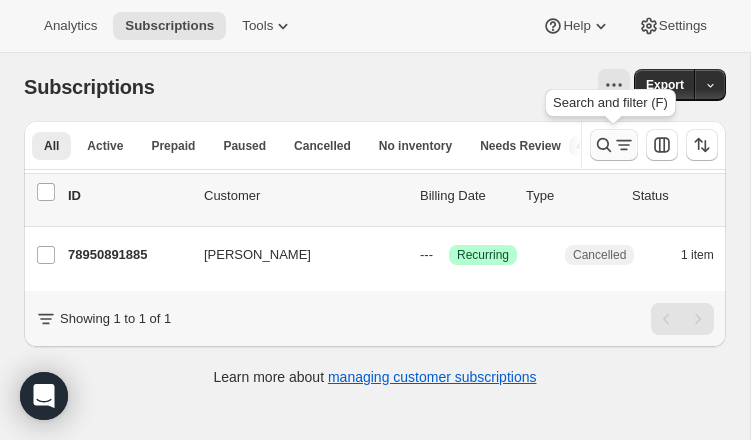 click 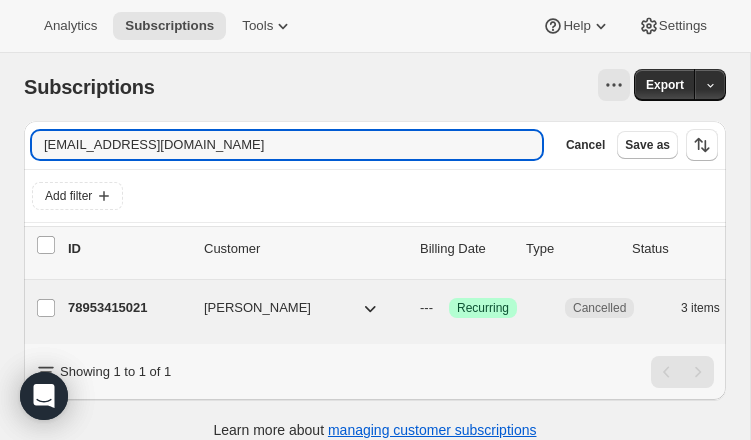 type on "mplsenglands@yahoo.com" 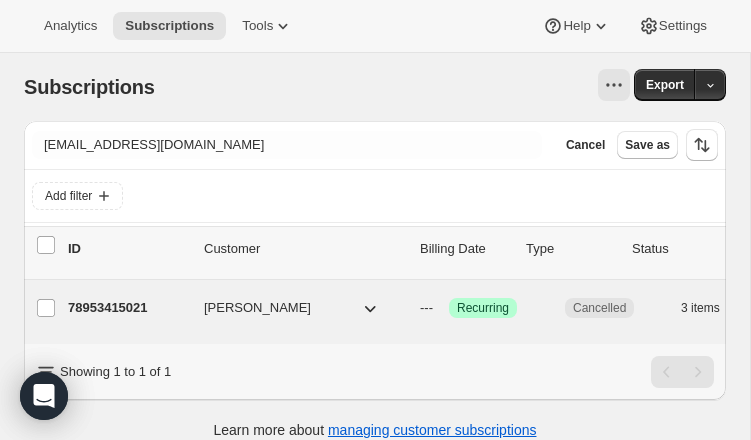 click on "78953415021" at bounding box center (128, 308) 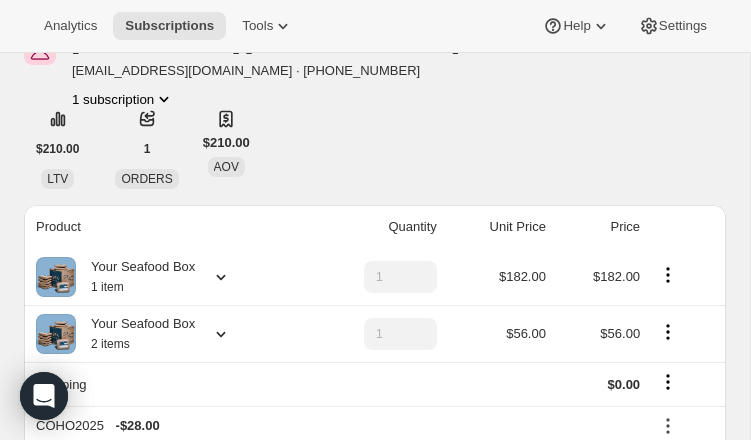 scroll, scrollTop: 0, scrollLeft: 0, axis: both 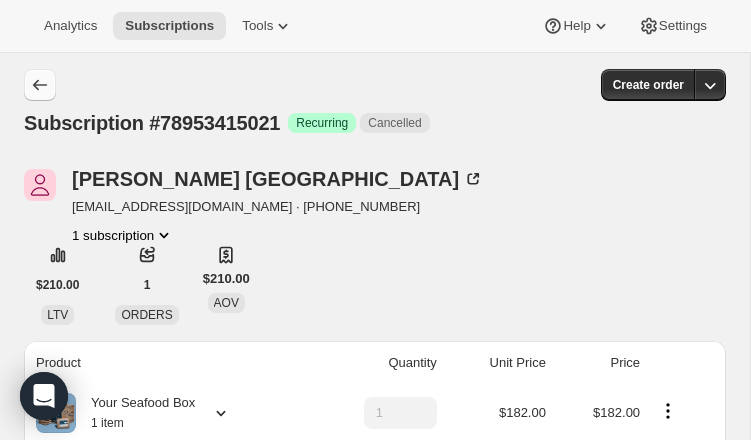 click 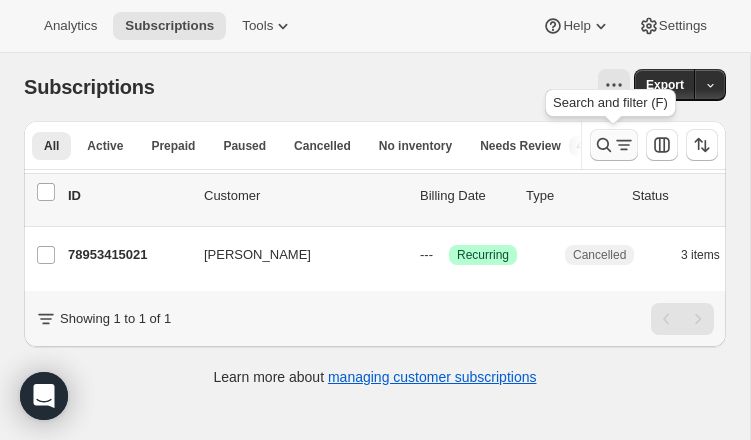 click 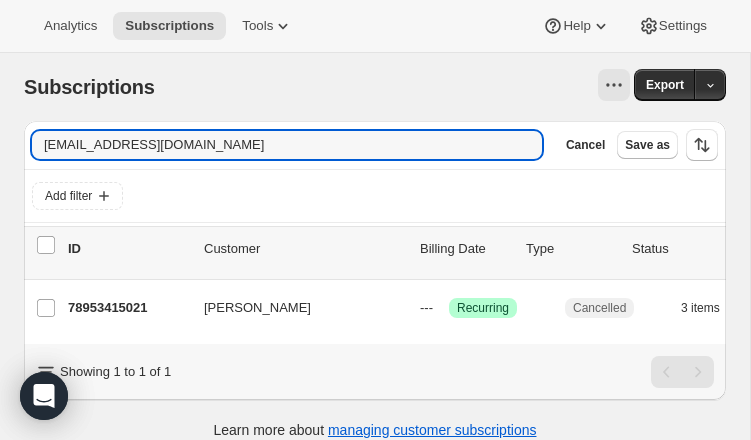 drag, startPoint x: 231, startPoint y: 143, endPoint x: -117, endPoint y: 139, distance: 348.02298 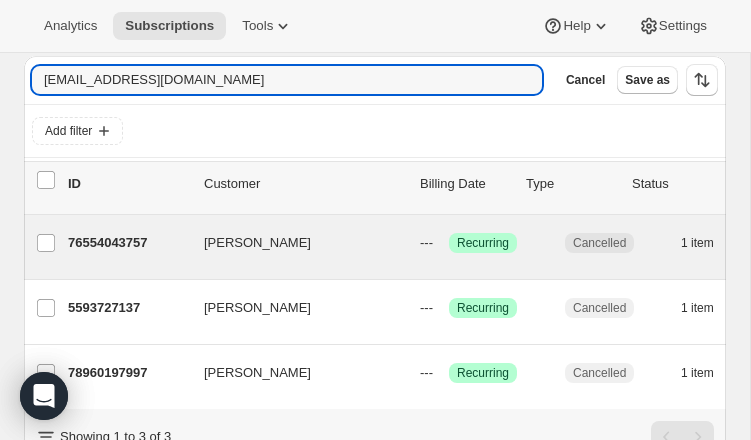 scroll, scrollTop: 63, scrollLeft: 0, axis: vertical 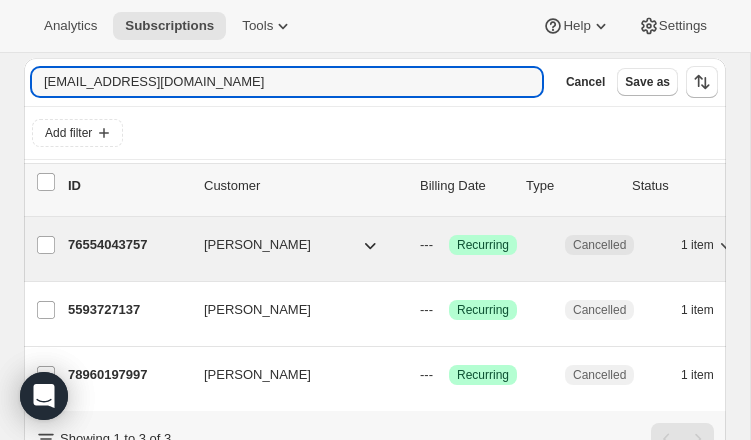 type on "jsplon@yahoo.com" 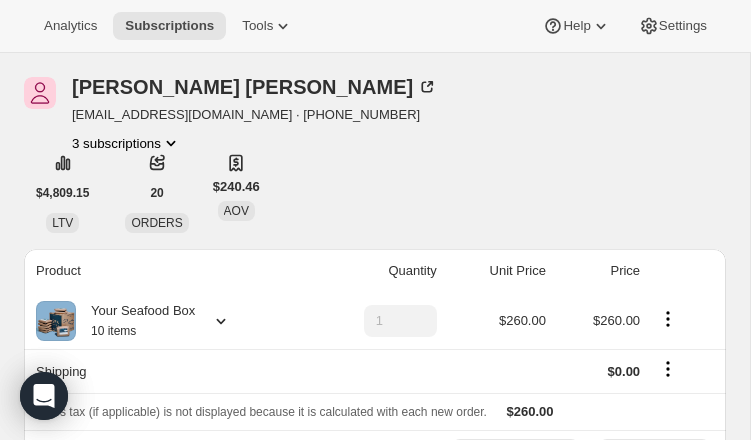 scroll, scrollTop: 0, scrollLeft: 0, axis: both 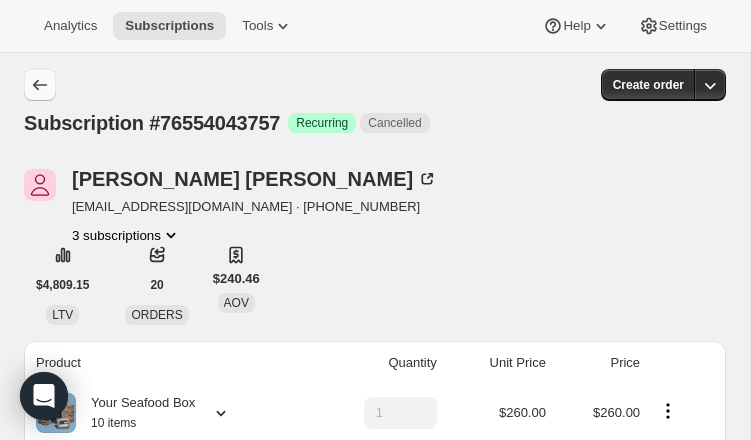 click 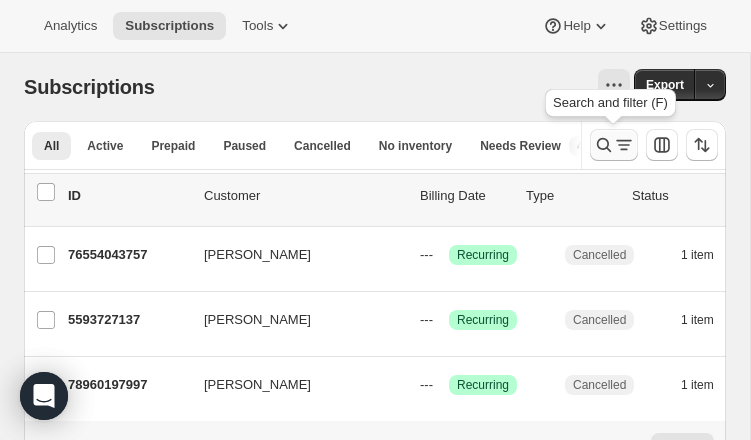 click 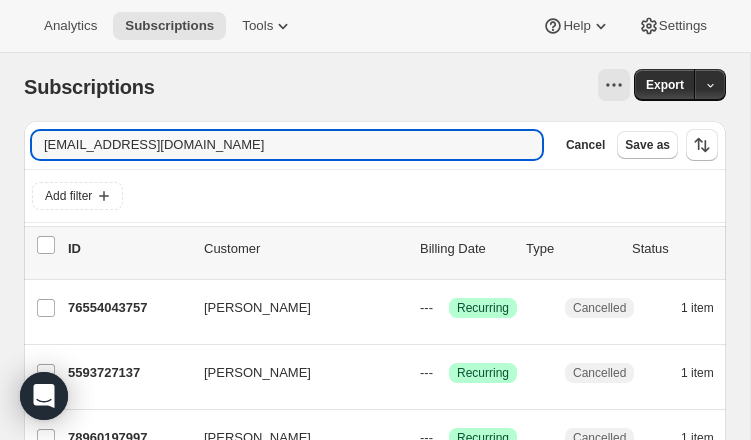 drag, startPoint x: 216, startPoint y: 147, endPoint x: 10, endPoint y: 134, distance: 206.40979 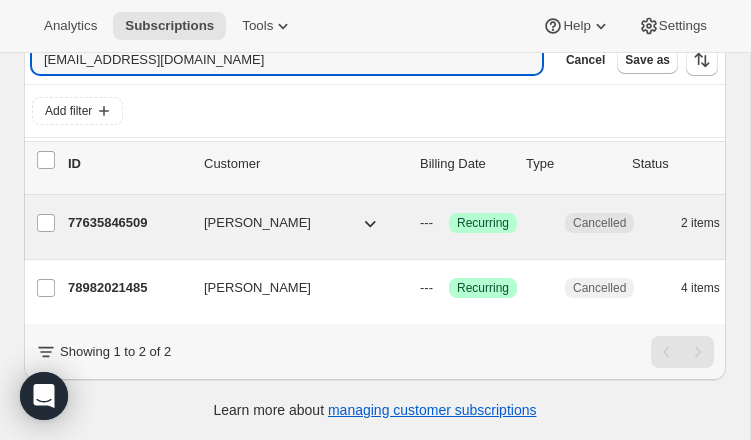 scroll, scrollTop: 84, scrollLeft: 0, axis: vertical 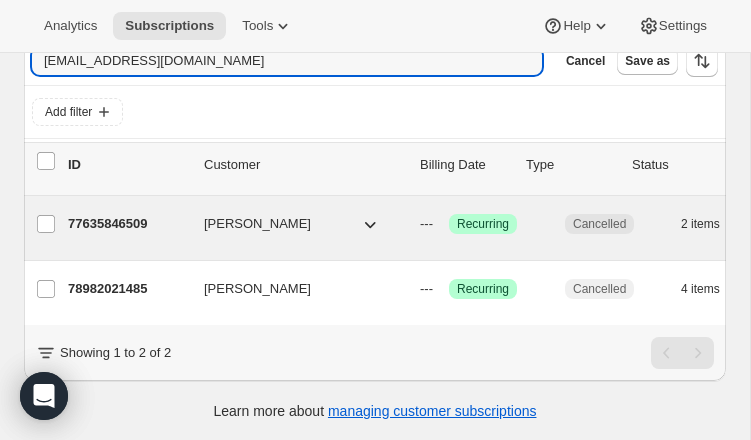 type on "ggoshko@gmail.com" 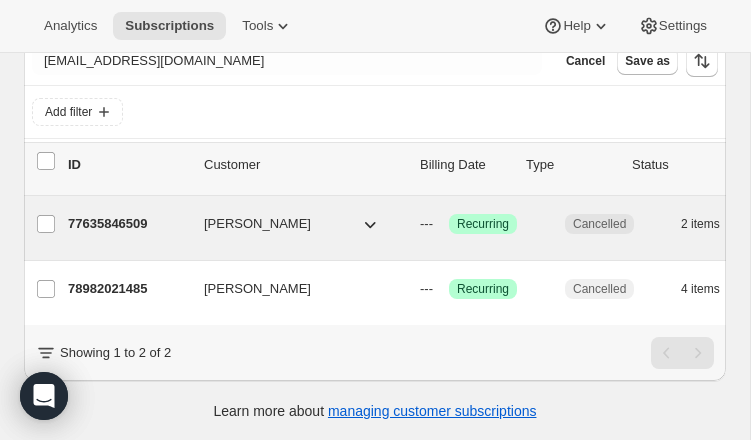 click on "77635846509" at bounding box center [128, 224] 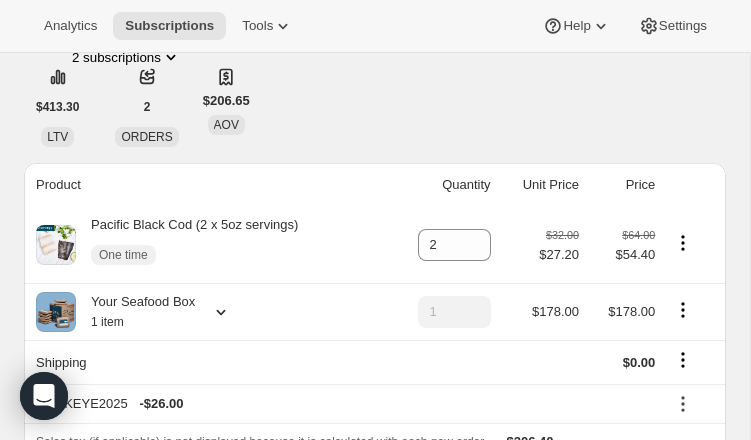 scroll, scrollTop: 0, scrollLeft: 0, axis: both 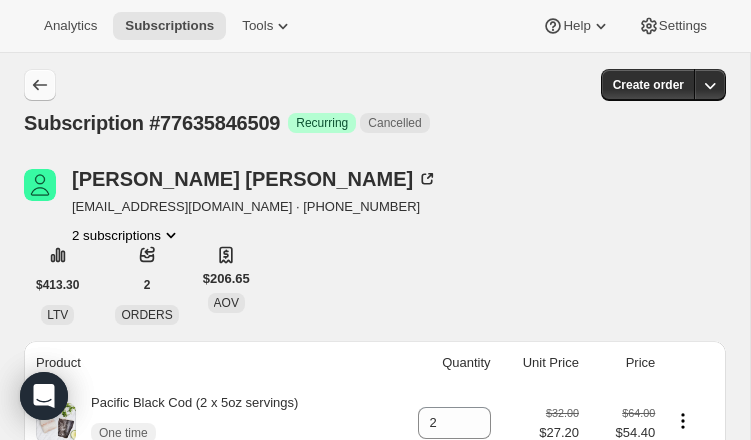 click 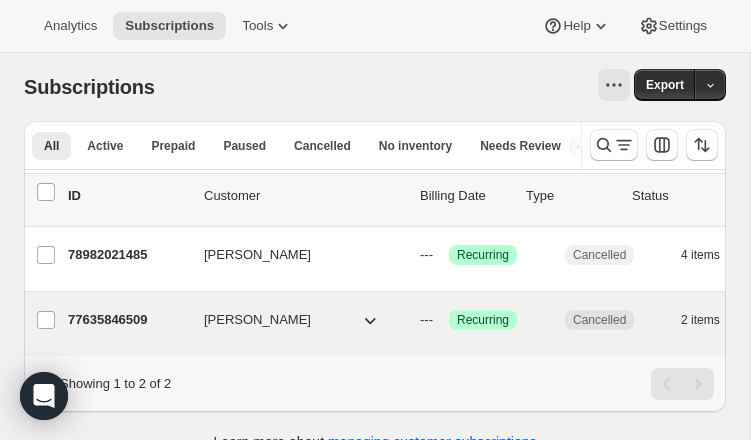click on "77635846509" at bounding box center [128, 320] 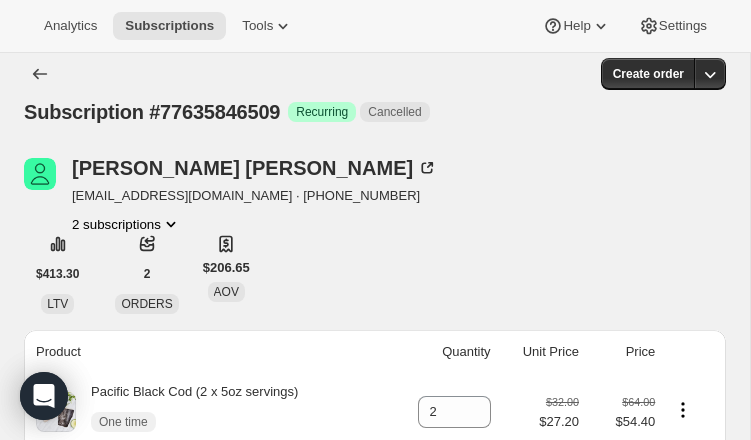 scroll, scrollTop: 0, scrollLeft: 0, axis: both 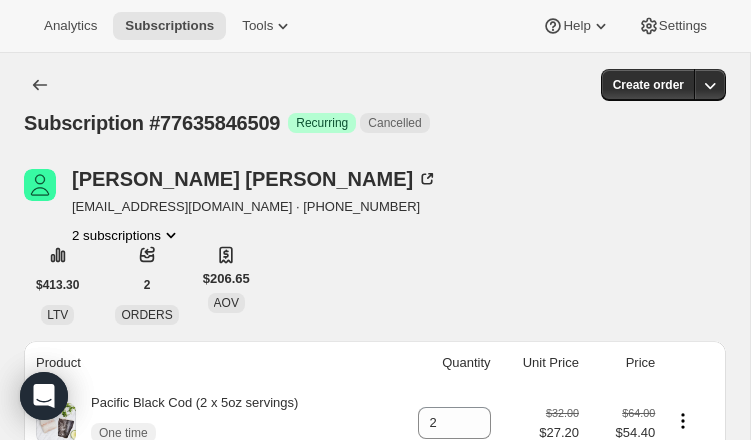 click on "2 subscriptions" at bounding box center [126, 235] 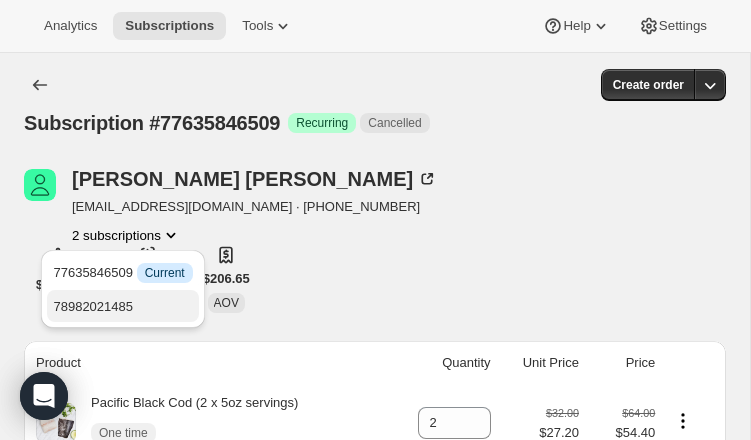 click on "78982021485" at bounding box center [122, 306] 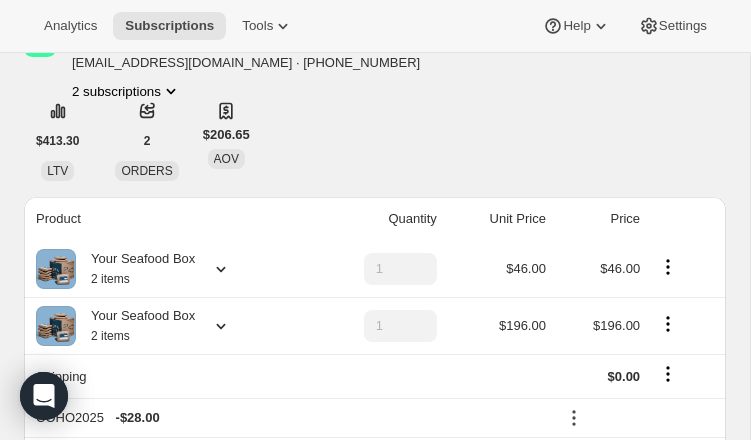 scroll, scrollTop: 0, scrollLeft: 0, axis: both 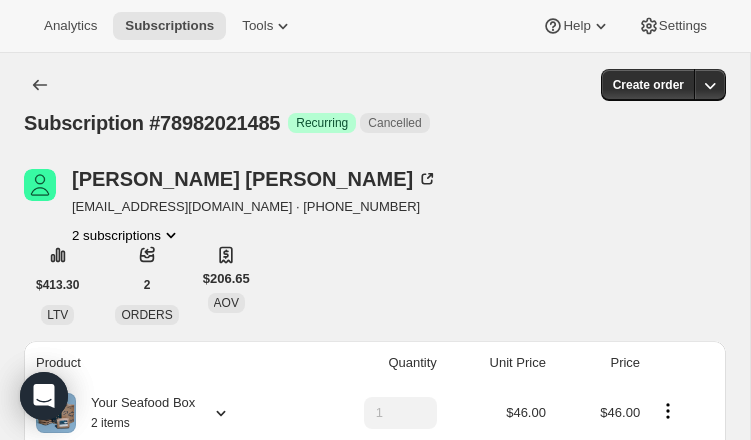 click on "Subscription #78982021485. This page is ready Subscription #78982021485 Success Recurring Cancelled Create order Gertrude   Goshko ggoshko@gmail.com · +16465915260 2 subscriptions $413.30 LTV 2 ORDERS $206.65 AOV Product Quantity Unit Price Price Your Seafood Box 2 items 1 $46.00 $46.00 Your Seafood Box 2 items 1 $196.00 $196.00 Shipping $0.00 COHO2025   - $28.00 Sales tax (if applicable) is not displayed because it is calculated with each new order.   $214.00 Apply discount Add product Payment attempts Order Billing date Status Fulfillment #142586 May 6, 2025  ·  06:40 AM  Complete Paid  Complete Fulfilled Timeline May 8, 2025 Gertrude Goshko cancelled the subscription via Customer Portal.  05:47 PM Other No details provided Gertrude Goshko set next billing date to Friday, June 06, 2025 on Customer Portal.  05:46 PM Gertrude Goshko set next billing date to Friday, September 26, 2025 with "Skip" via Customer Portal. 05:46 PM 05:45 PM 05:45 PM 05:43 PM May 6, 2025 Gertrude Goshko View order 06:40 AM Plan 1" at bounding box center (375, 1323) 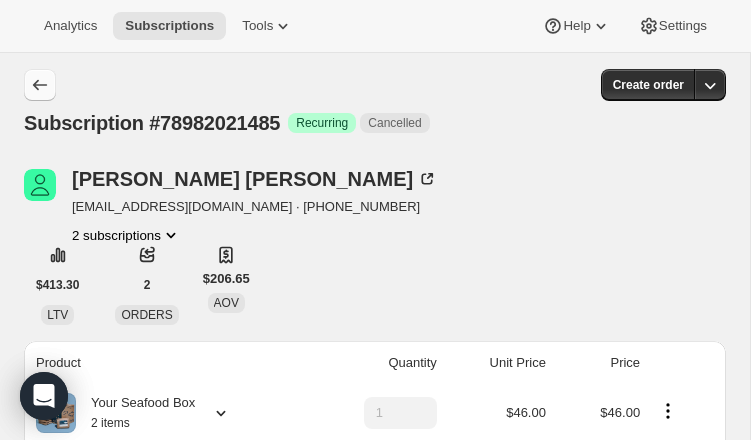 click 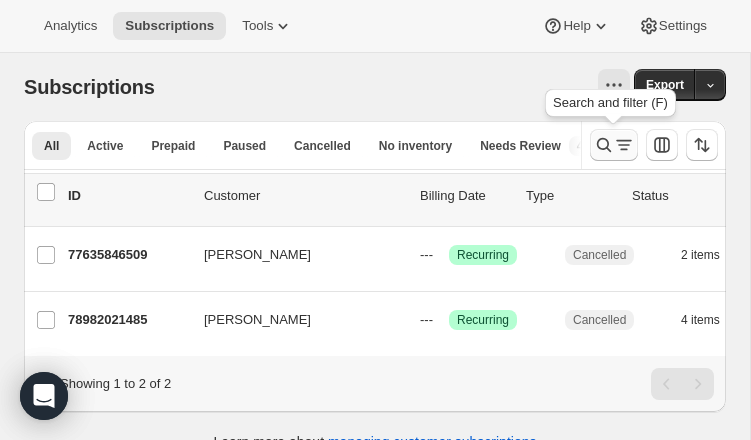 click 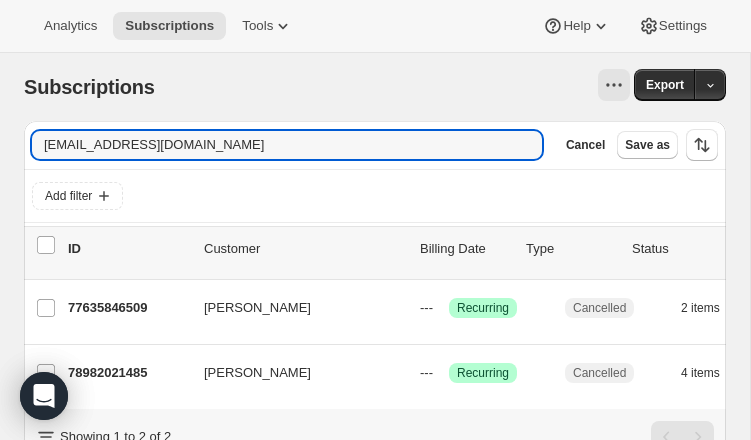 drag, startPoint x: 186, startPoint y: 152, endPoint x: -34, endPoint y: 135, distance: 220.65584 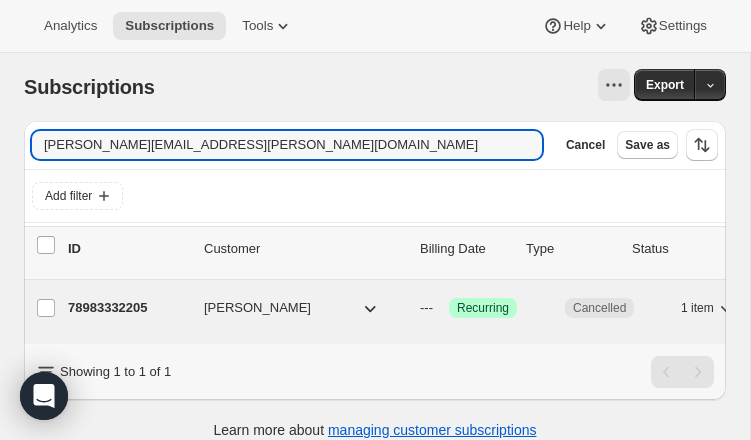 type on "vitruk.nataliya@gmail.com" 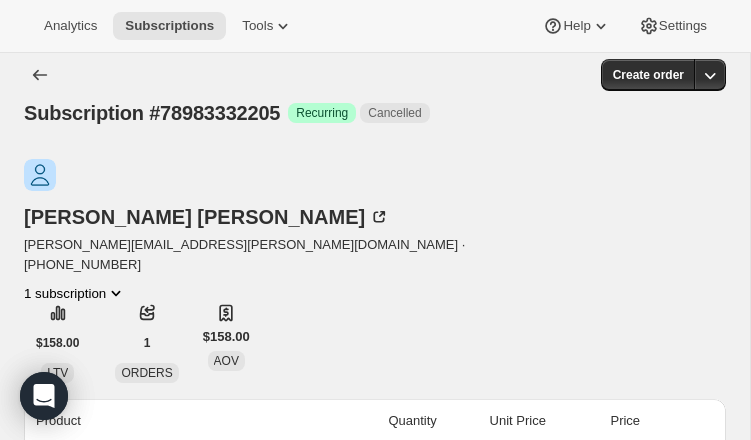 scroll, scrollTop: 0, scrollLeft: 0, axis: both 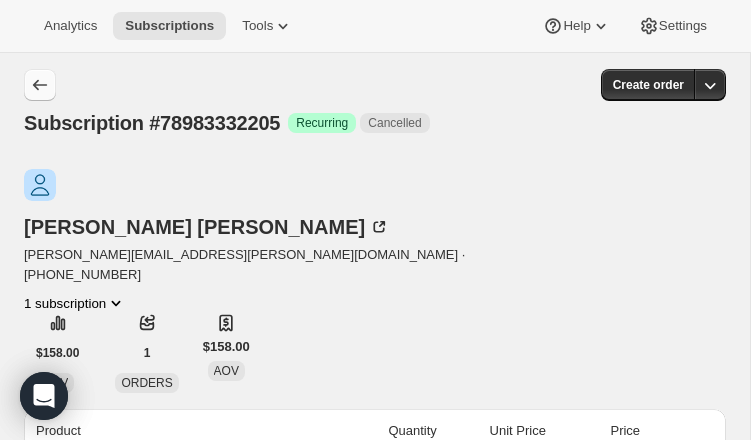 click 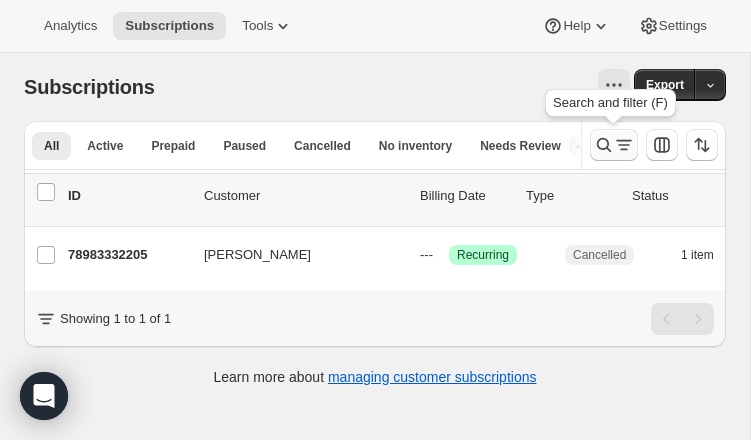 click 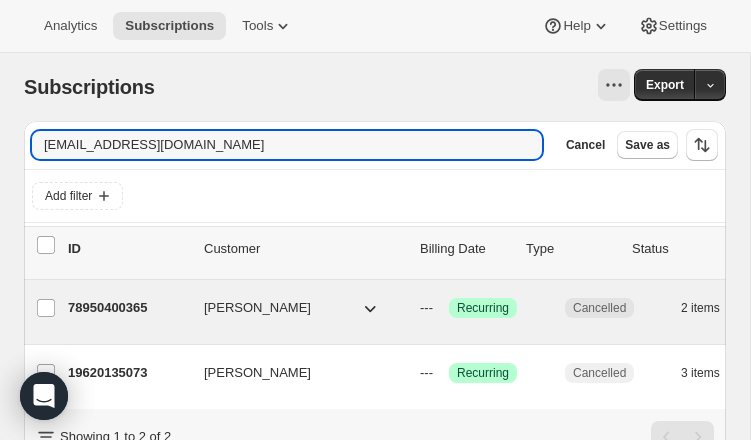 type on "lauramartin306@yahoo.com" 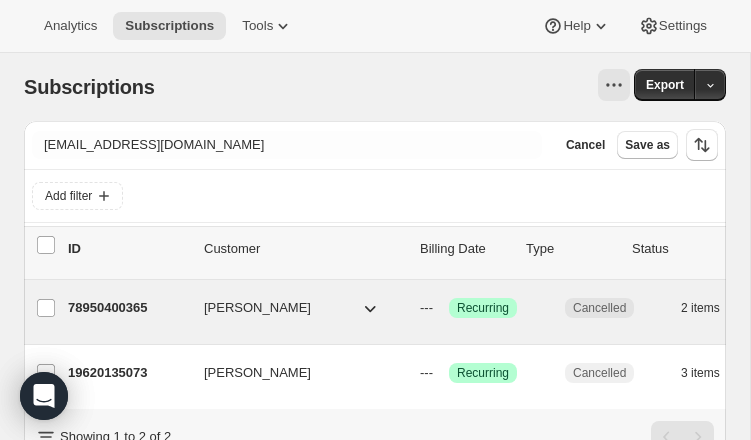 click on "78950400365" at bounding box center [128, 308] 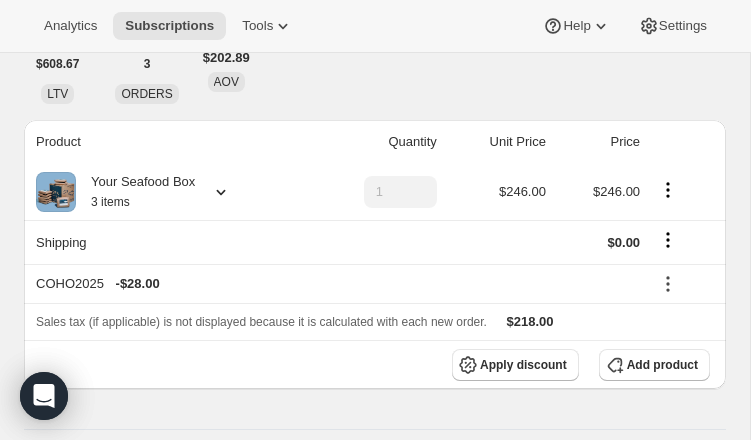 scroll, scrollTop: 0, scrollLeft: 0, axis: both 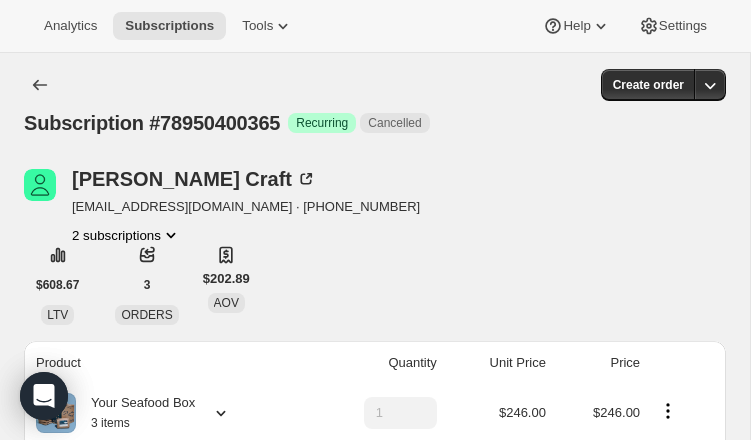 click at bounding box center (42, 85) 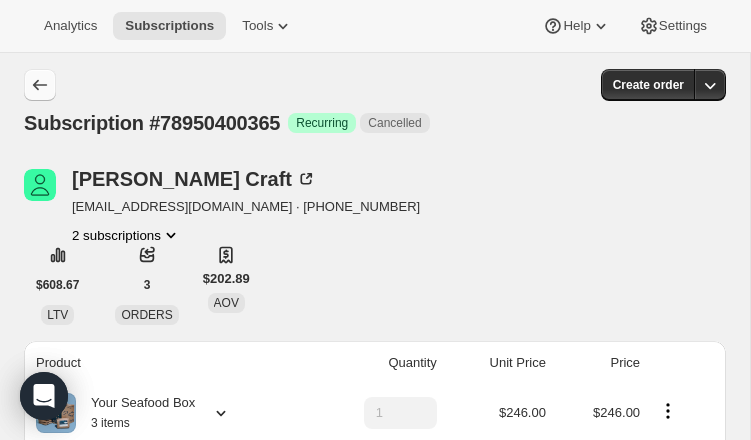 click 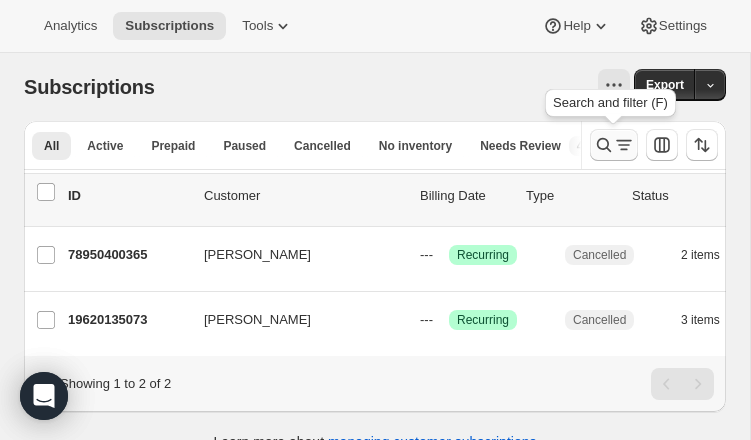 click 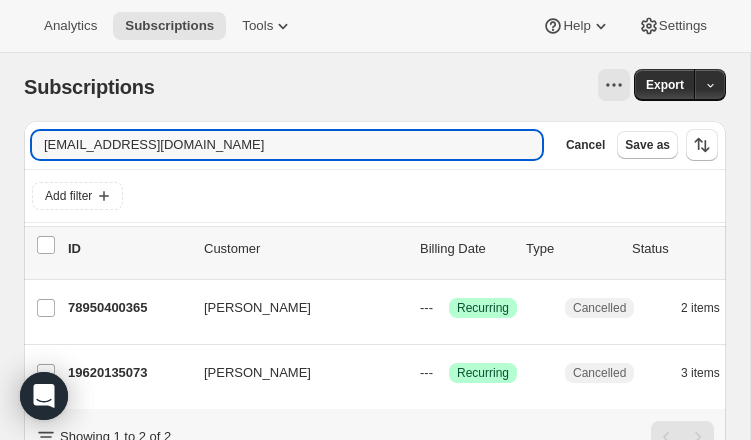 drag, startPoint x: 154, startPoint y: 144, endPoint x: -81, endPoint y: 136, distance: 235.13612 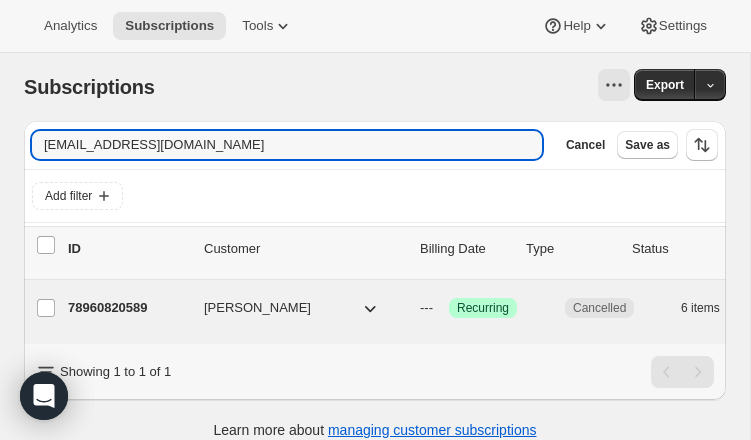 type on "beatledude210@gmail.com" 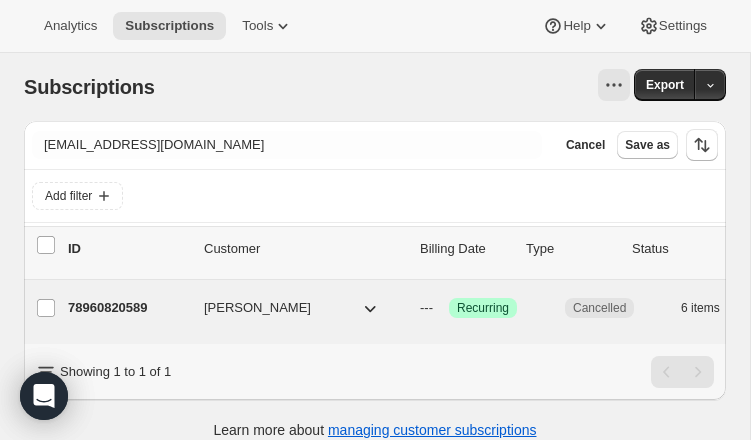 click on "78960820589" at bounding box center (128, 308) 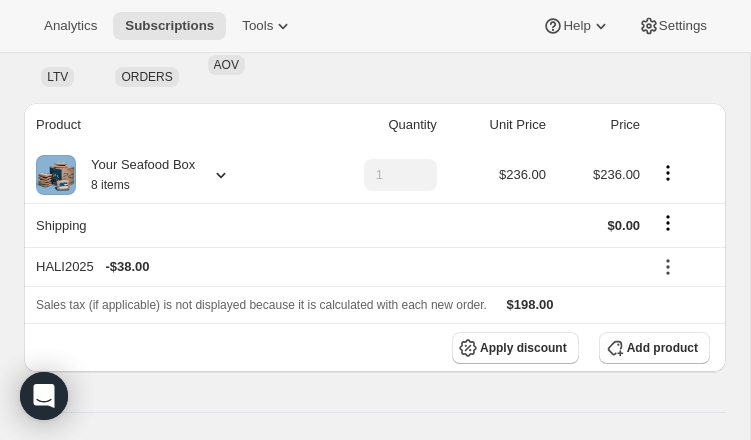 scroll, scrollTop: 0, scrollLeft: 0, axis: both 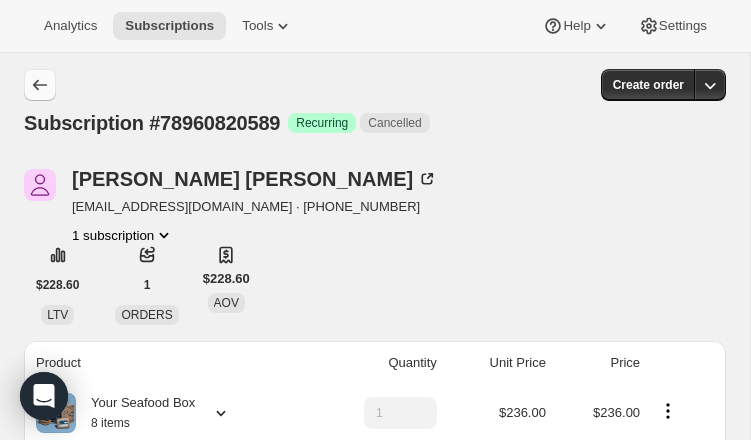click 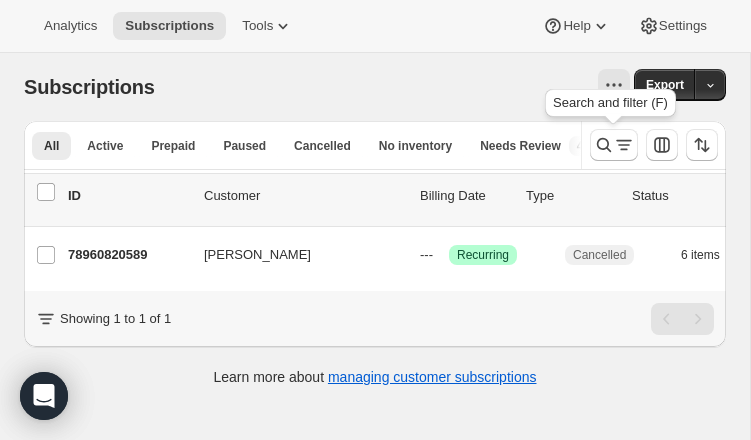 drag, startPoint x: 609, startPoint y: 149, endPoint x: 314, endPoint y: 109, distance: 297.69952 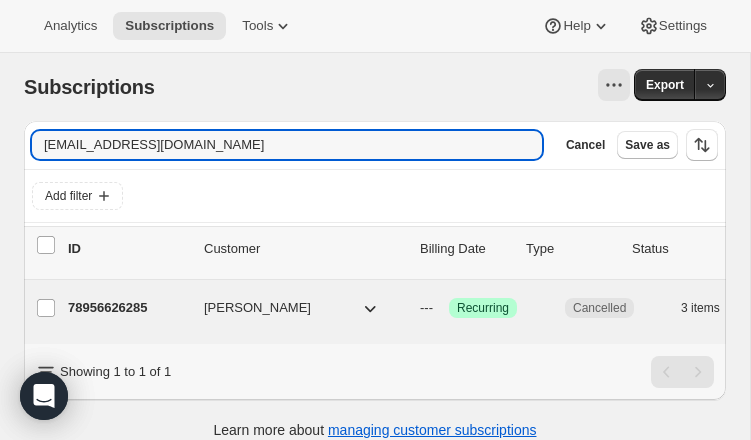 type on "michchanglee@yahoo.com" 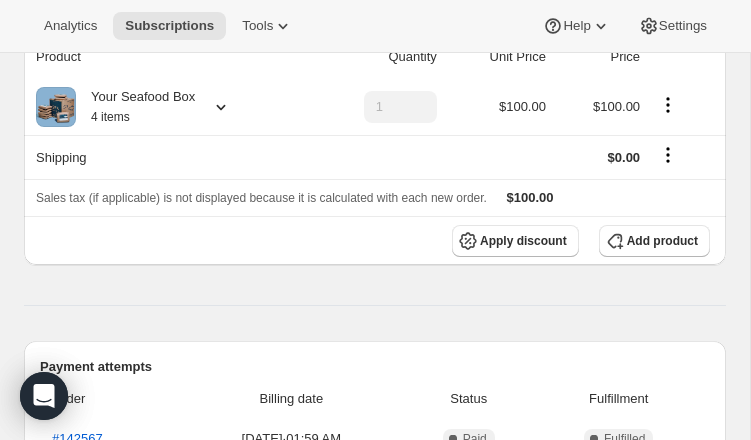 scroll, scrollTop: 0, scrollLeft: 0, axis: both 